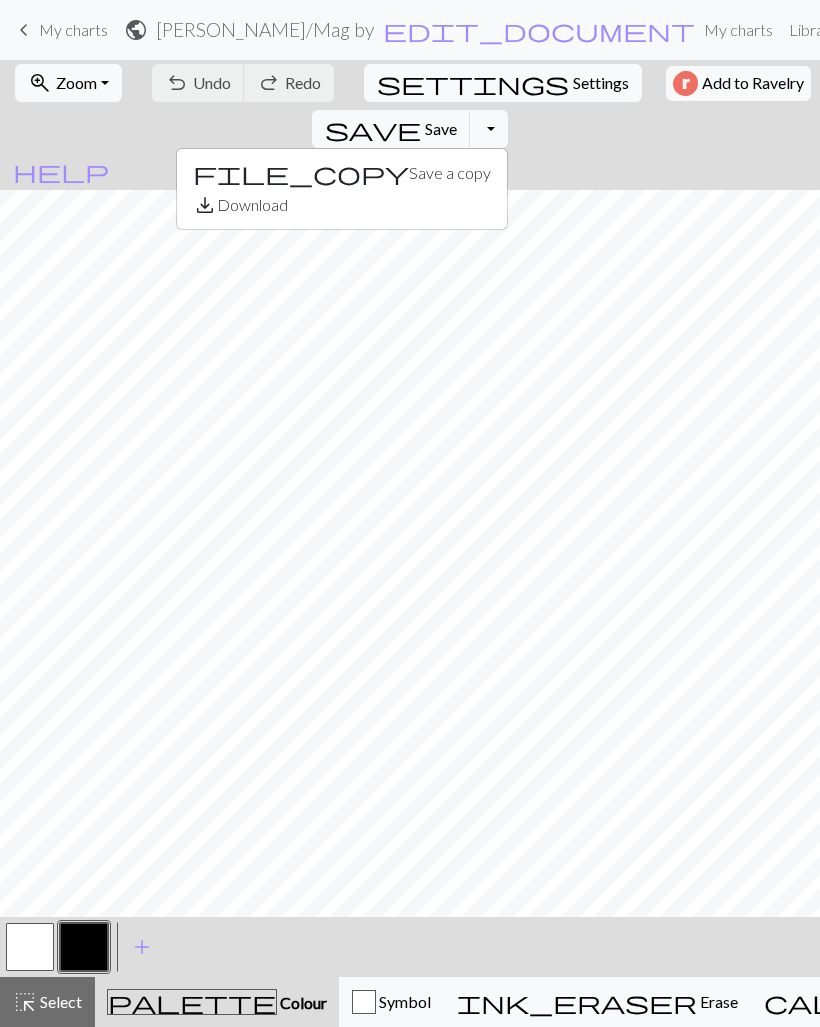 scroll, scrollTop: 0, scrollLeft: 0, axis: both 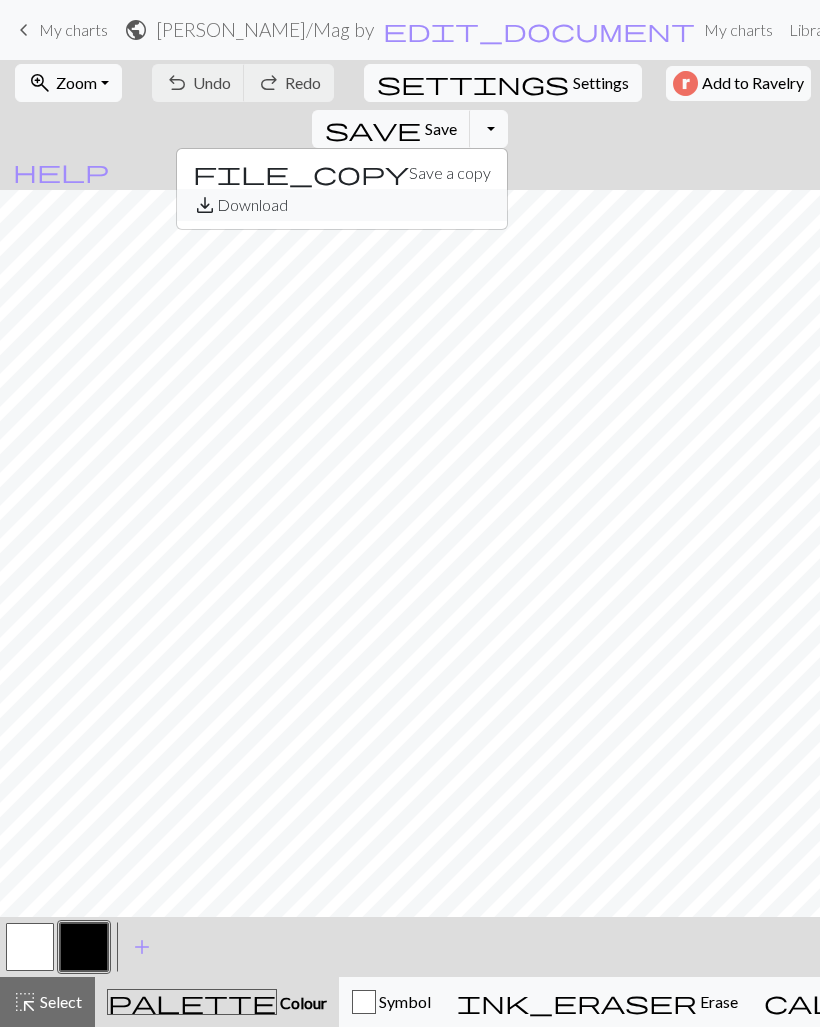 click on "save_alt  Download" at bounding box center [342, 205] 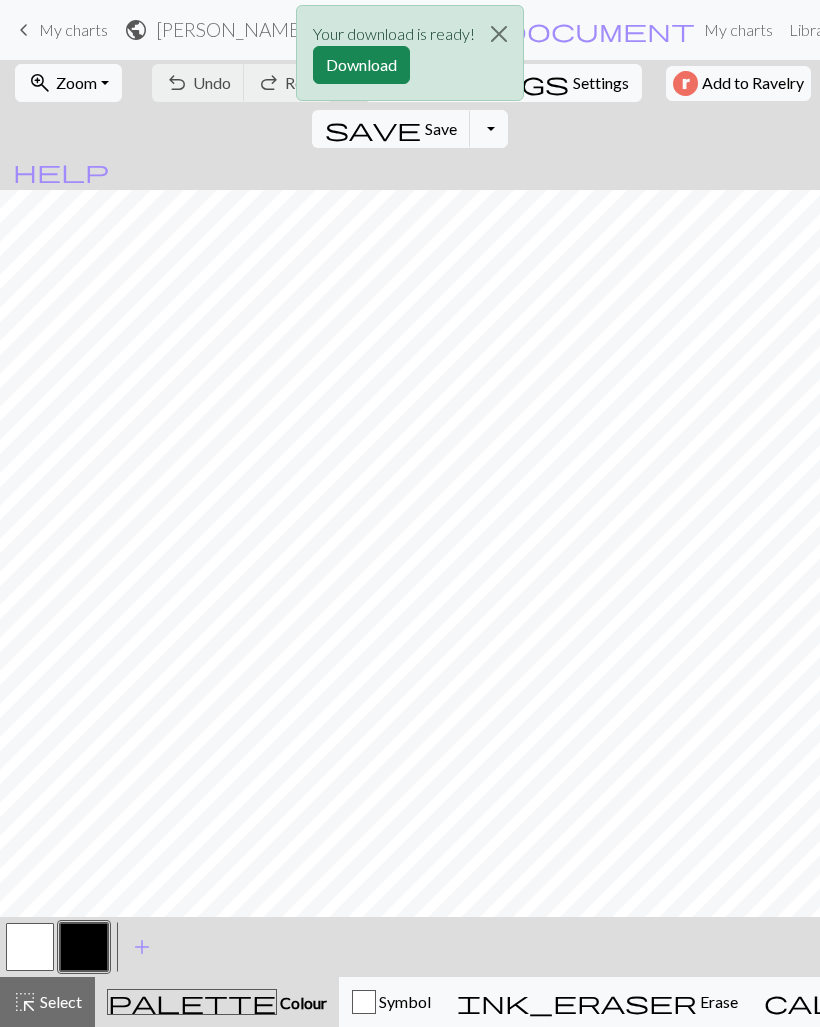 click on "Download" at bounding box center [361, 65] 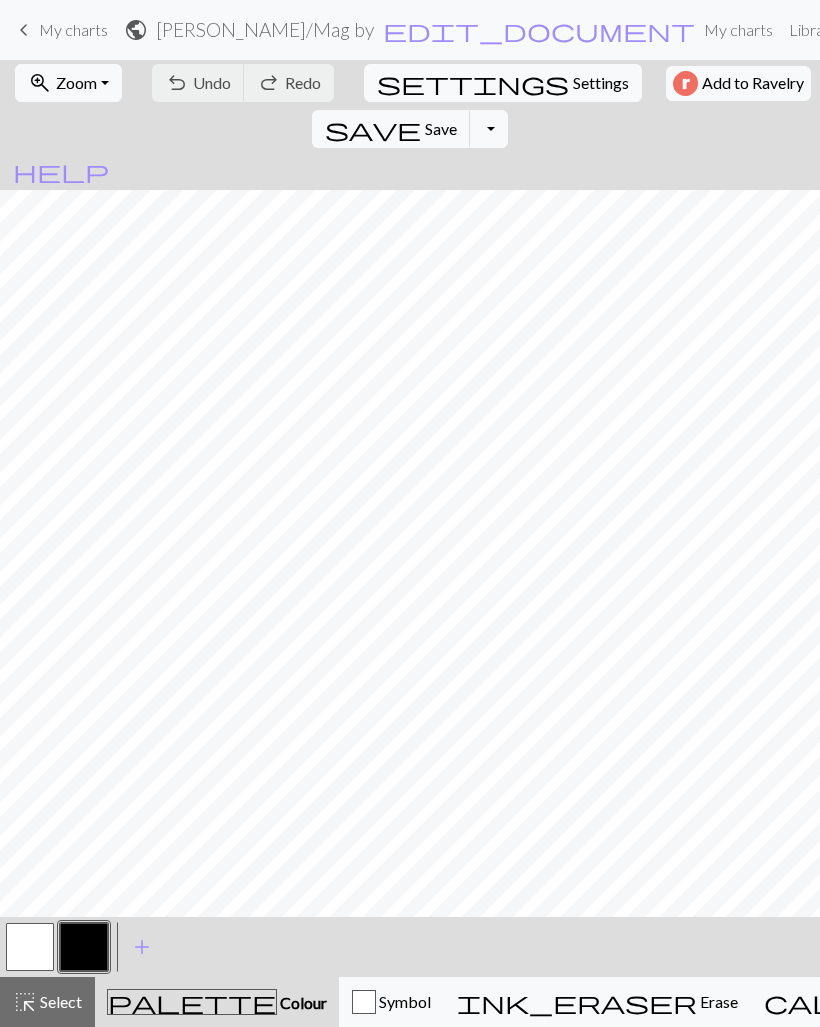 click on "My charts" at bounding box center (73, 29) 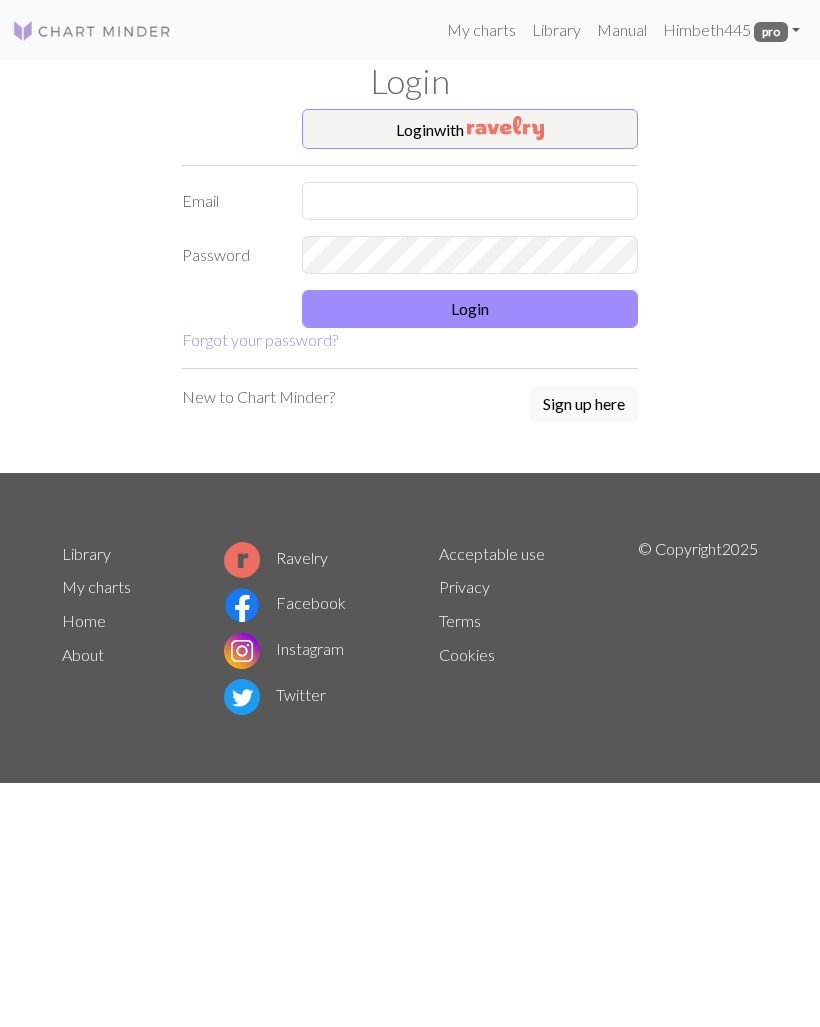 click on "Login  with" at bounding box center [470, 129] 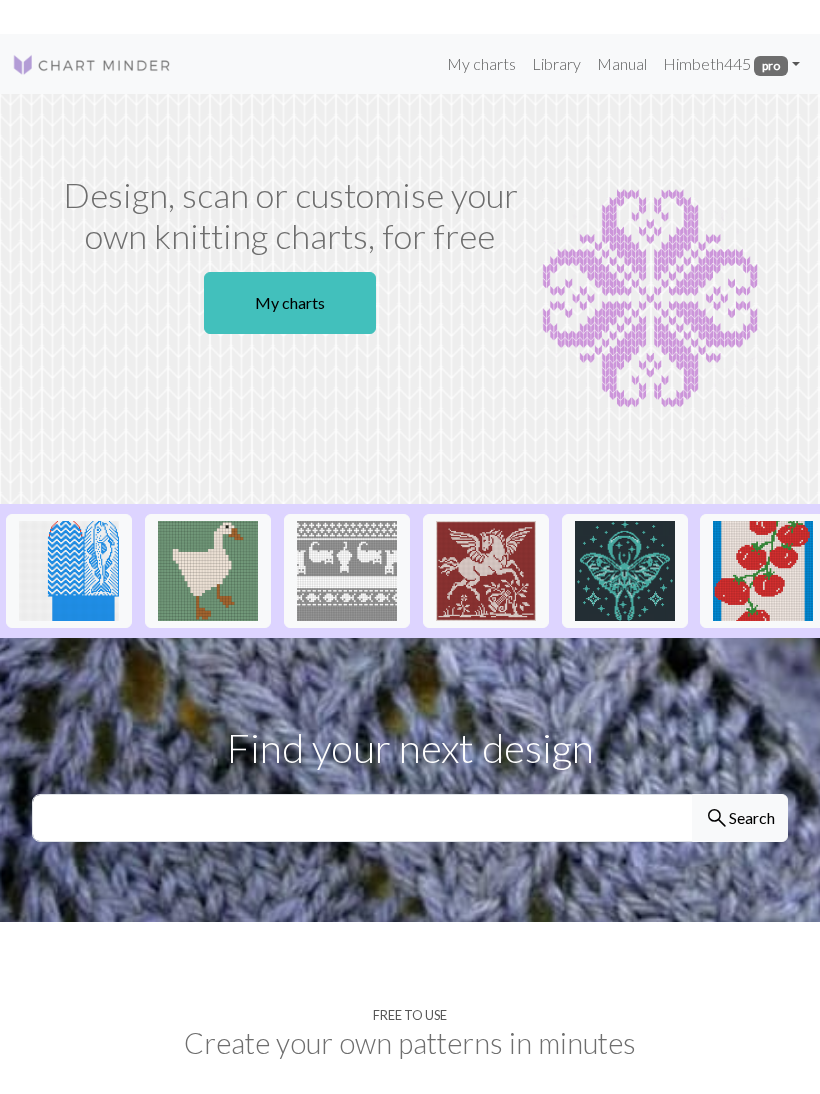 scroll, scrollTop: 0, scrollLeft: 0, axis: both 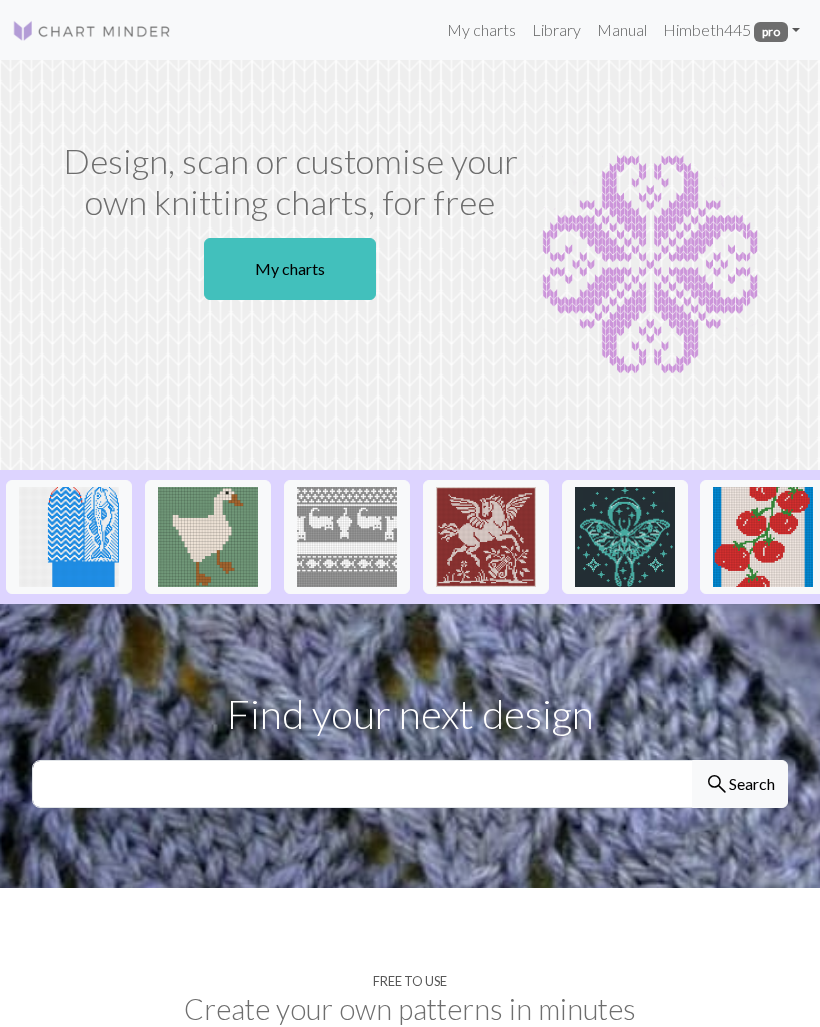 click on "My charts" at bounding box center (481, 30) 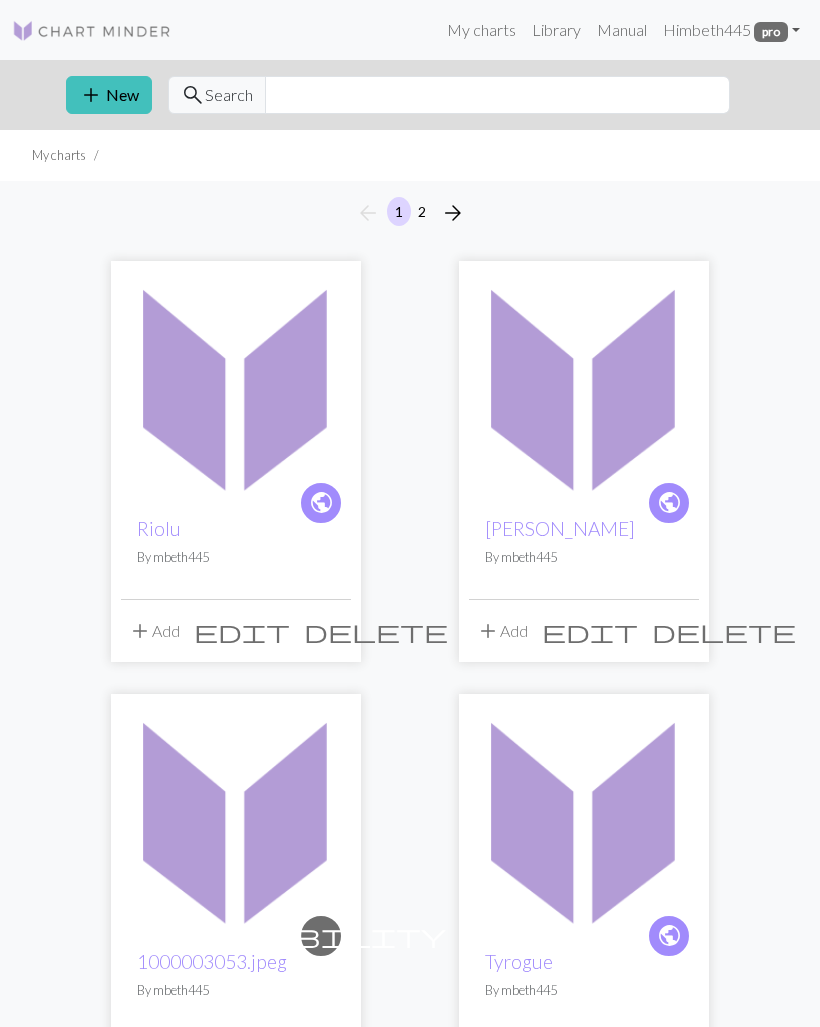 click at bounding box center (236, 386) 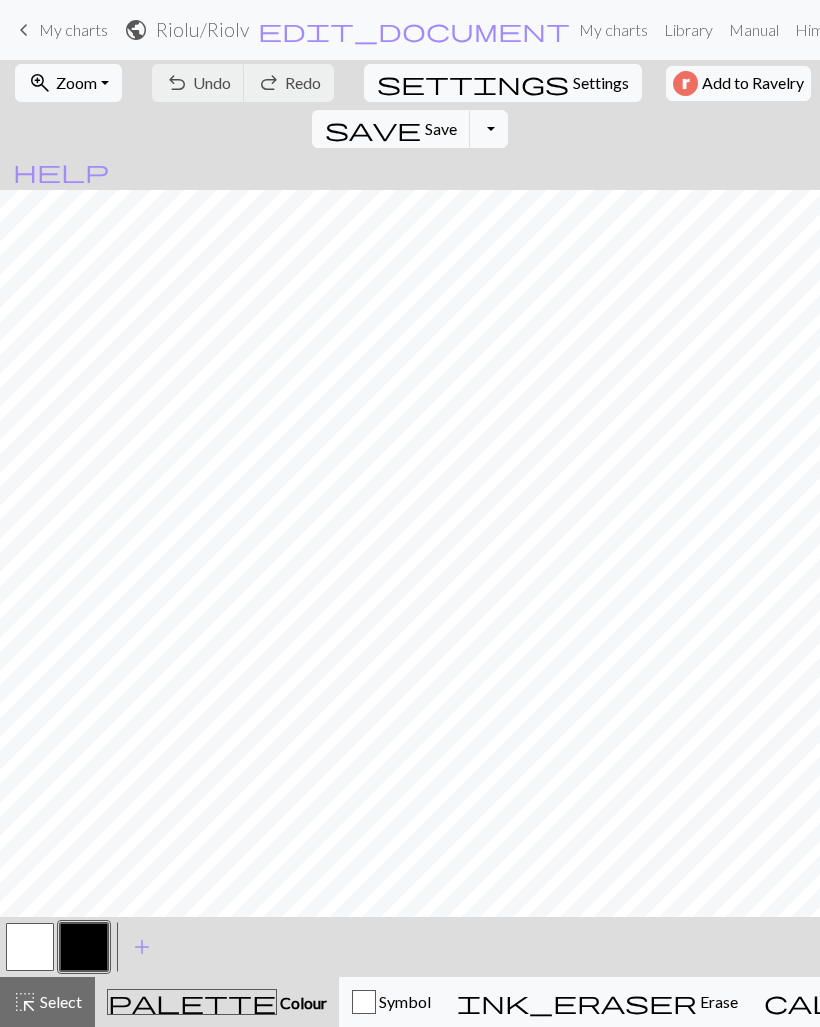 click on "Toggle Dropdown" at bounding box center [489, 129] 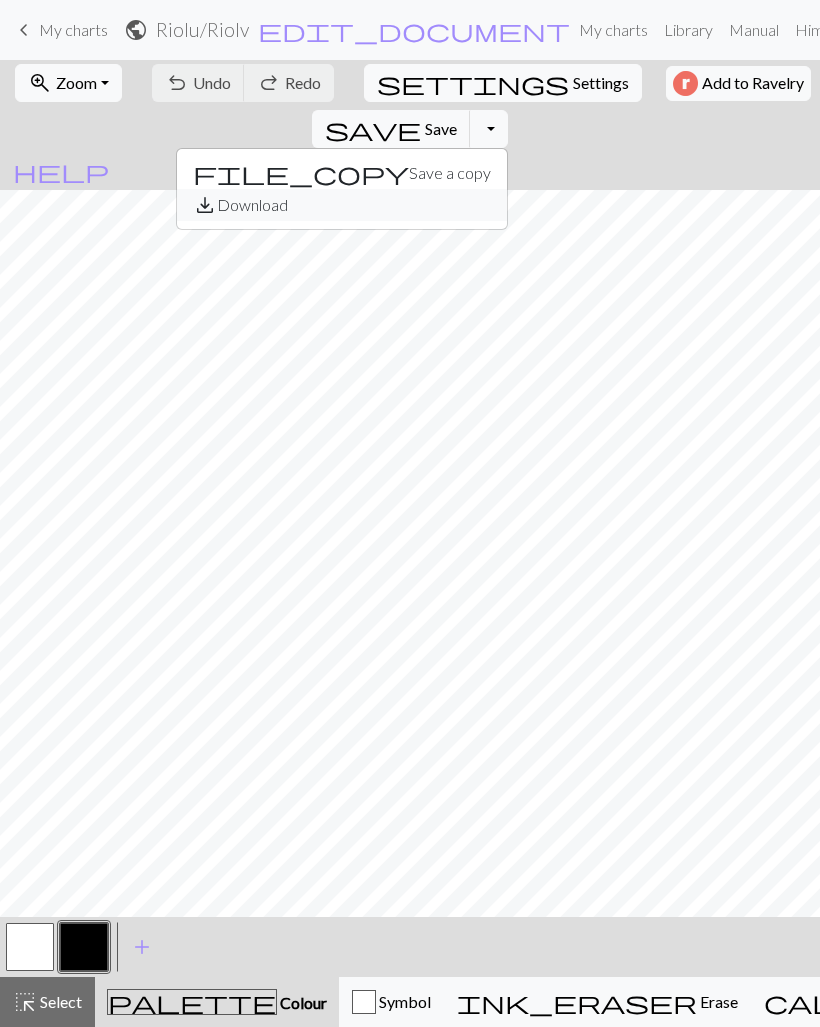 click on "save_alt  Download" at bounding box center [342, 205] 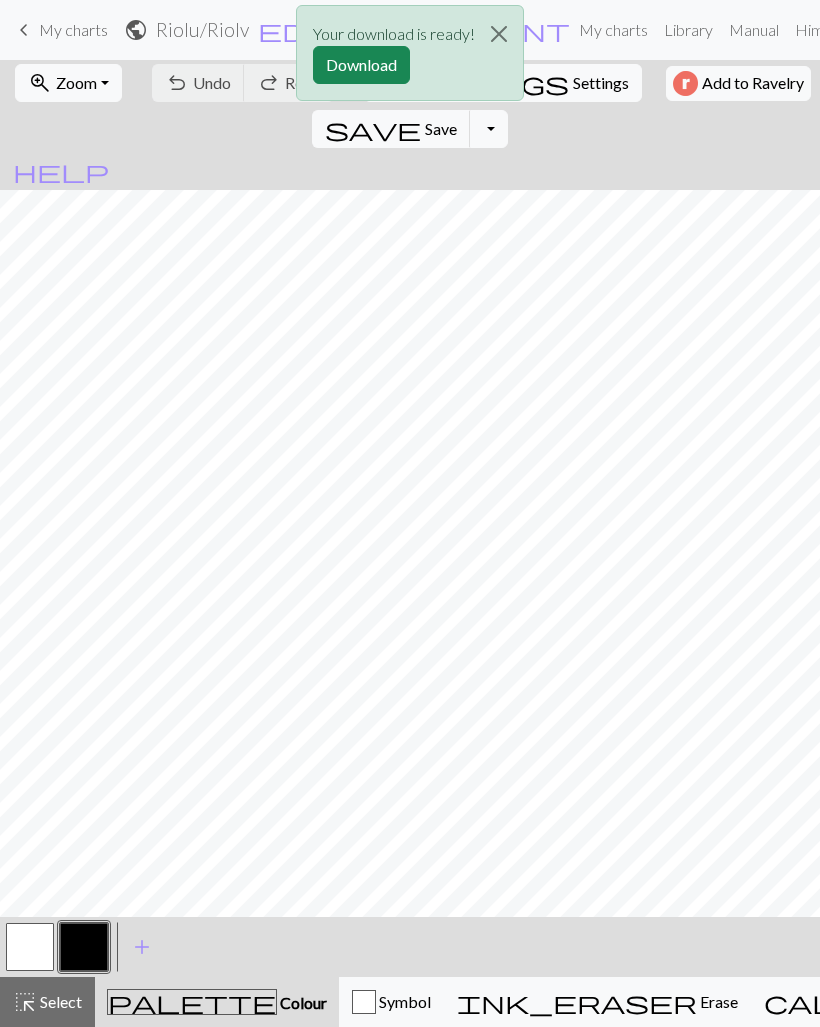 click on "Download" at bounding box center [361, 65] 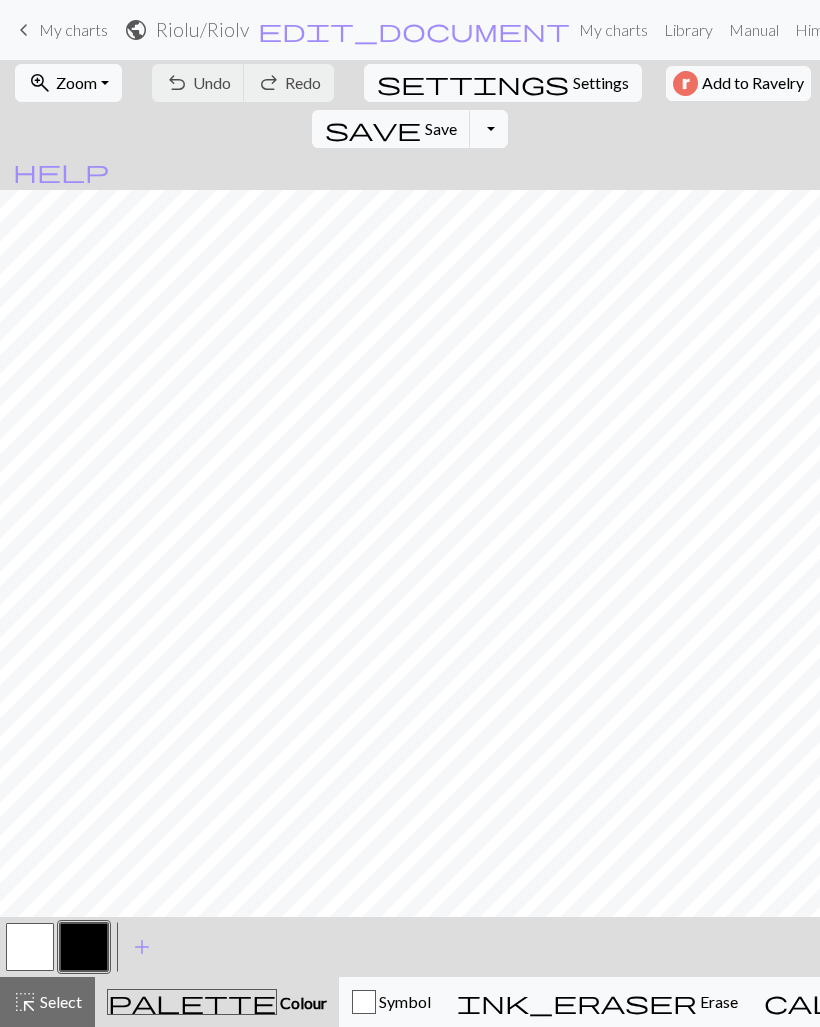 click on "My charts" at bounding box center [73, 29] 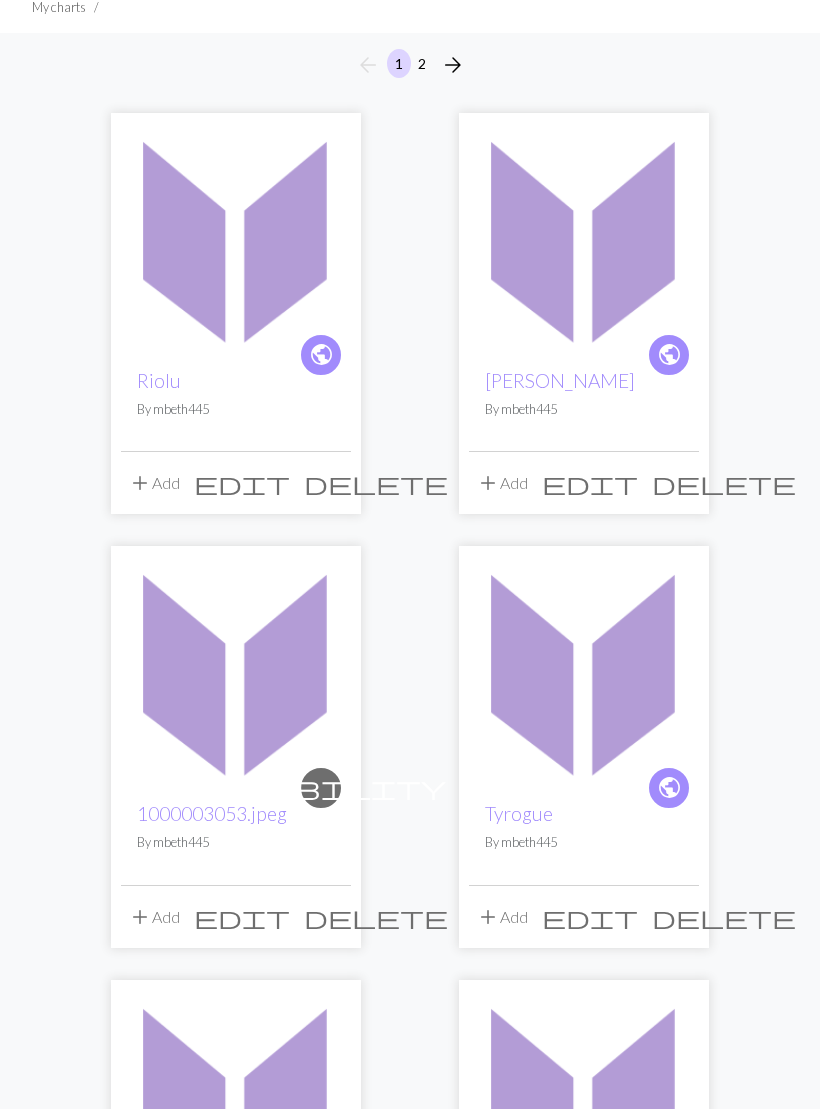 click at bounding box center (236, 672) 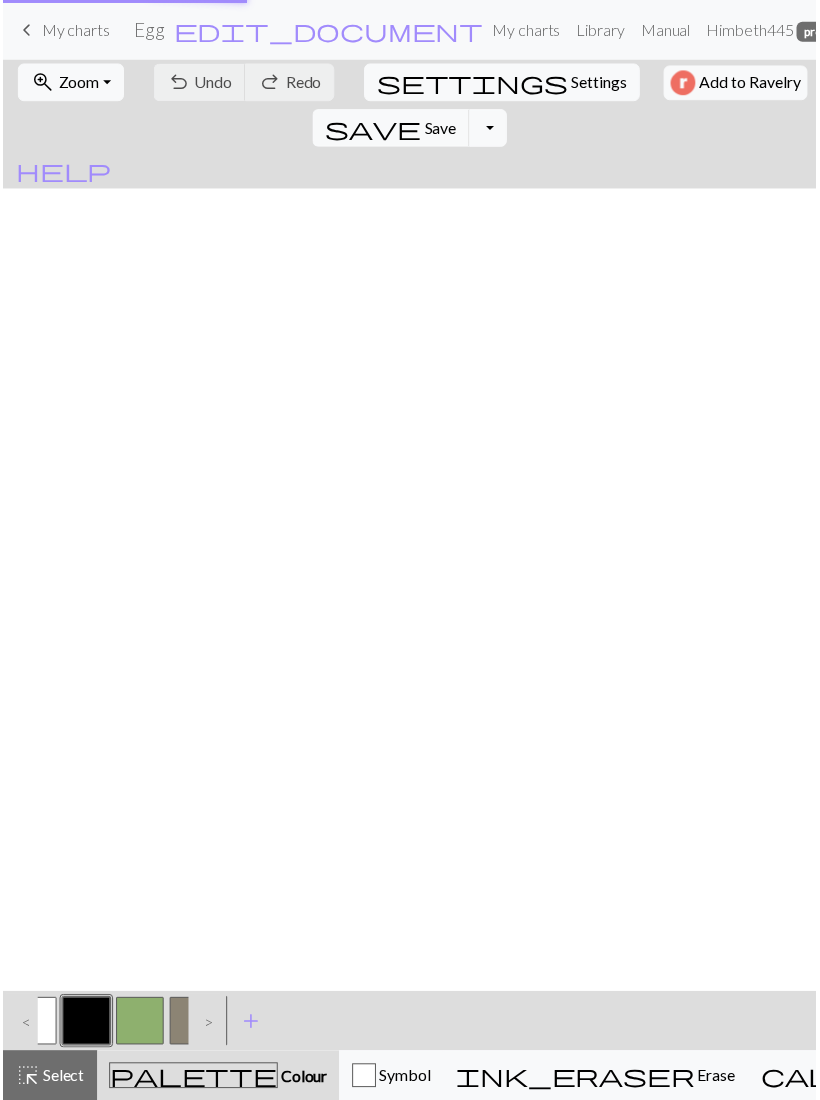 scroll, scrollTop: 0, scrollLeft: 0, axis: both 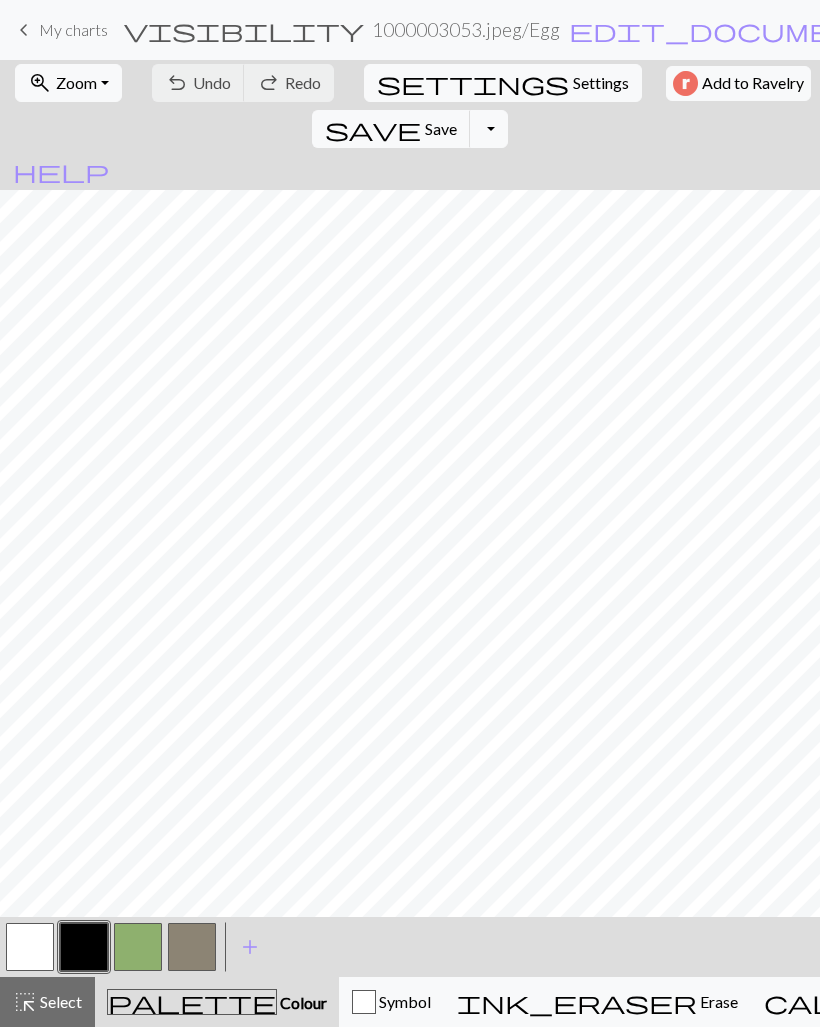click on "Toggle Dropdown" at bounding box center (489, 129) 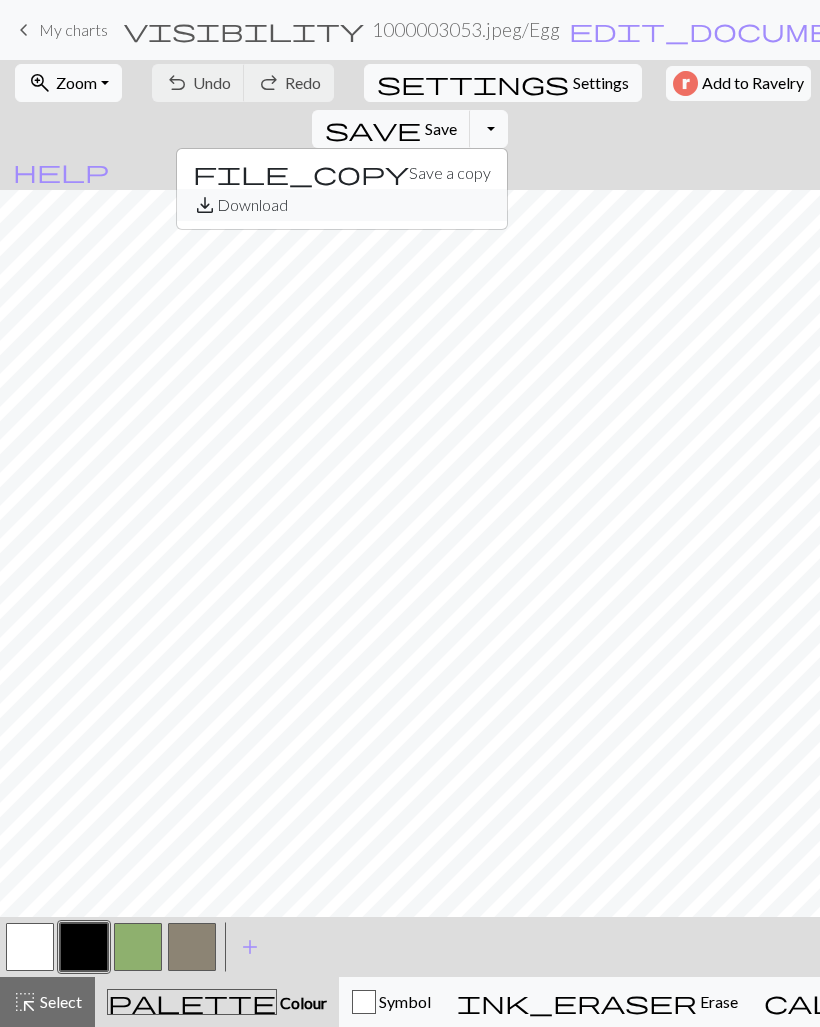 click on "save_alt  Download" at bounding box center (342, 205) 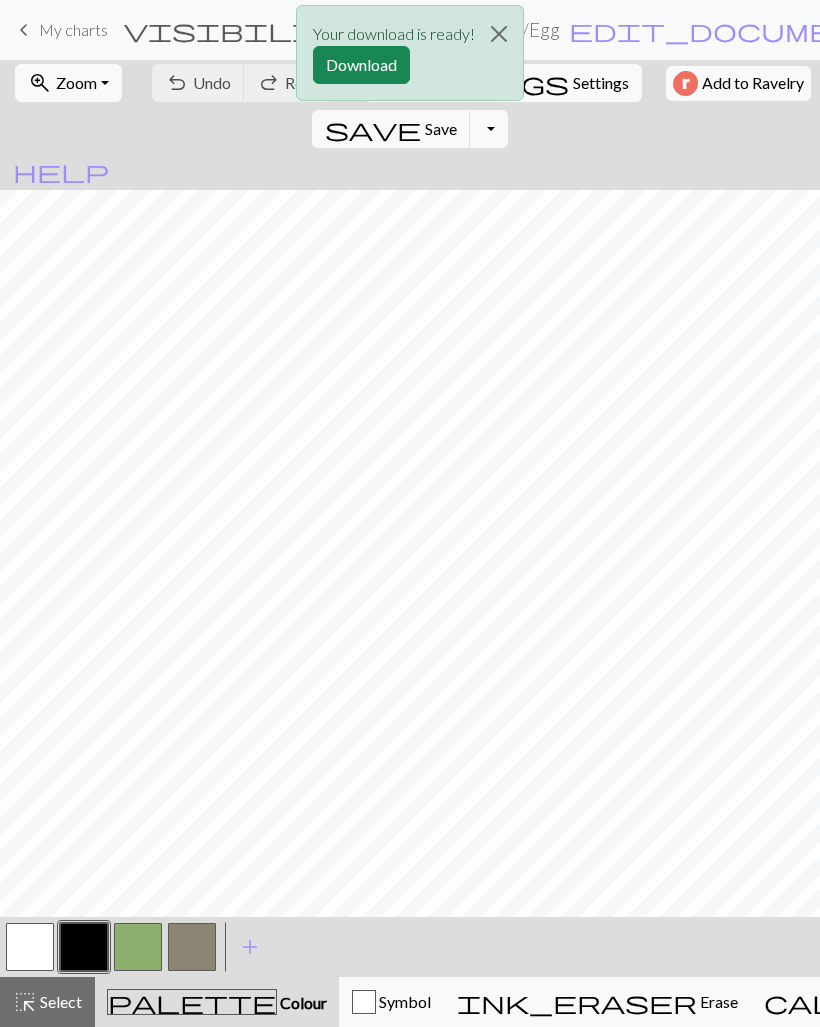 click on "Download" at bounding box center [361, 65] 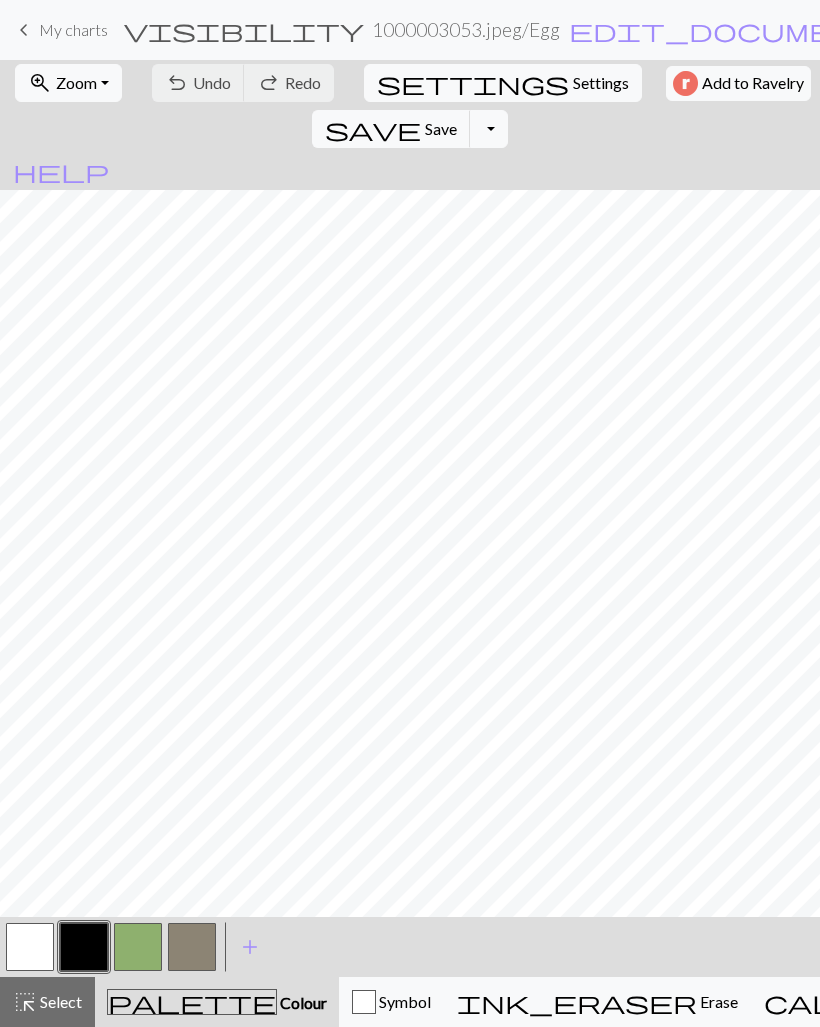 click on "keyboard_arrow_left   My charts" at bounding box center (60, 30) 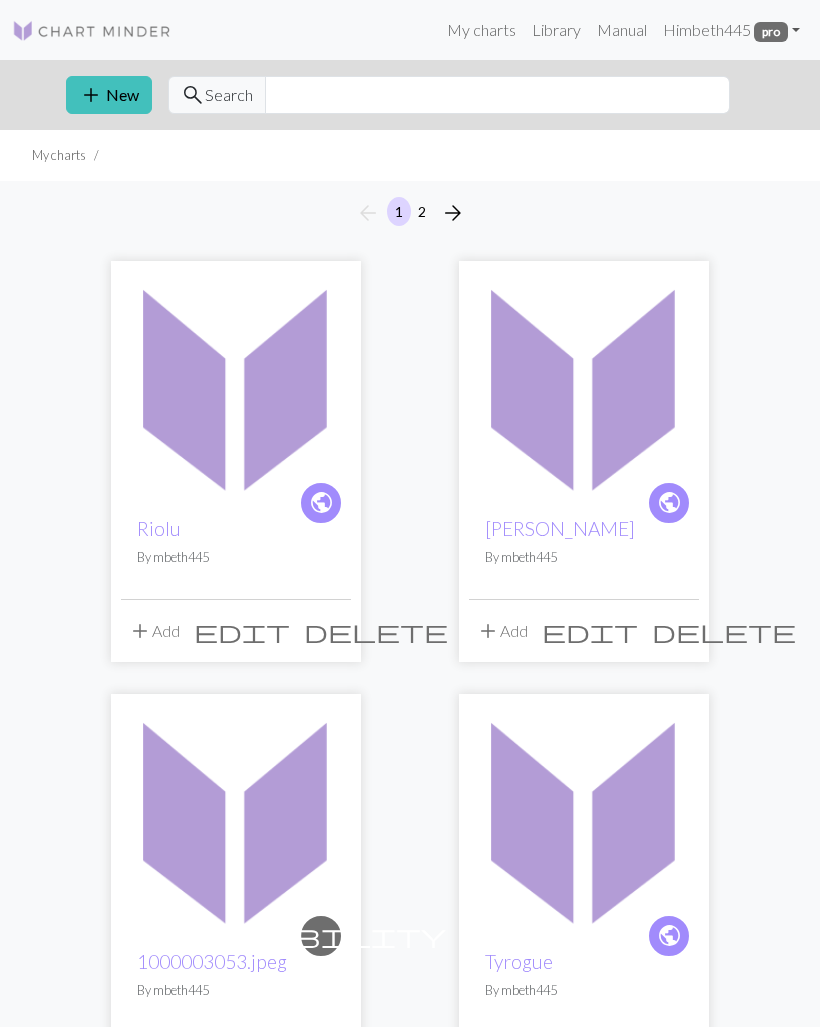 click at bounding box center [584, 819] 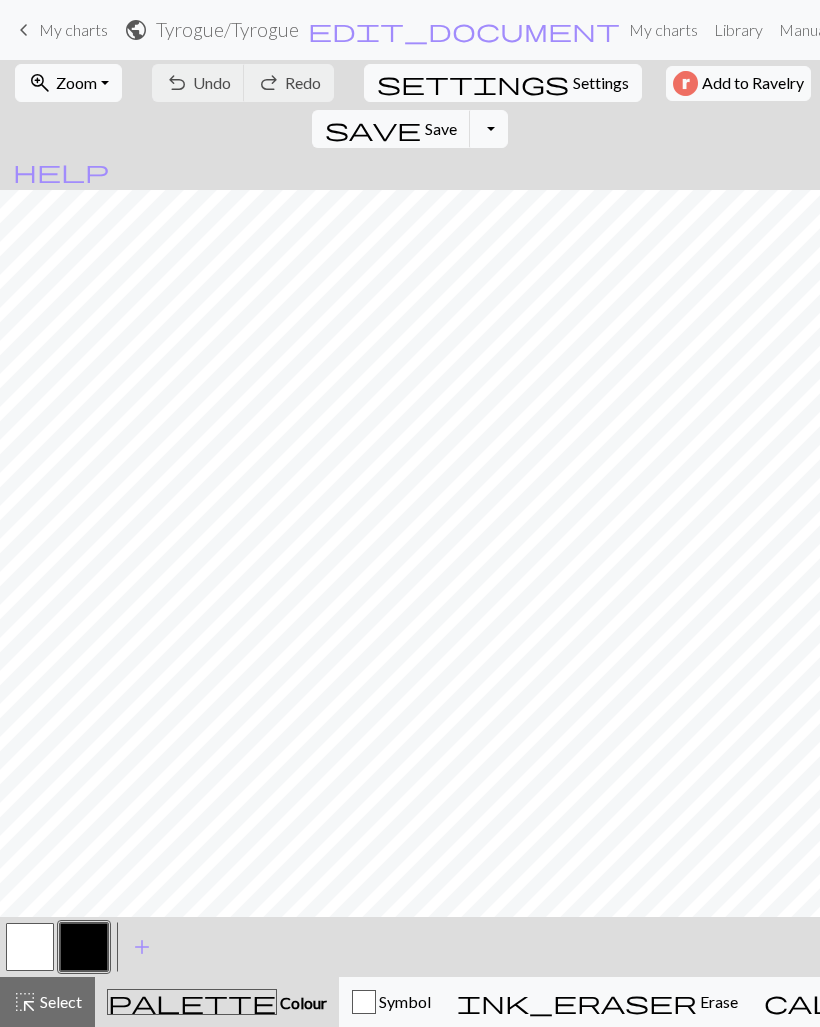 click on "Toggle Dropdown" at bounding box center [489, 129] 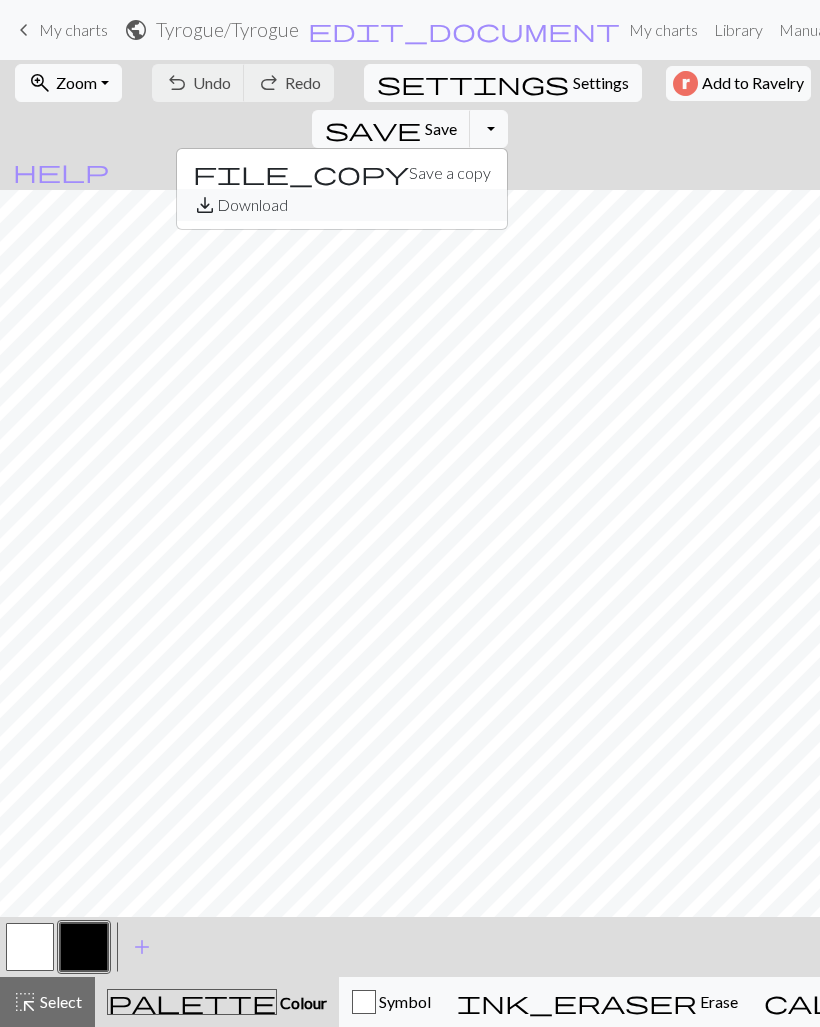 click on "save_alt  Download" at bounding box center [342, 205] 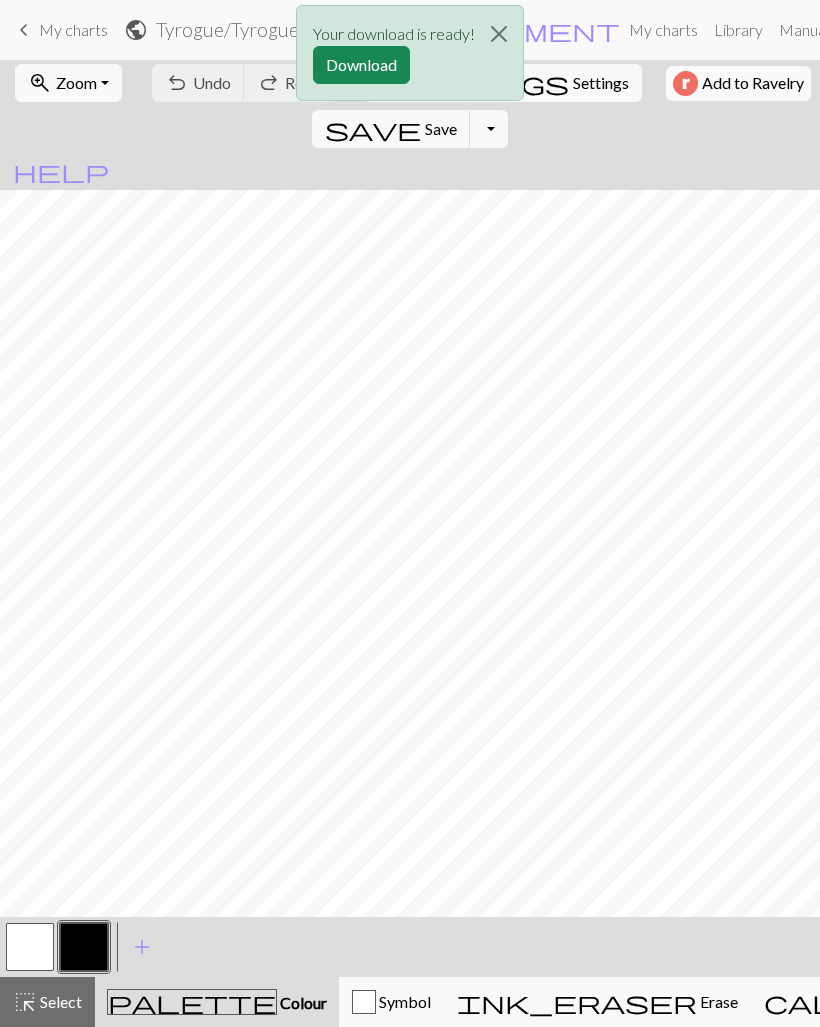 click on "Download" at bounding box center [361, 65] 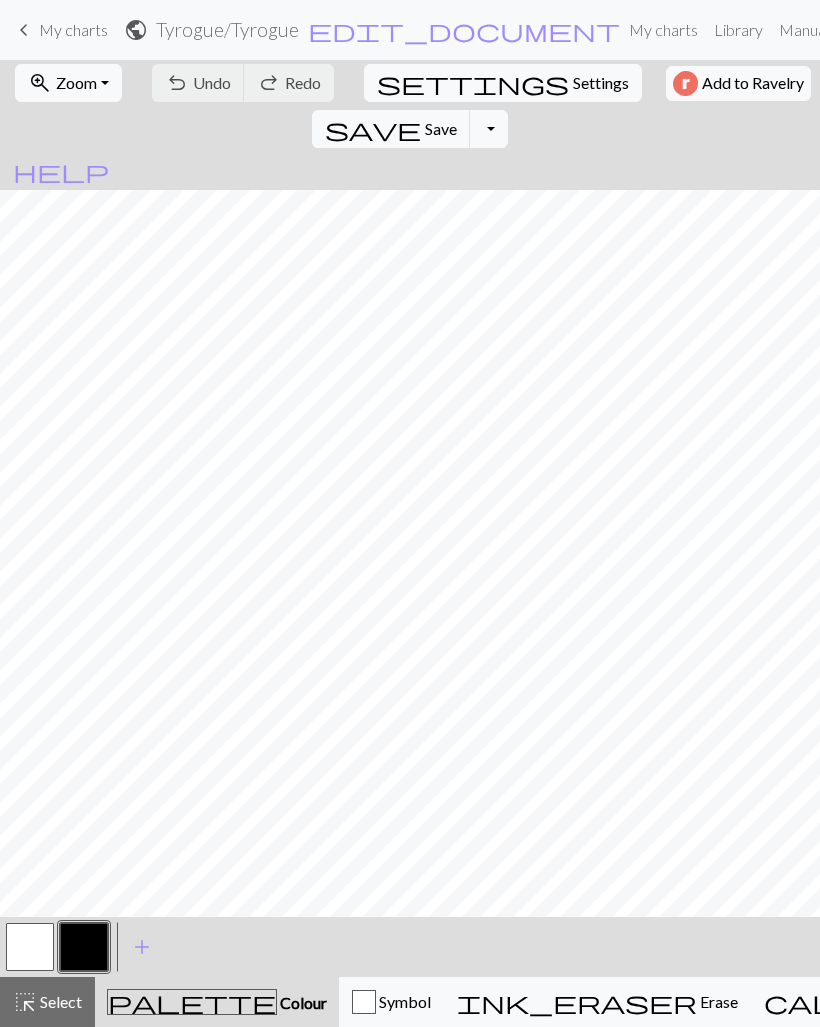 click on "My charts" at bounding box center (73, 29) 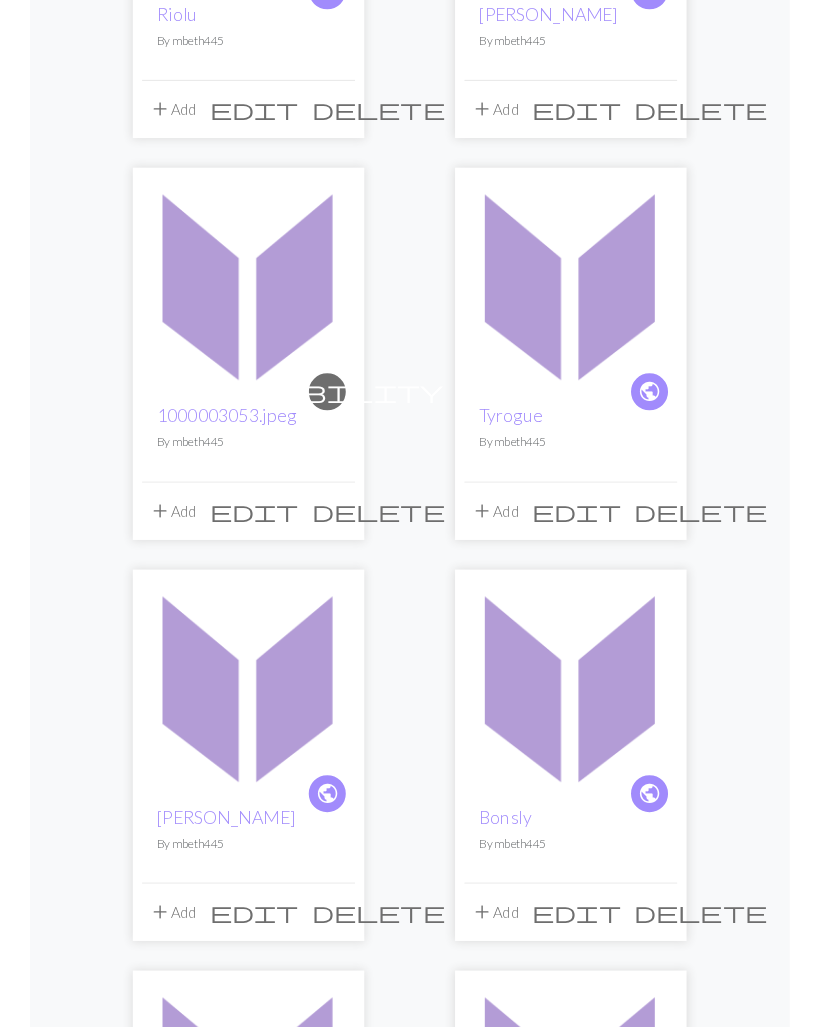 scroll, scrollTop: 592, scrollLeft: 0, axis: vertical 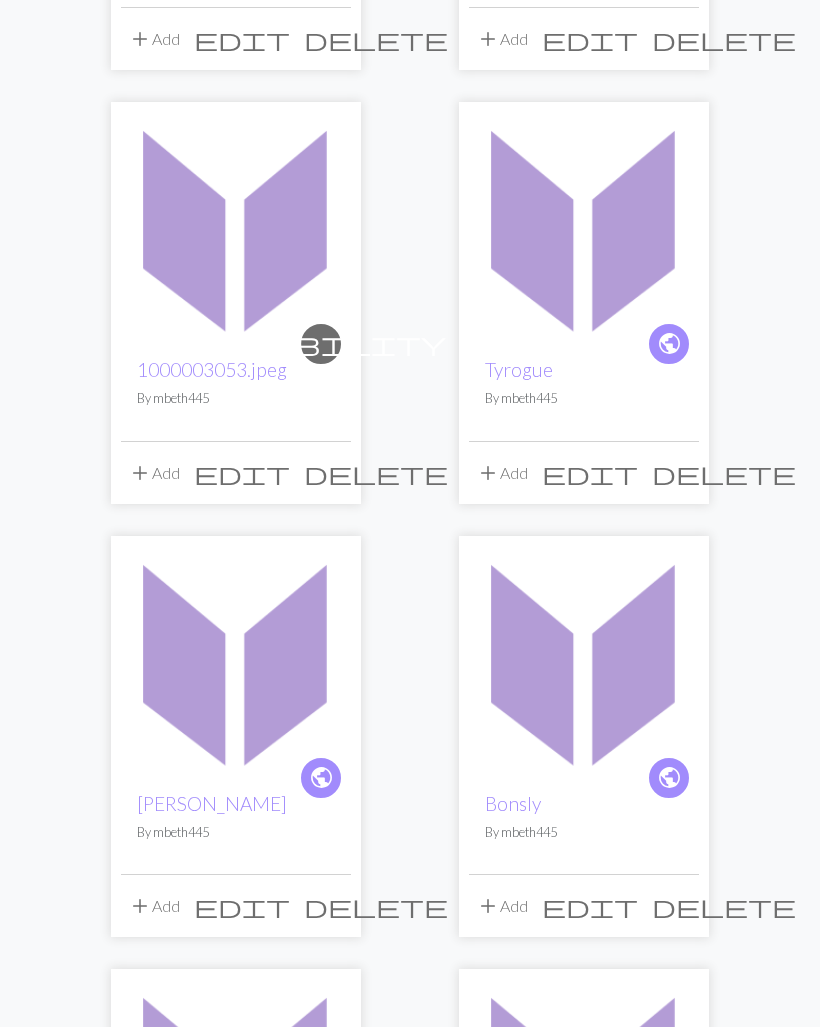 click at bounding box center [236, 661] 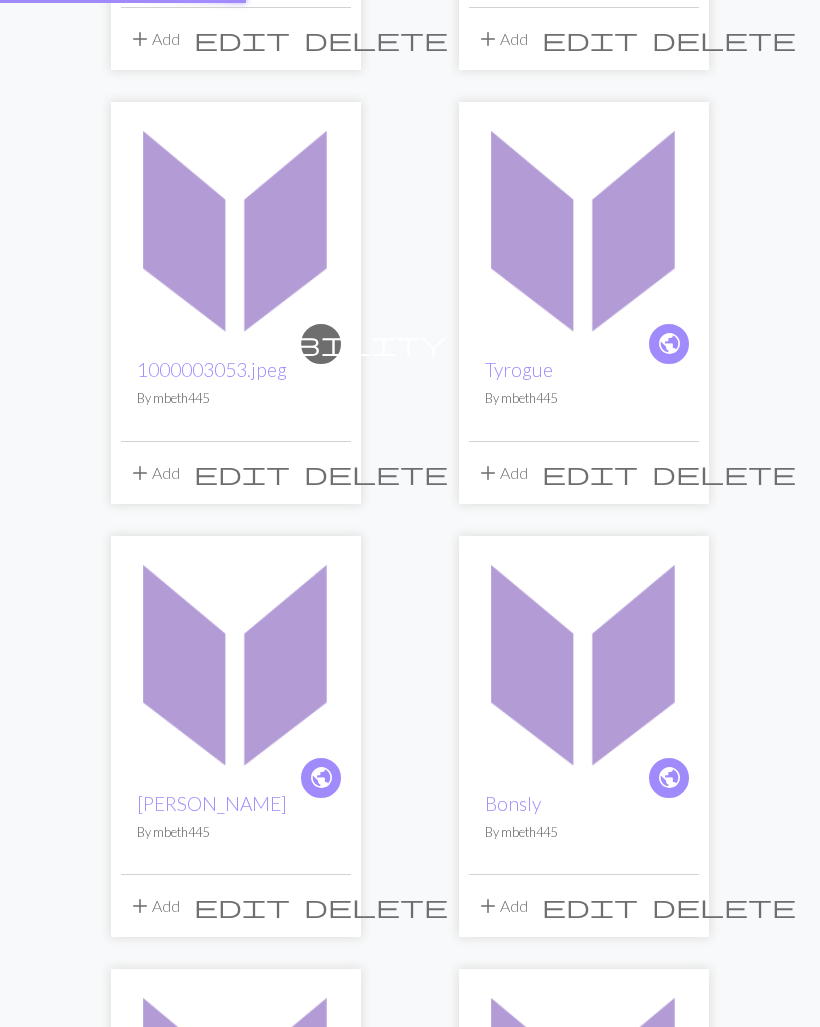 scroll, scrollTop: 0, scrollLeft: 0, axis: both 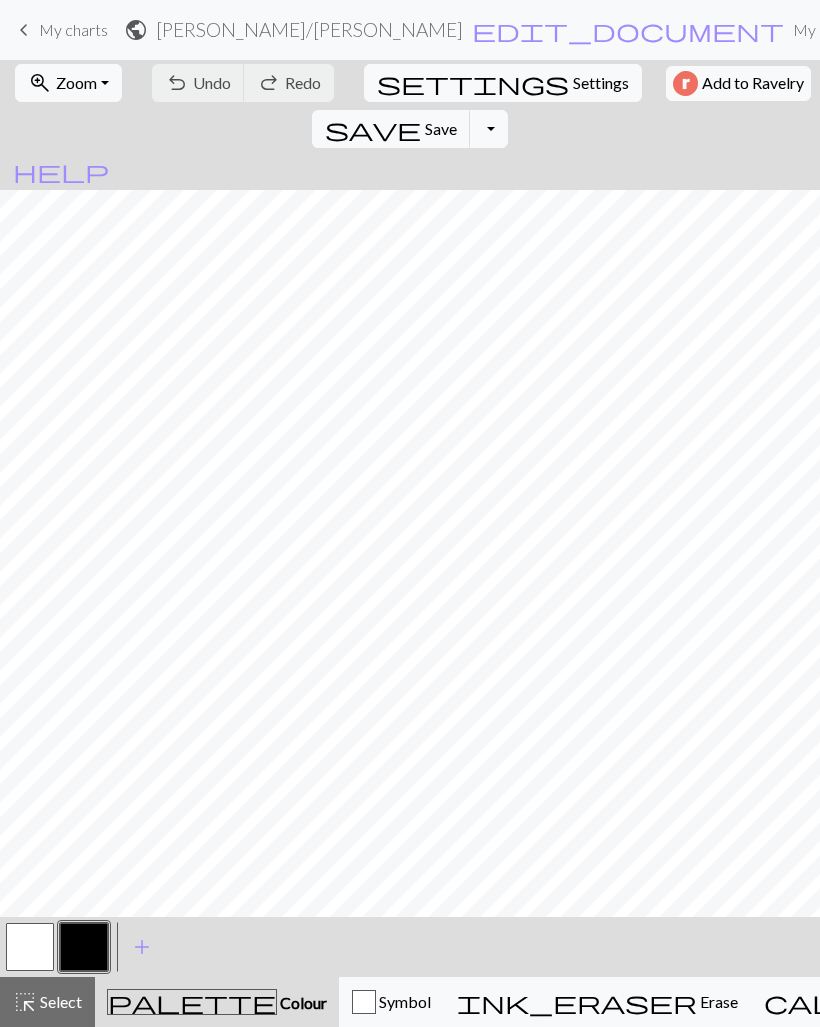 click on "Toggle Dropdown" at bounding box center [489, 129] 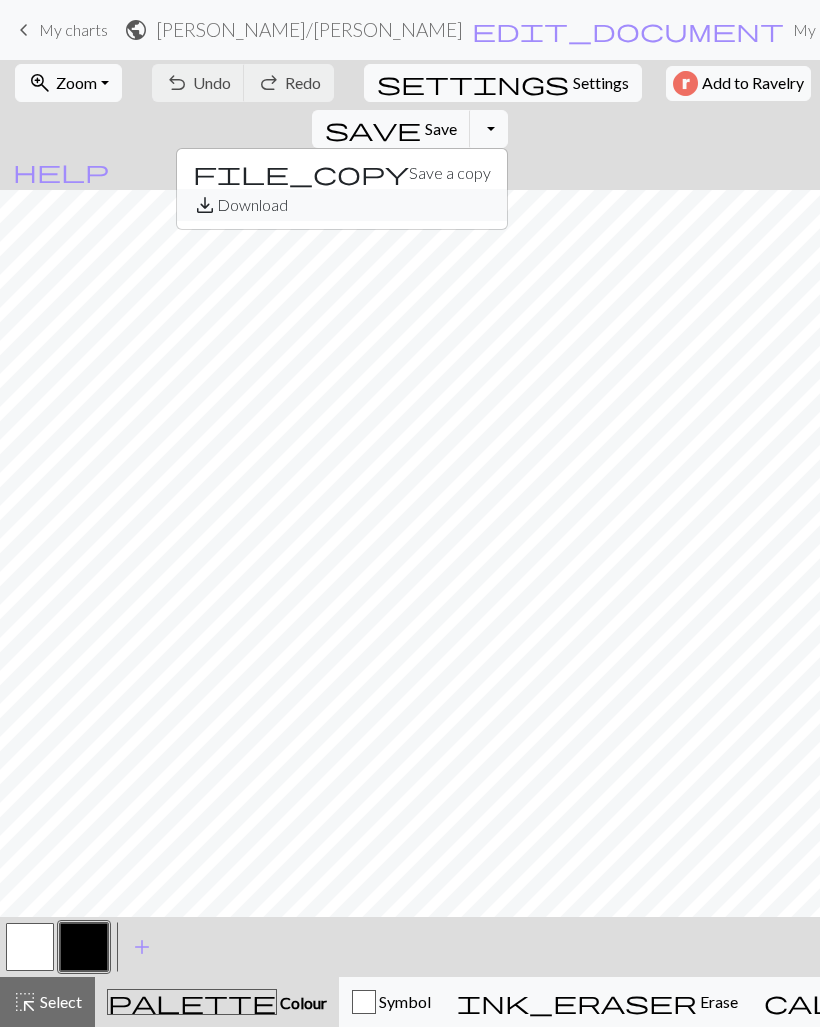 click on "save_alt  Download" at bounding box center (342, 205) 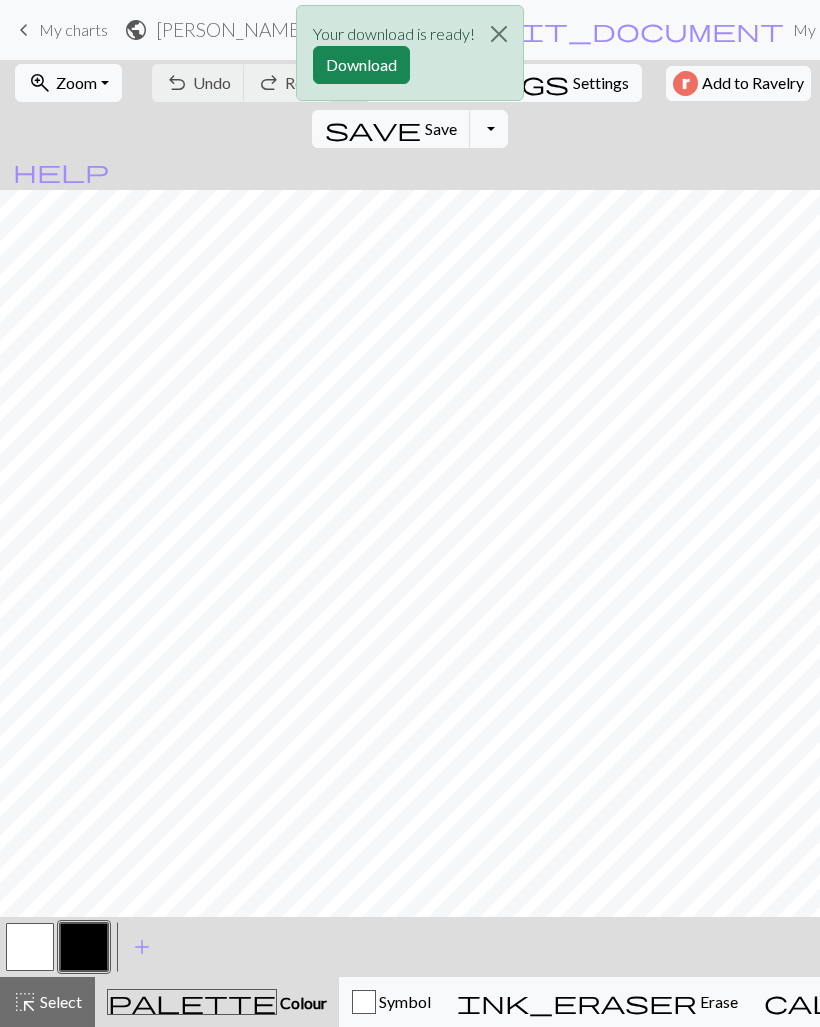 click on "Download" at bounding box center (361, 65) 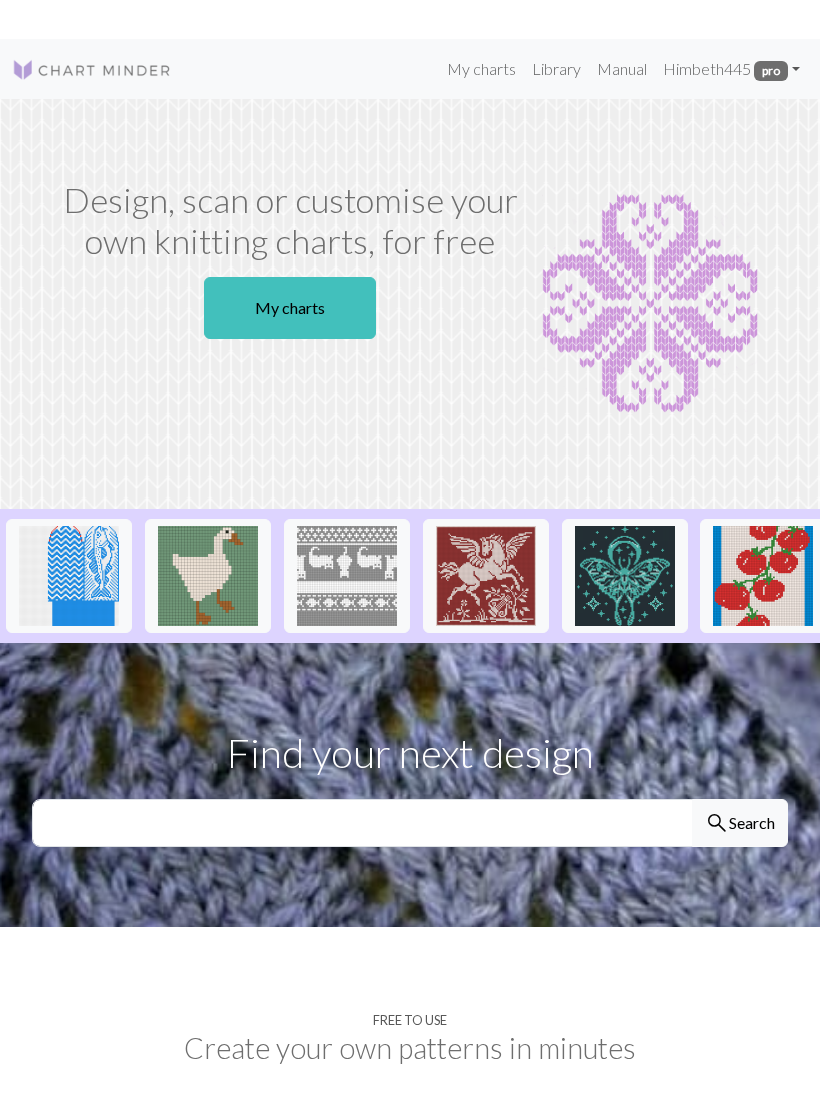 scroll, scrollTop: 0, scrollLeft: 0, axis: both 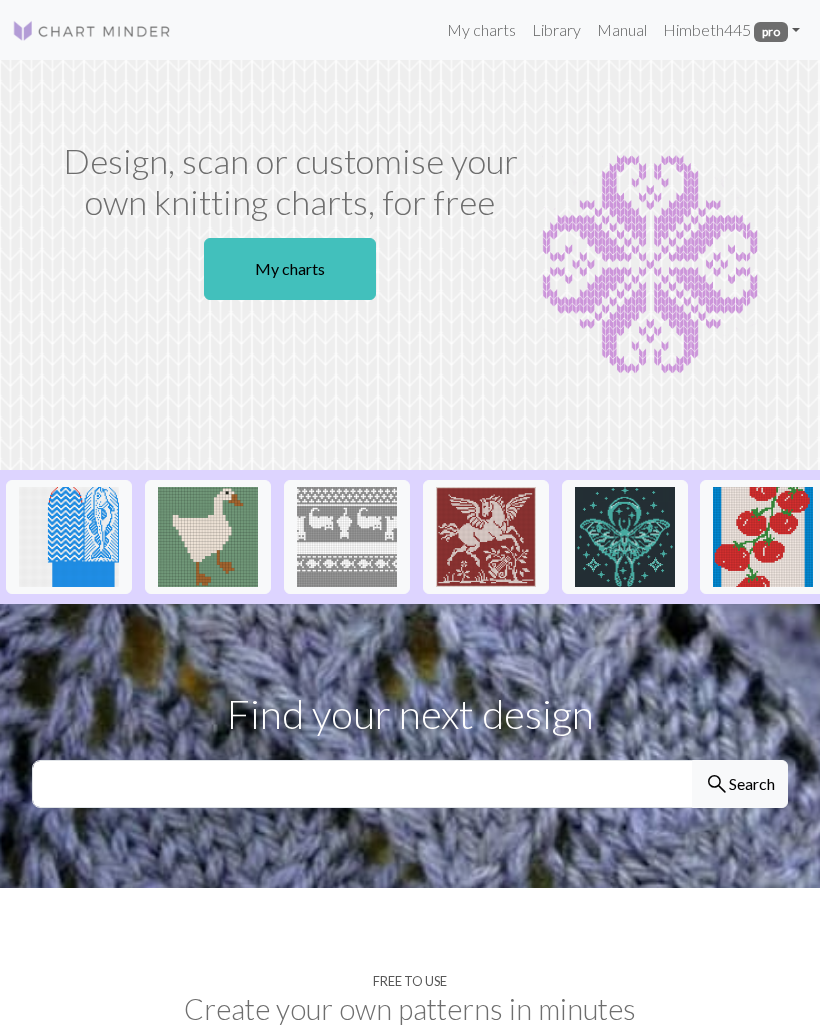 click on "My charts" at bounding box center [481, 30] 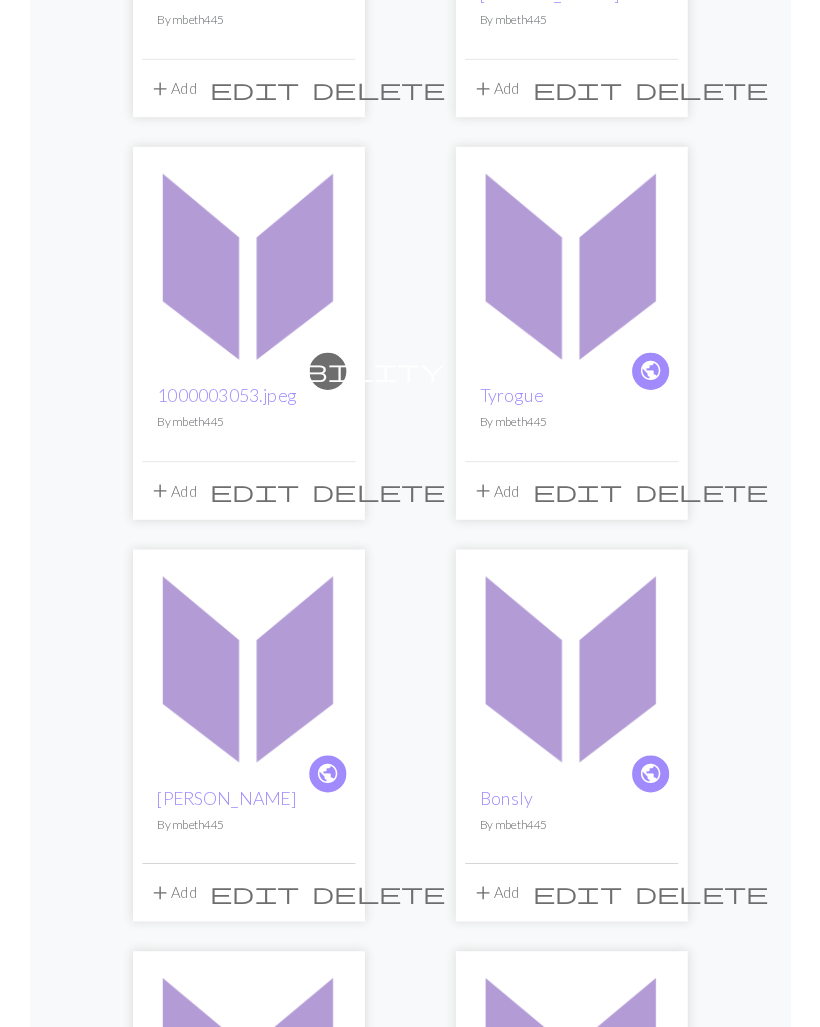scroll, scrollTop: 616, scrollLeft: 0, axis: vertical 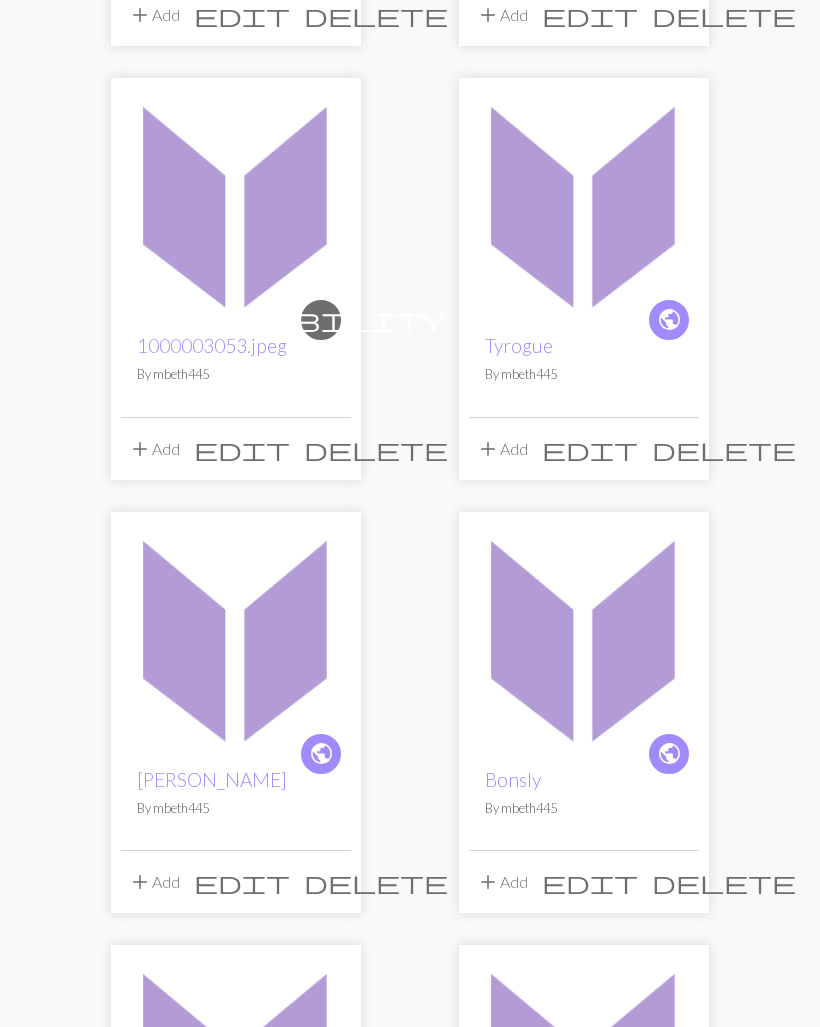 click at bounding box center (584, 637) 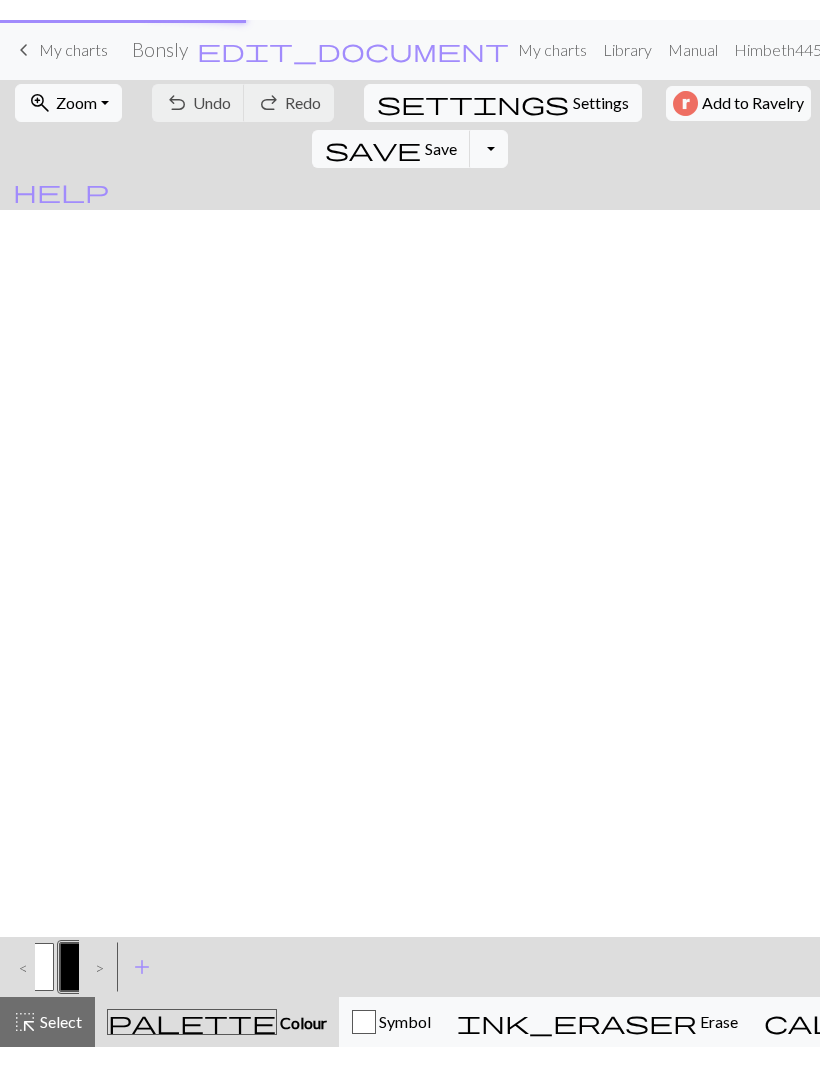 scroll, scrollTop: 0, scrollLeft: 0, axis: both 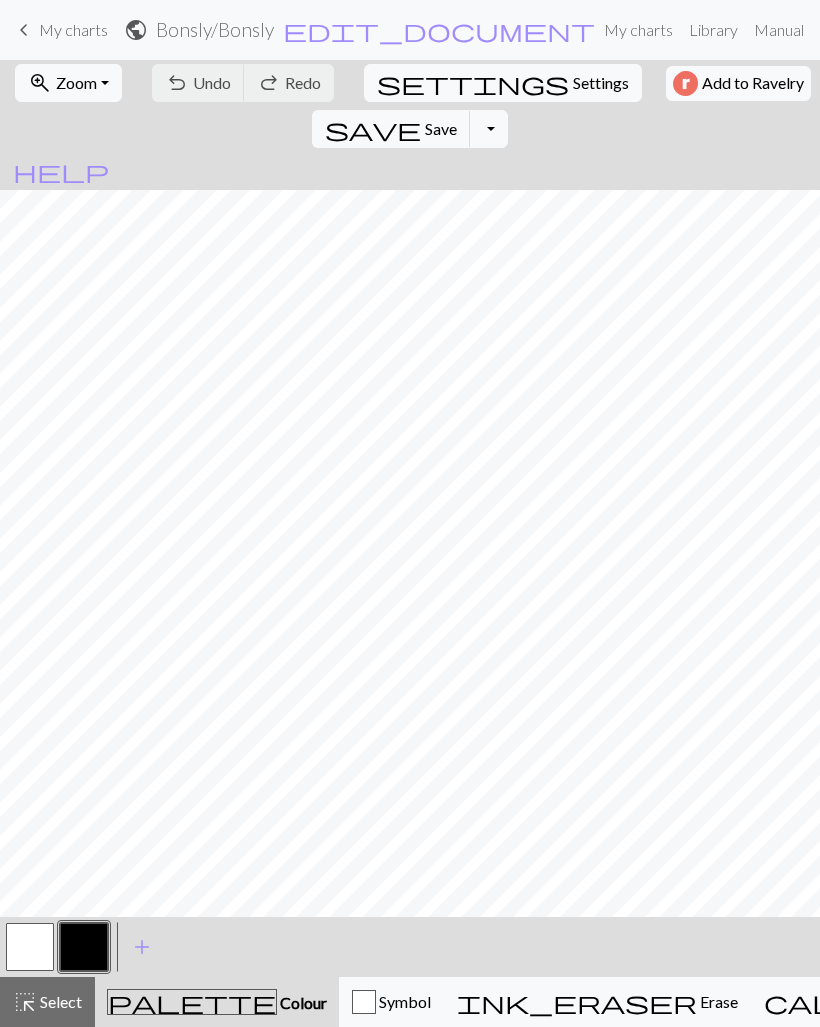 click at bounding box center (30, 947) 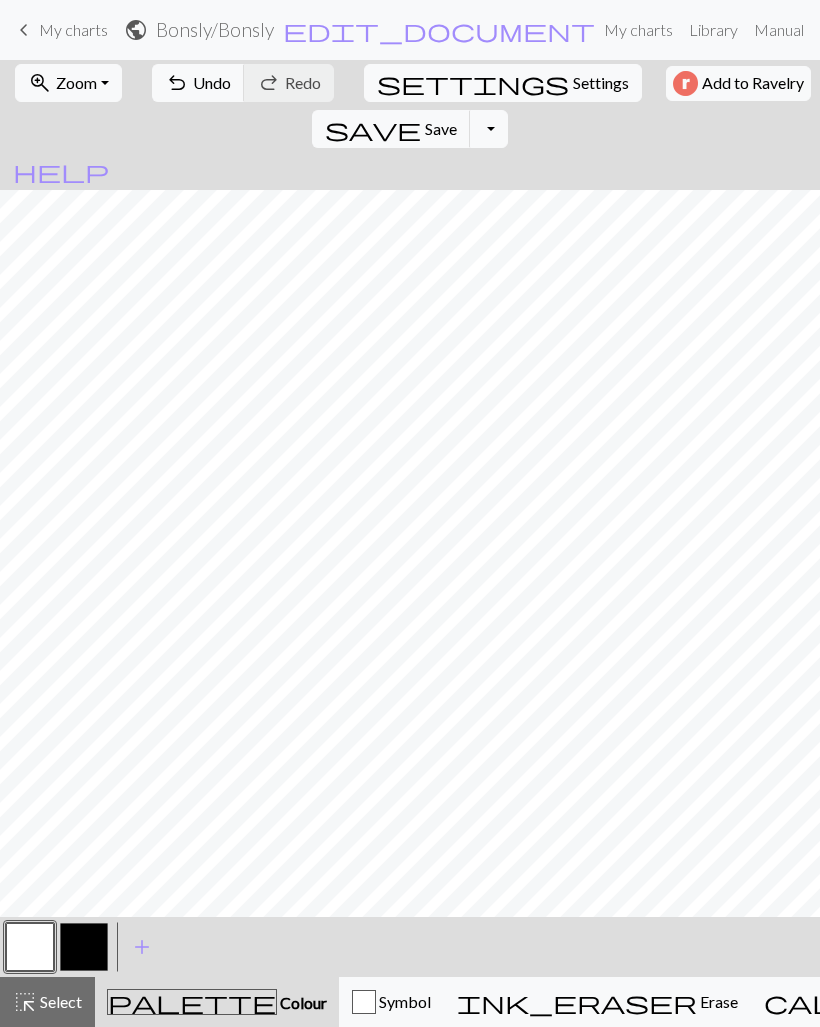 click at bounding box center [84, 947] 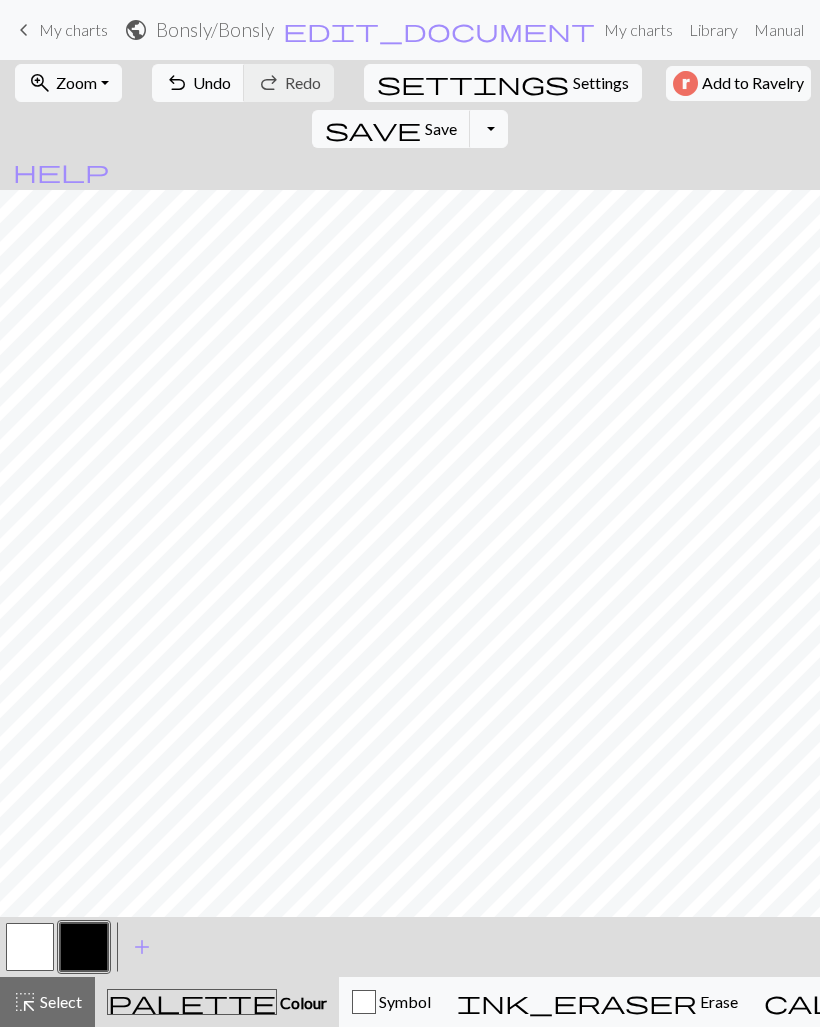 click on "Save" at bounding box center [441, 128] 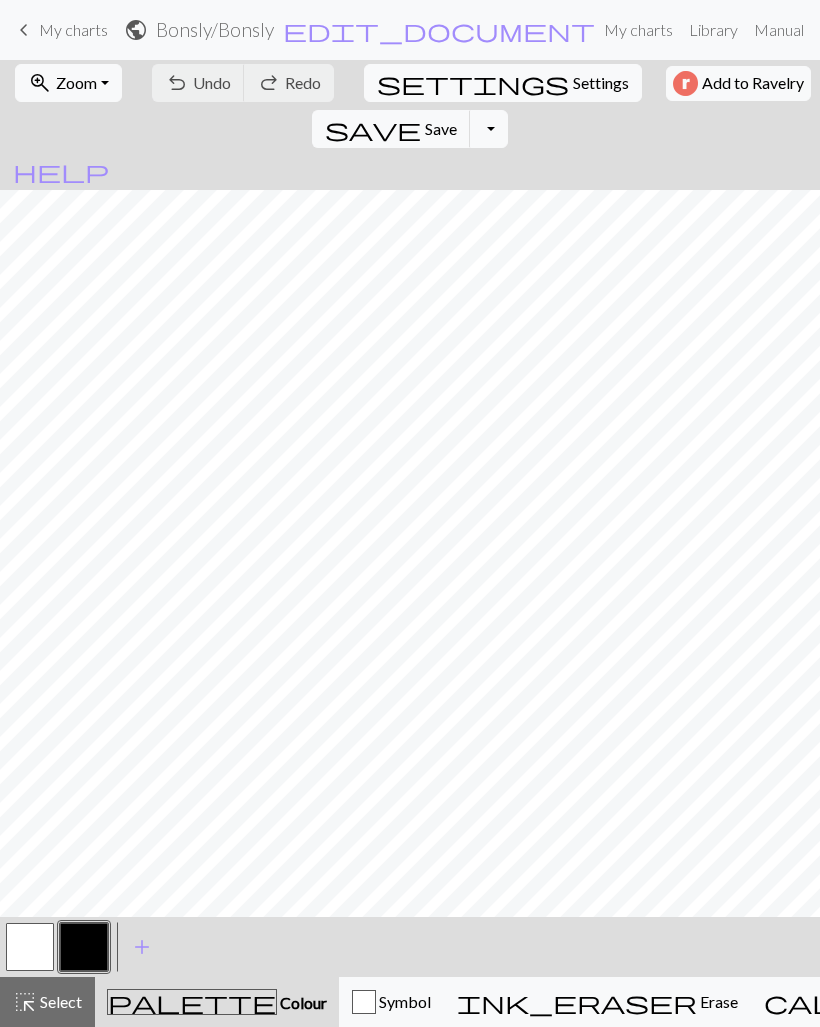 click on "Toggle Dropdown" at bounding box center (489, 129) 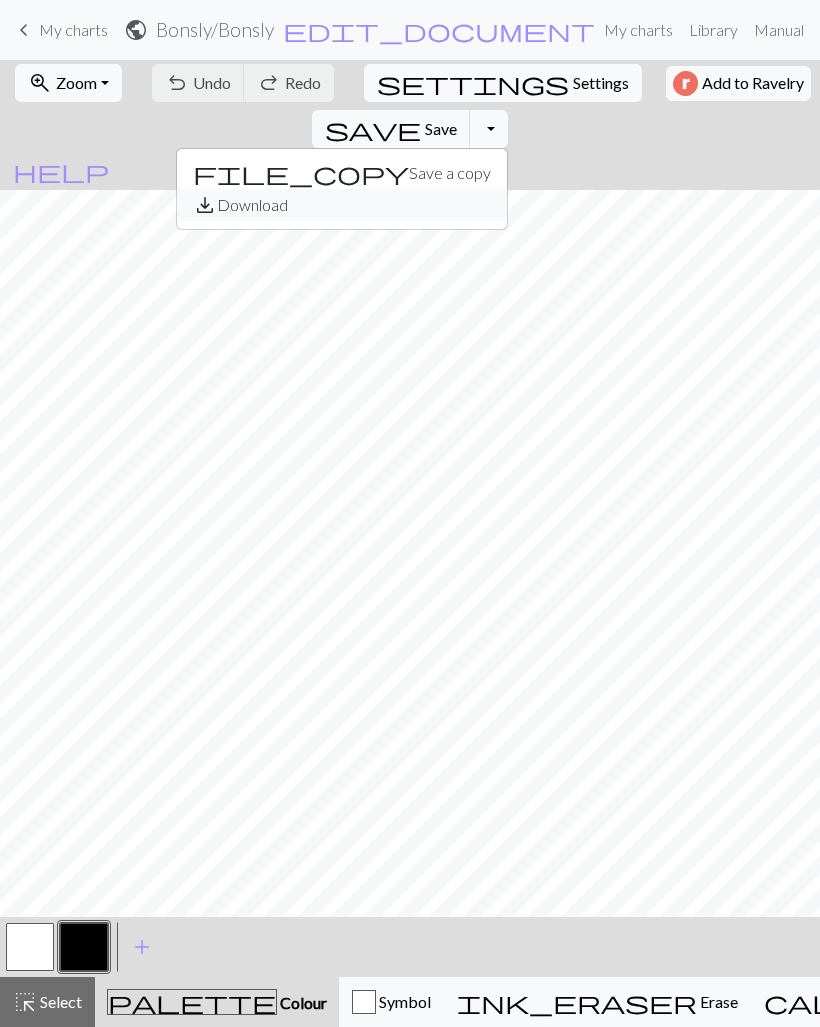 click on "save_alt  Download" at bounding box center [342, 205] 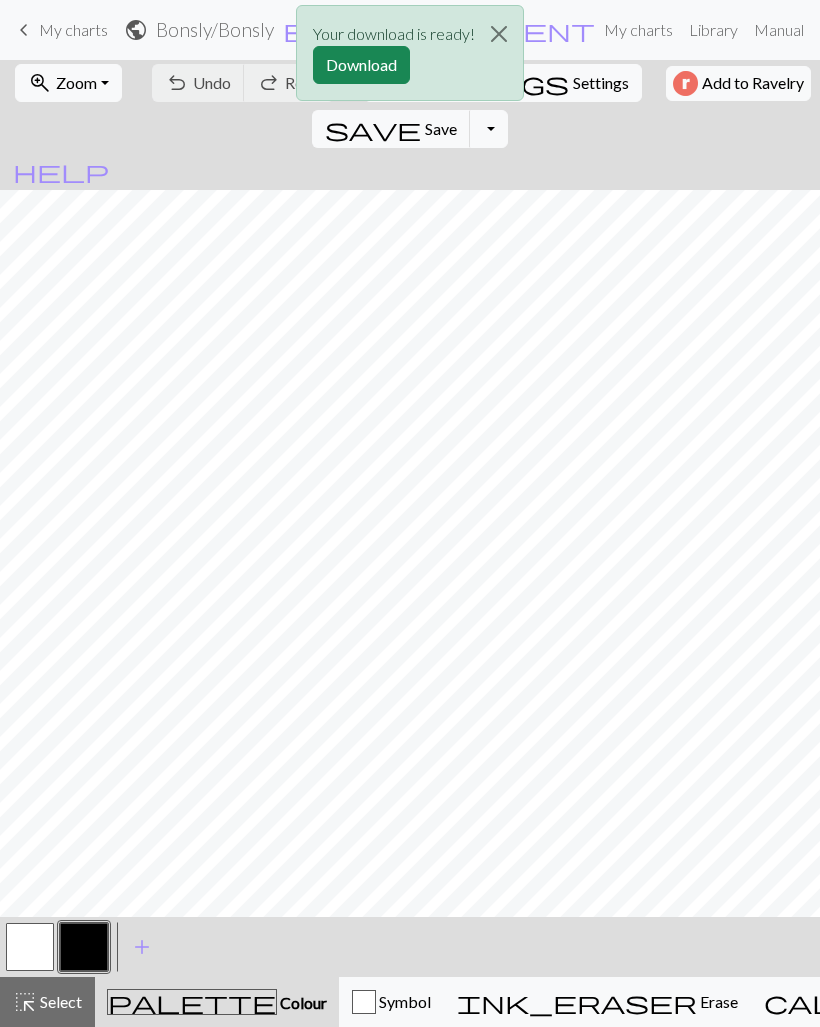 click on "Download" at bounding box center [361, 65] 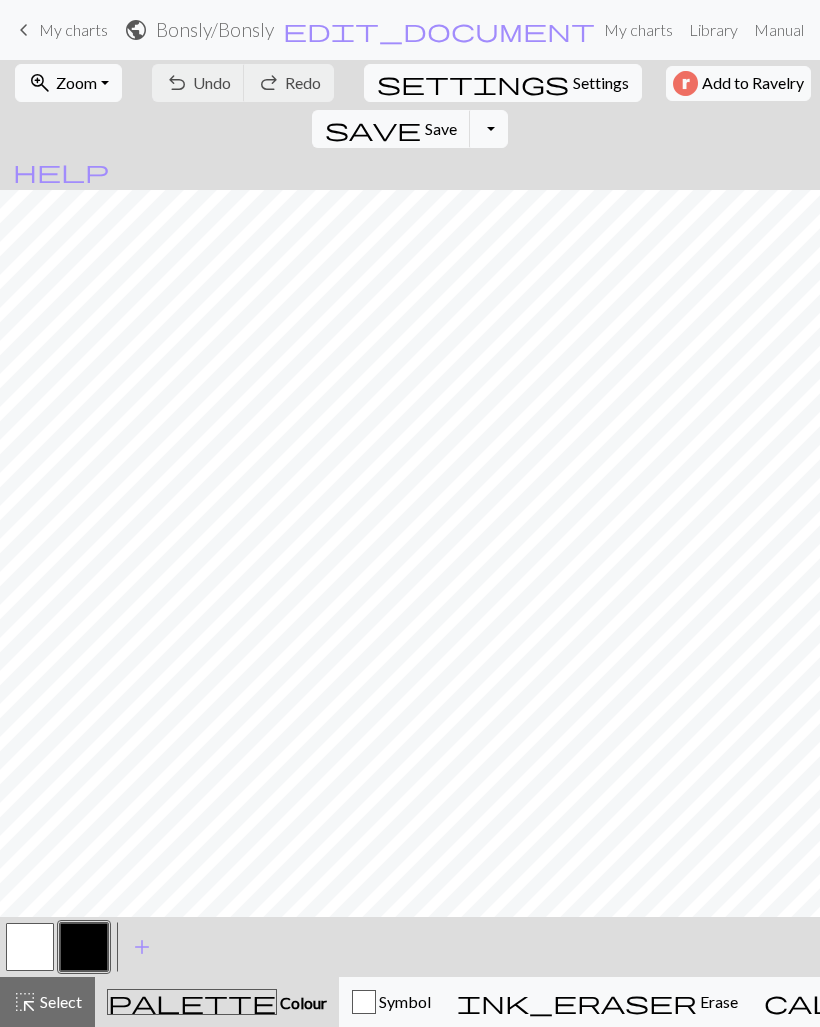 click on "My charts" at bounding box center [73, 29] 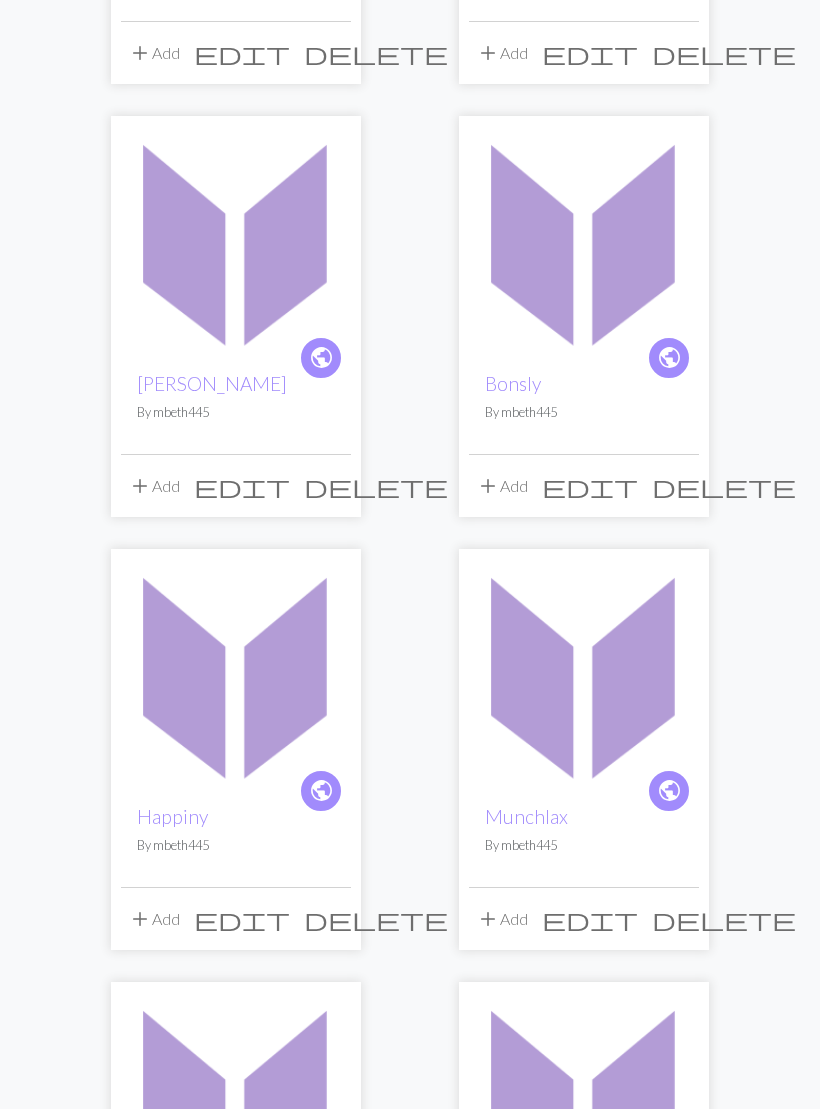 scroll, scrollTop: 1027, scrollLeft: 0, axis: vertical 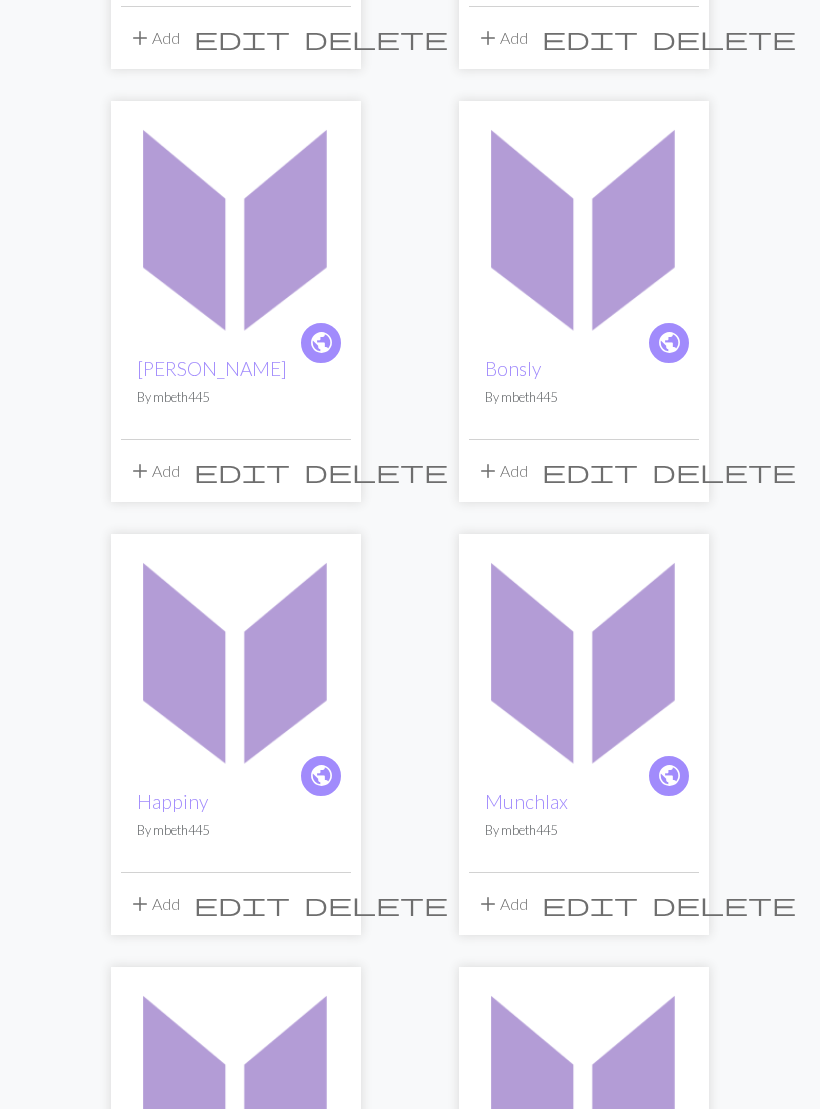 click at bounding box center (236, 659) 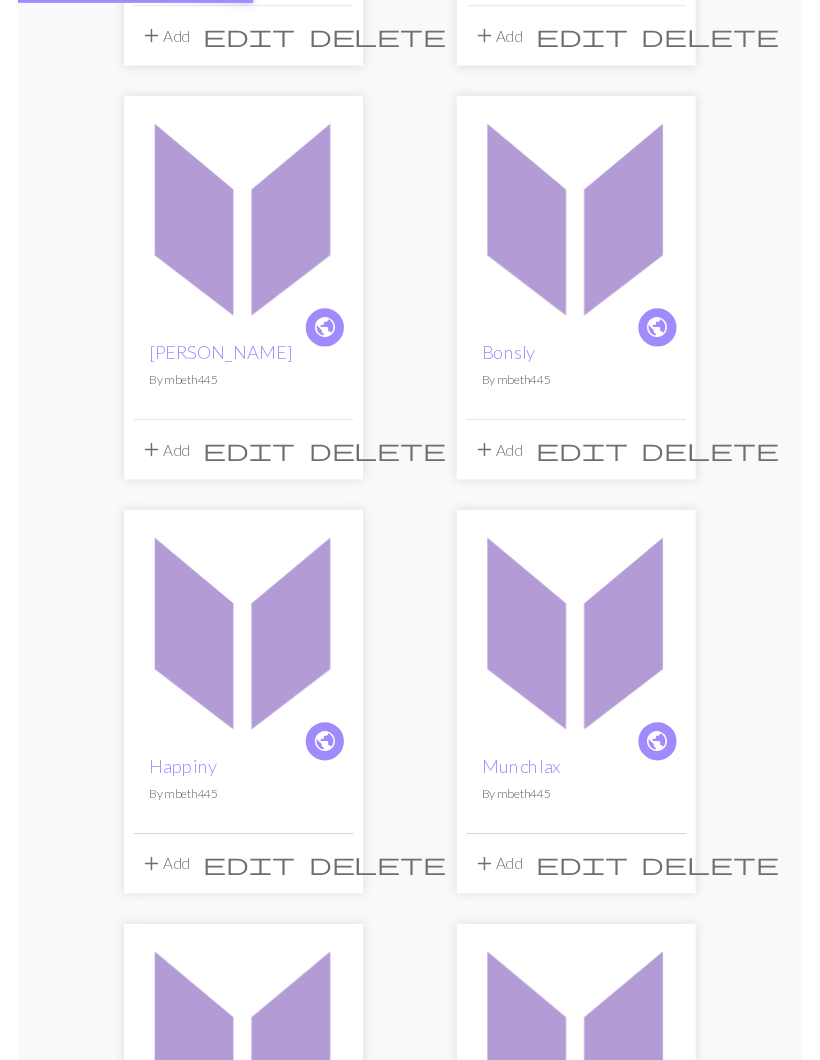 scroll, scrollTop: 0, scrollLeft: 0, axis: both 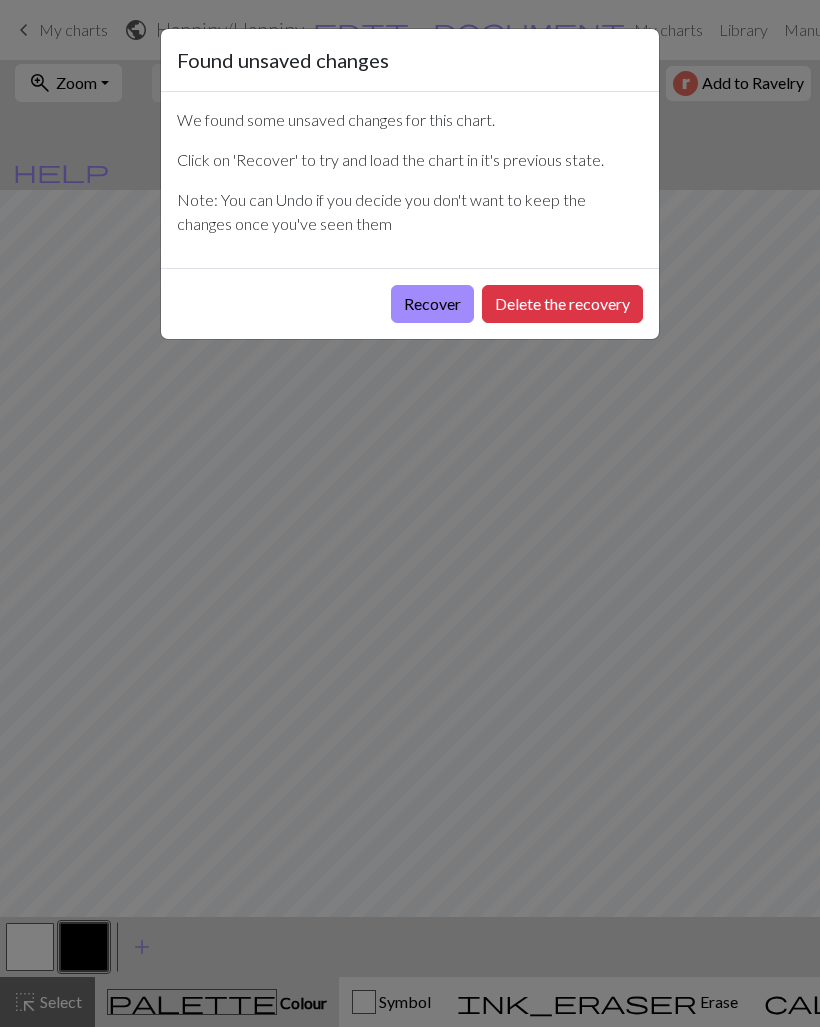 click on "Recover" at bounding box center [432, 304] 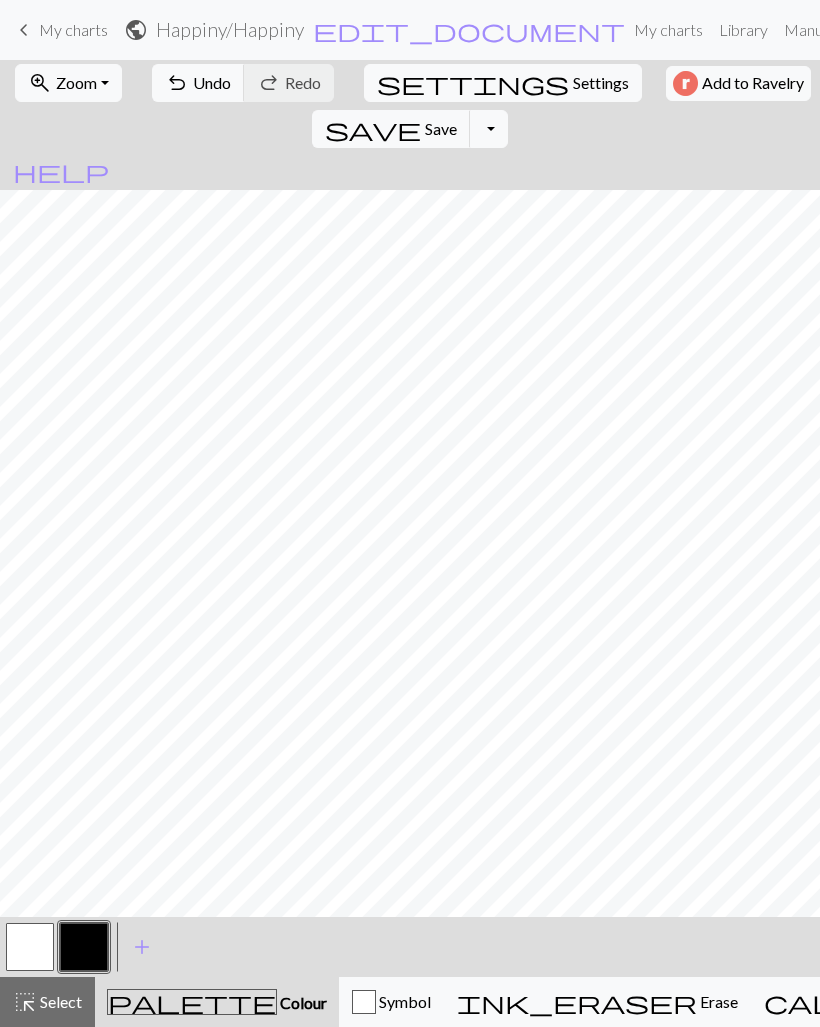 click on "undo Undo Undo" at bounding box center (198, 83) 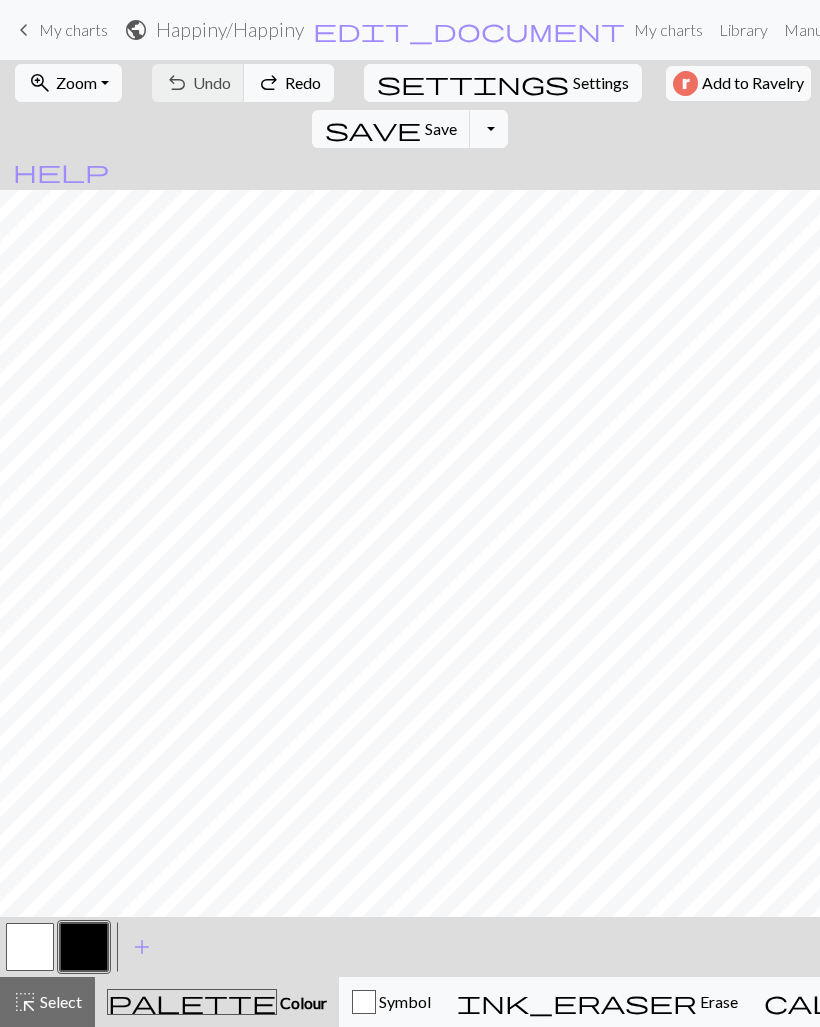 click on "save" at bounding box center (373, 129) 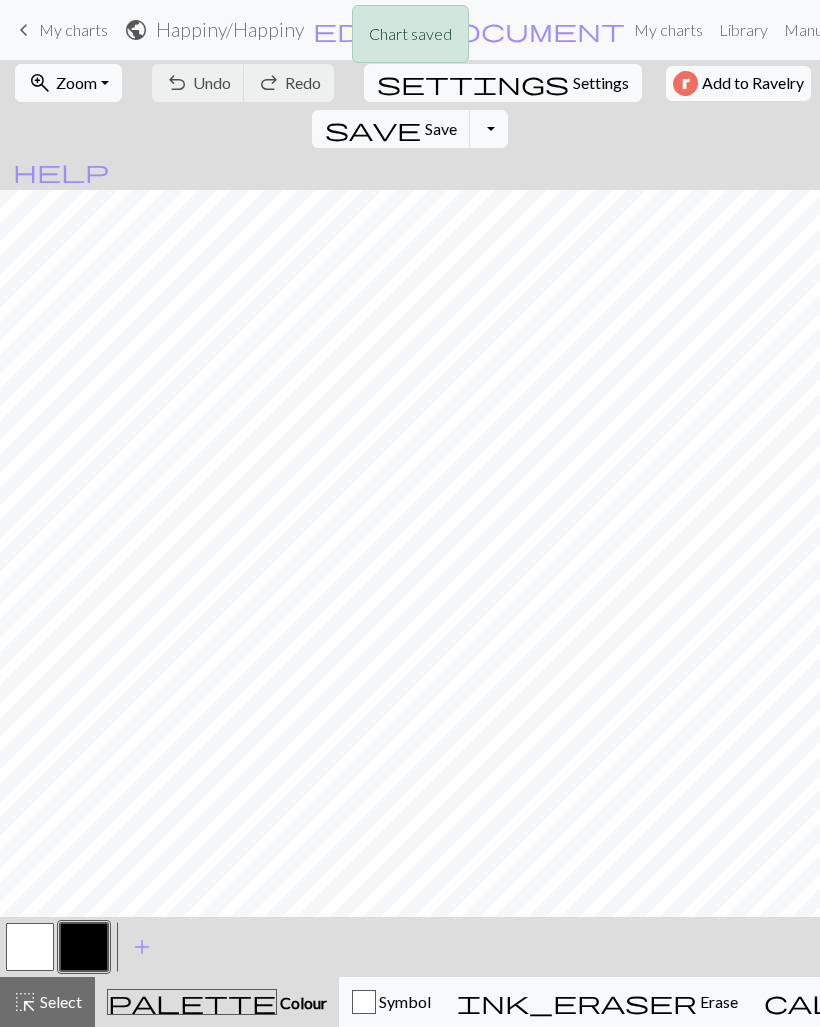 click on "Toggle Dropdown" at bounding box center [489, 129] 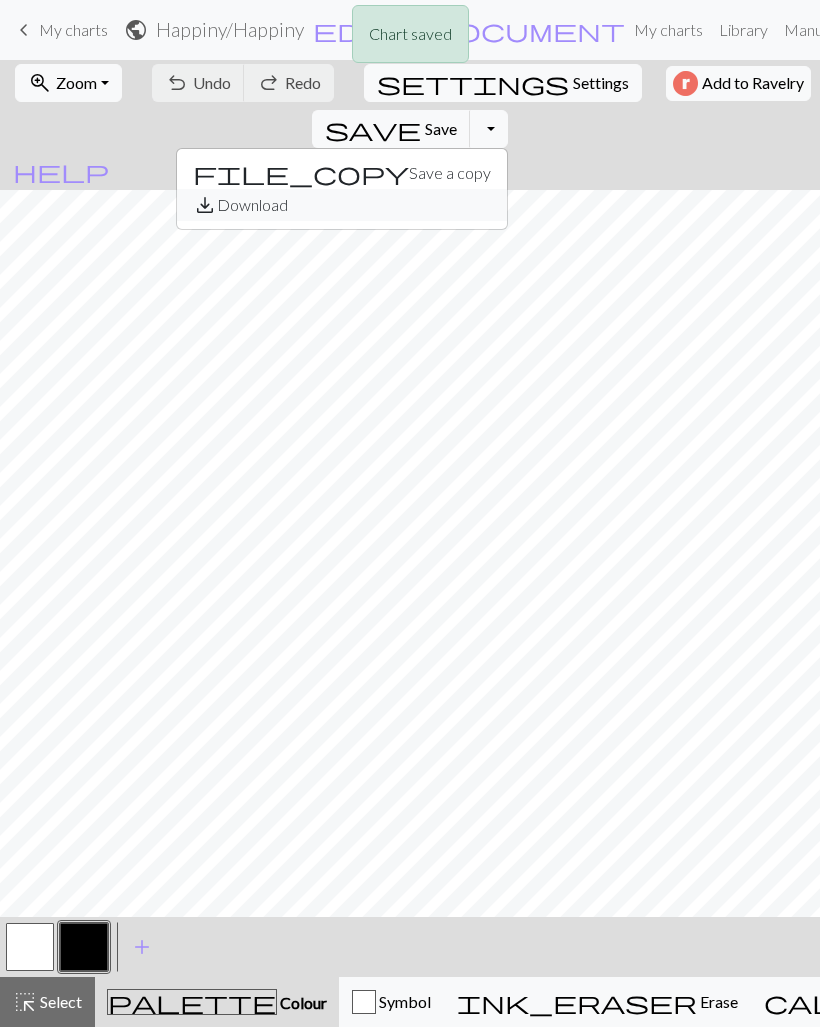 click on "save_alt  Download" at bounding box center (342, 205) 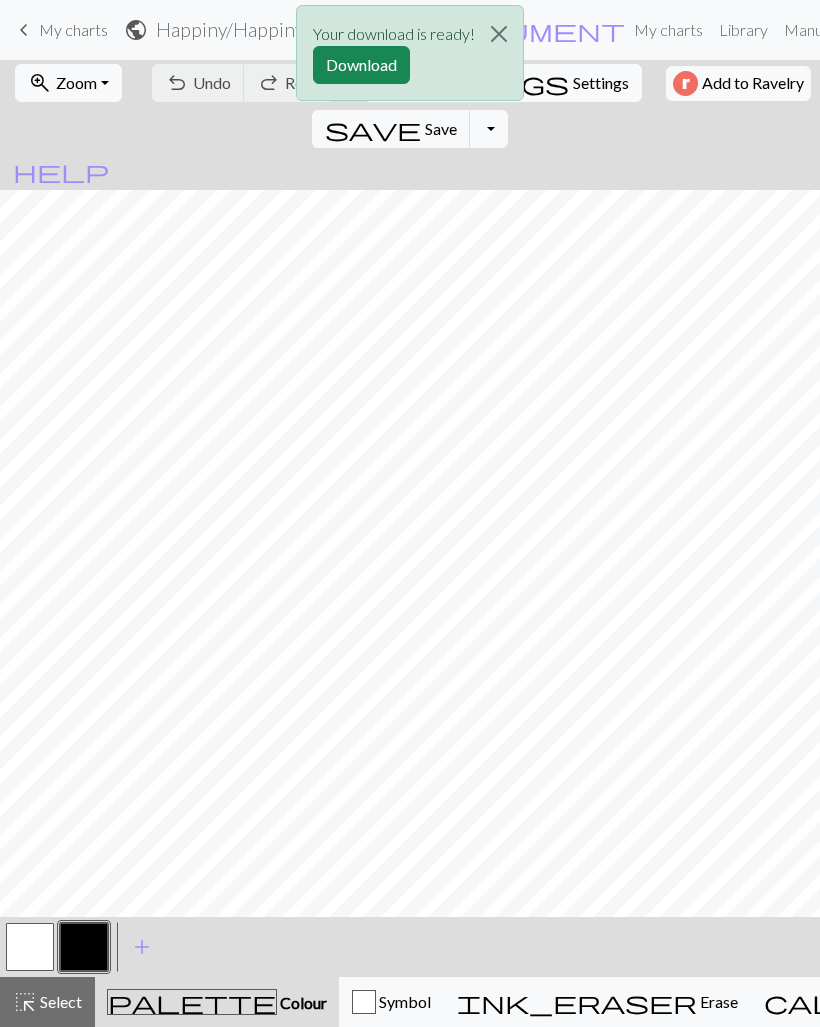 click on "Download" at bounding box center (361, 65) 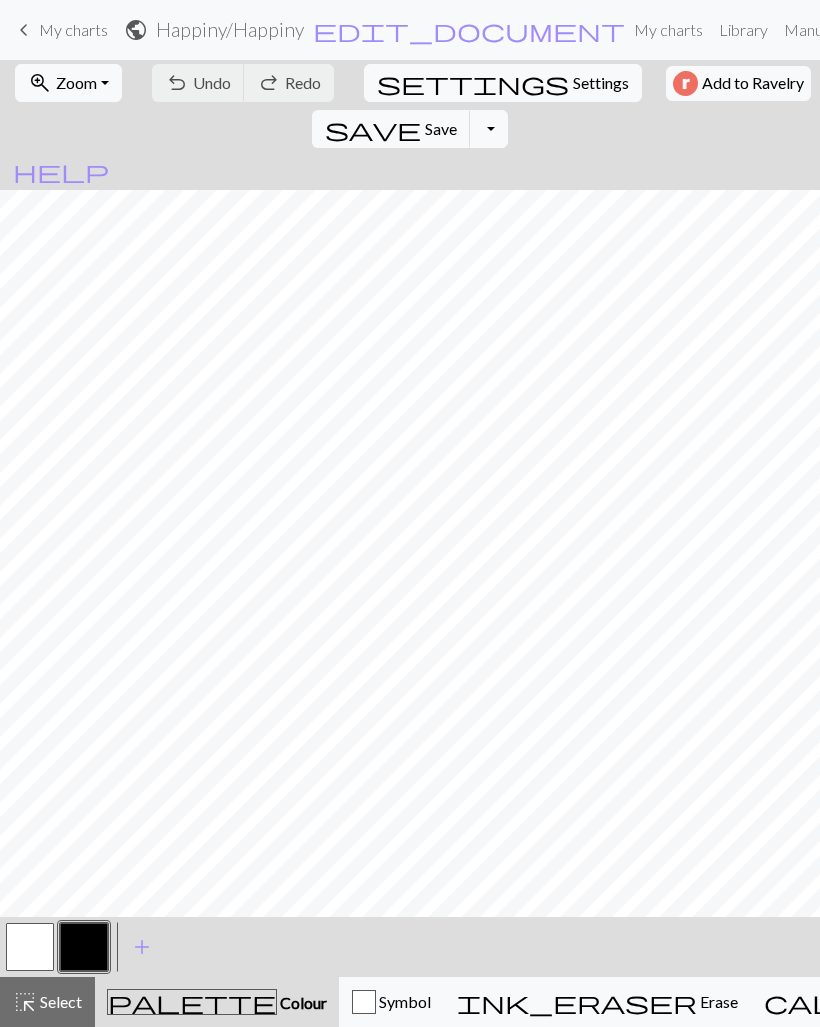 click on "keyboard_arrow_left" at bounding box center [24, 30] 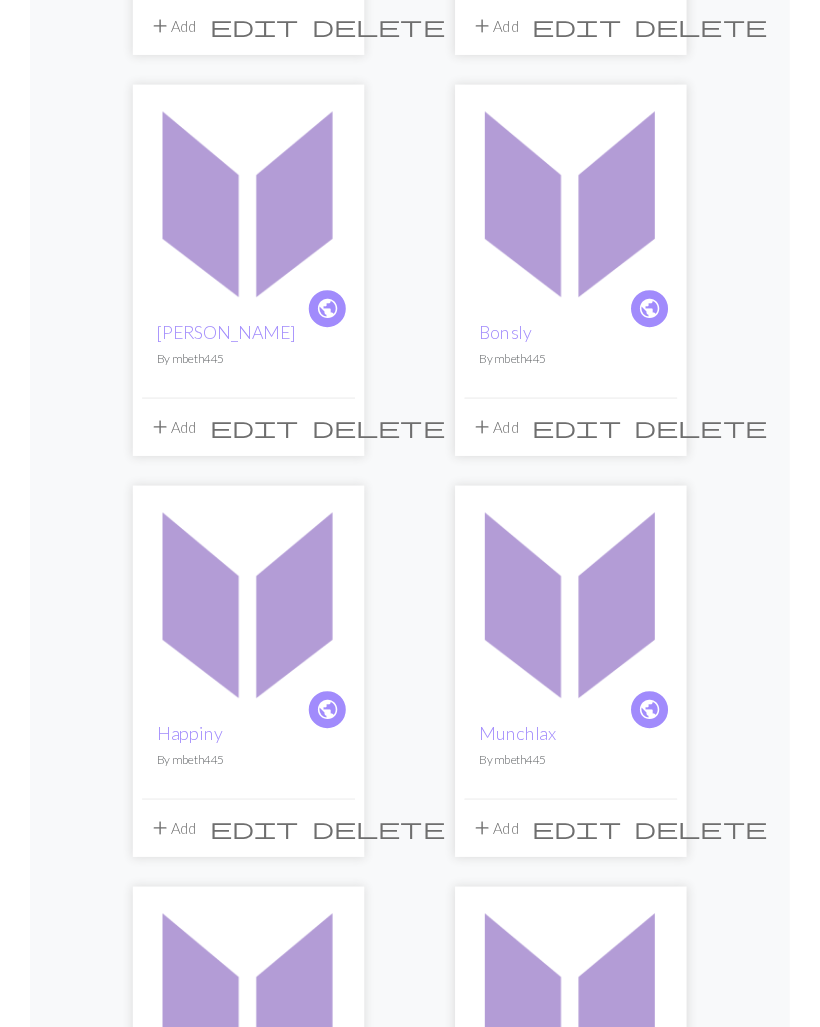scroll, scrollTop: 1117, scrollLeft: 0, axis: vertical 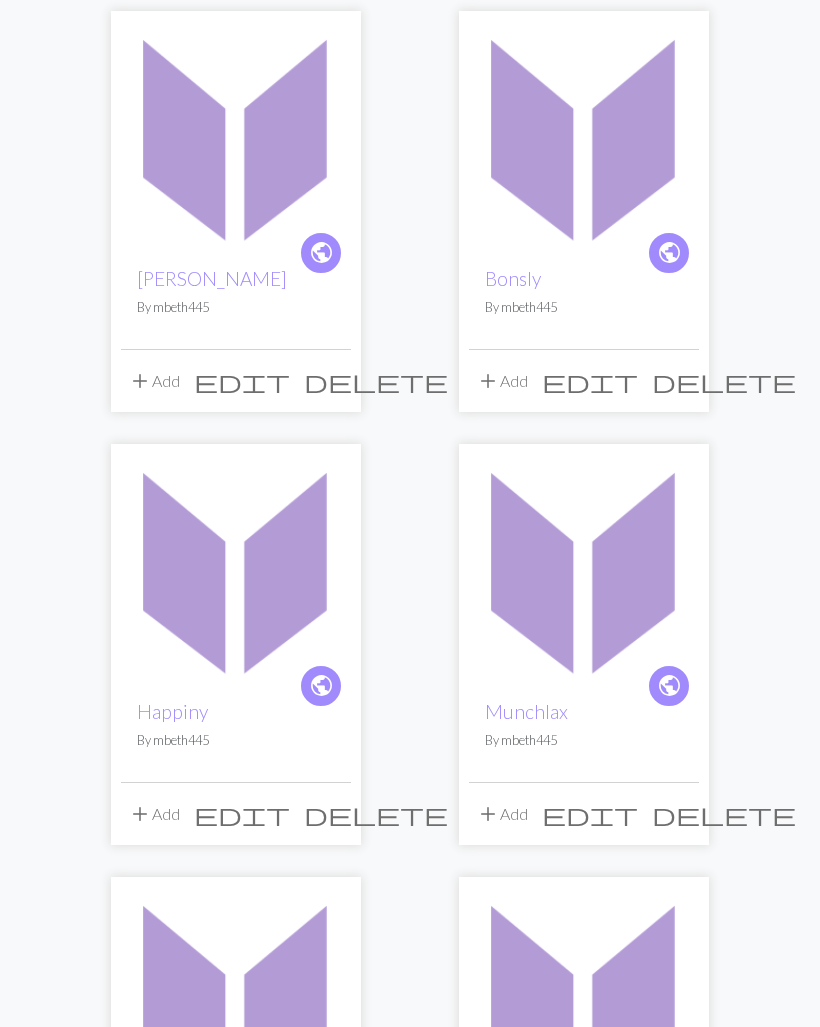 click at bounding box center (584, 569) 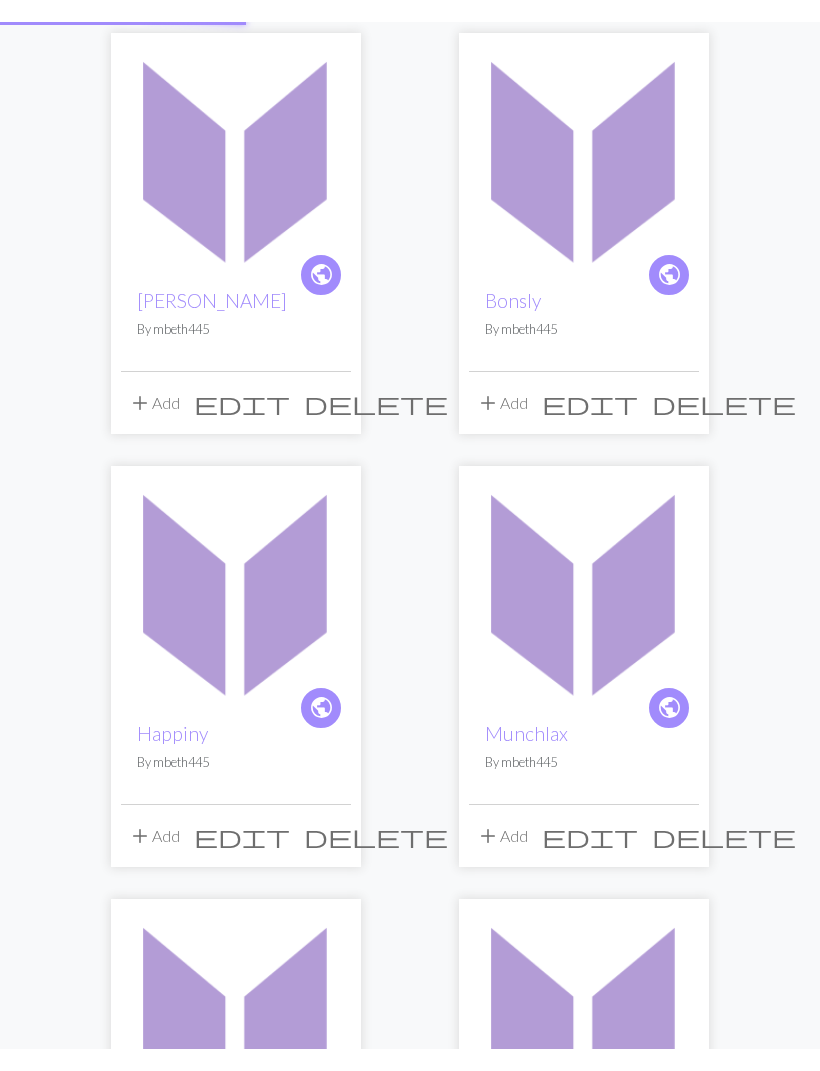 scroll, scrollTop: 0, scrollLeft: 0, axis: both 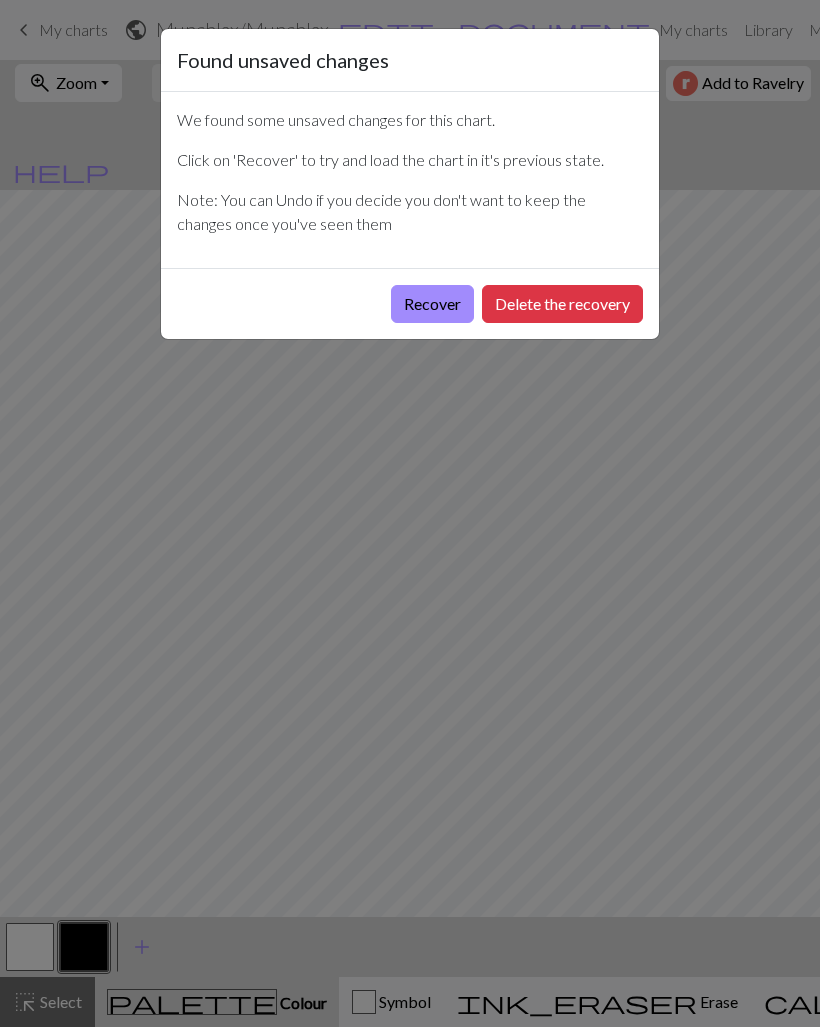 click on "Delete the recovery" at bounding box center [562, 304] 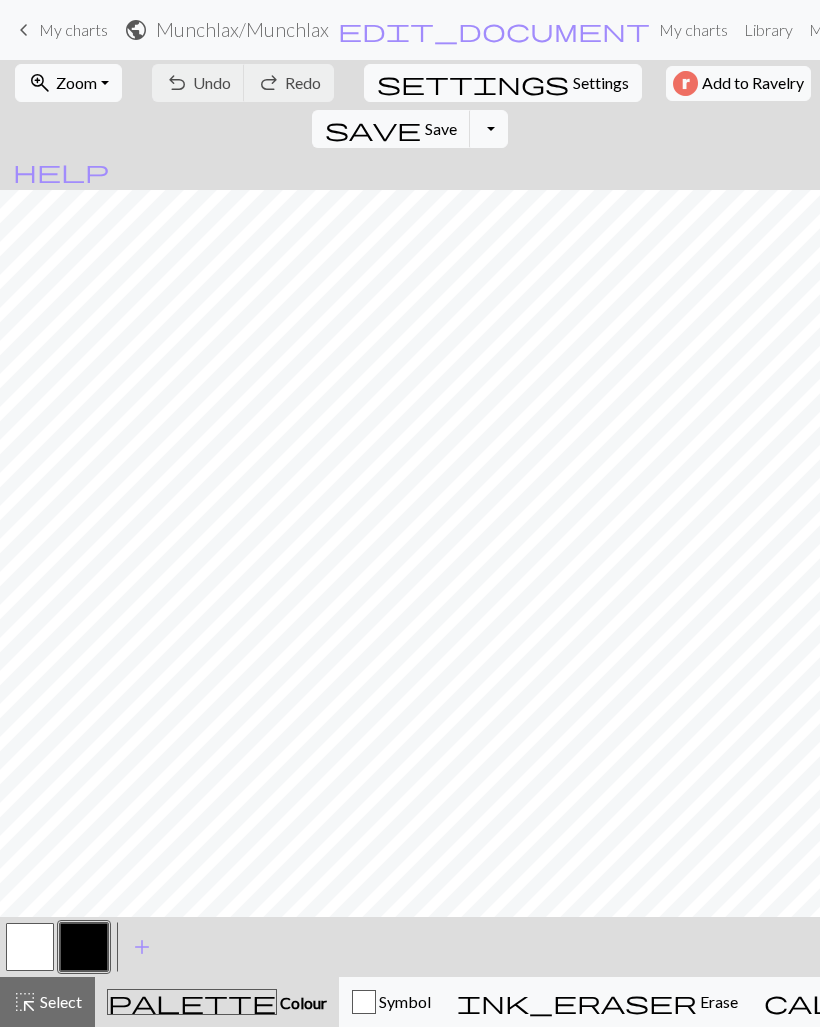 click on "Save" at bounding box center [441, 128] 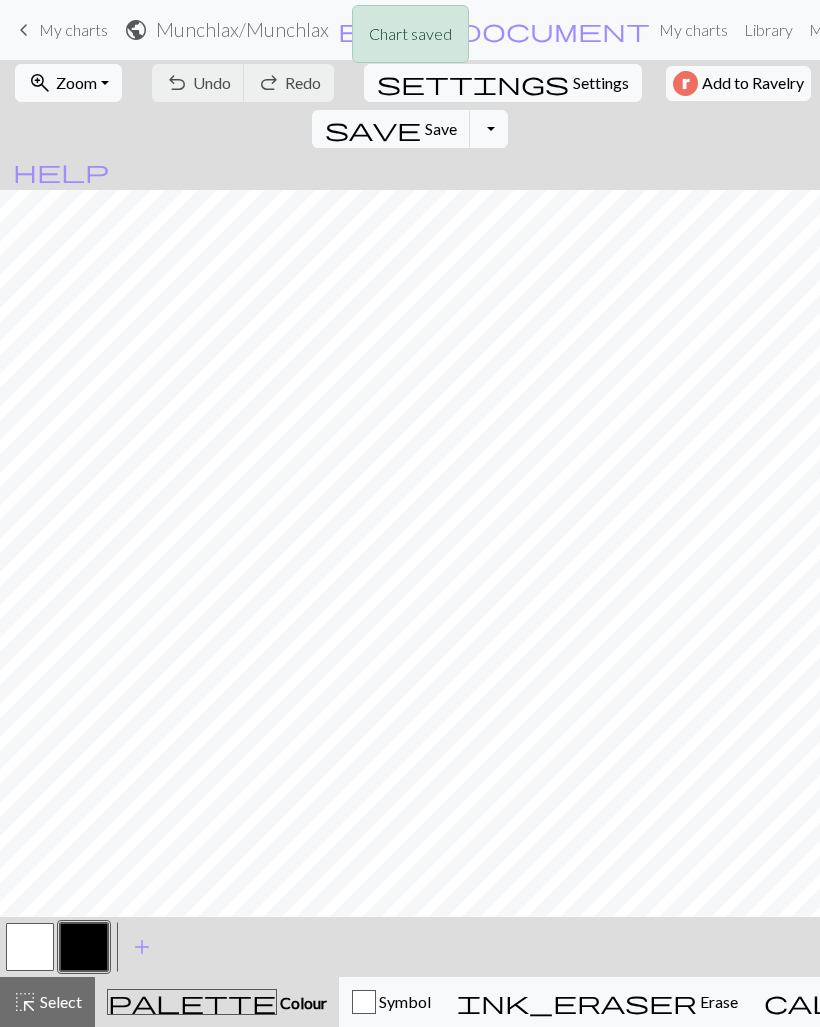 click on "Toggle Dropdown" at bounding box center [489, 129] 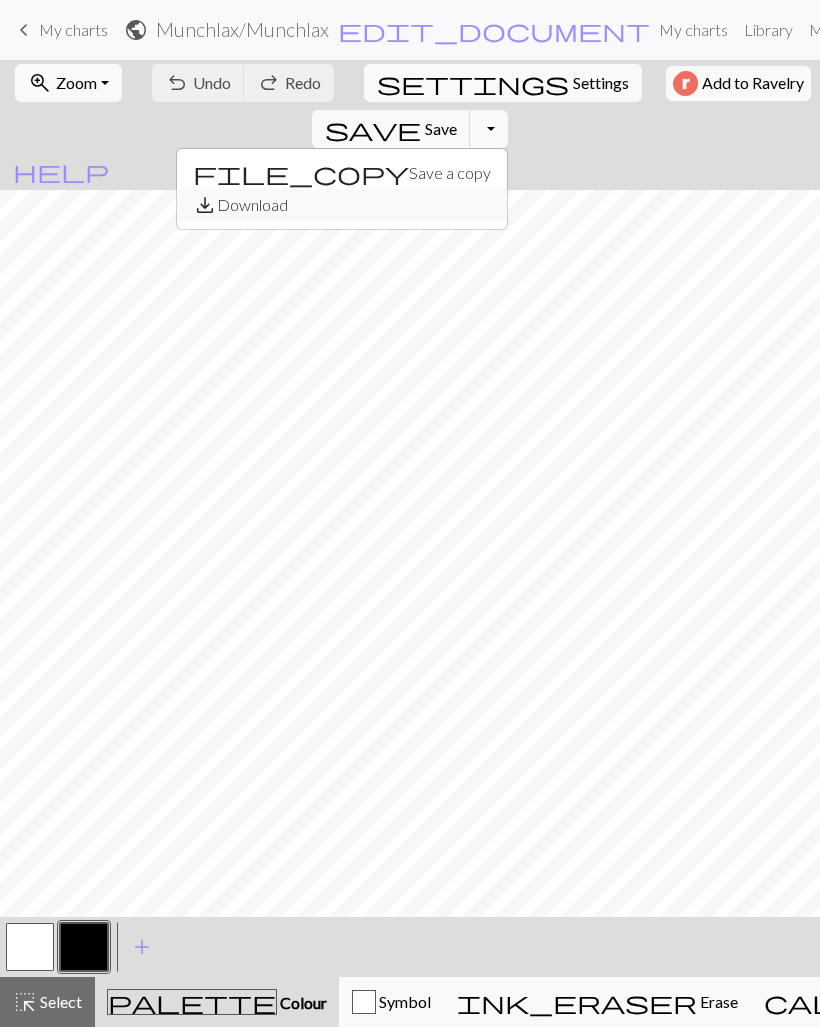 click on "save_alt  Download" at bounding box center [342, 205] 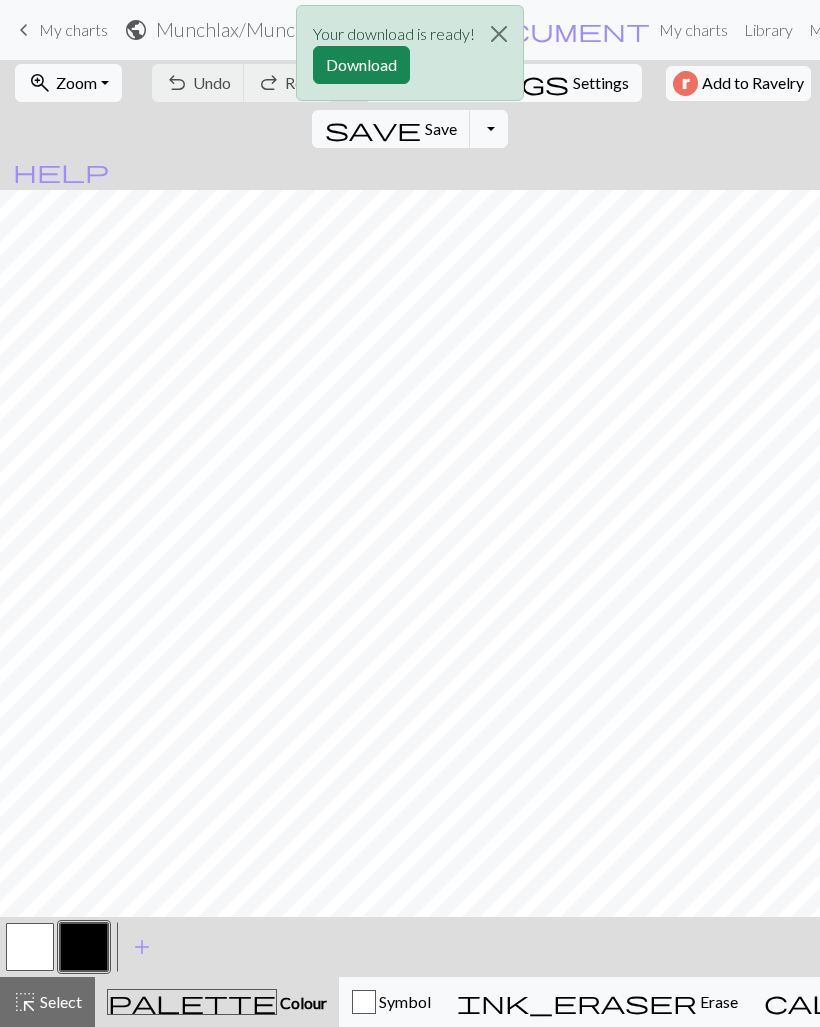 click on "Download" at bounding box center (361, 65) 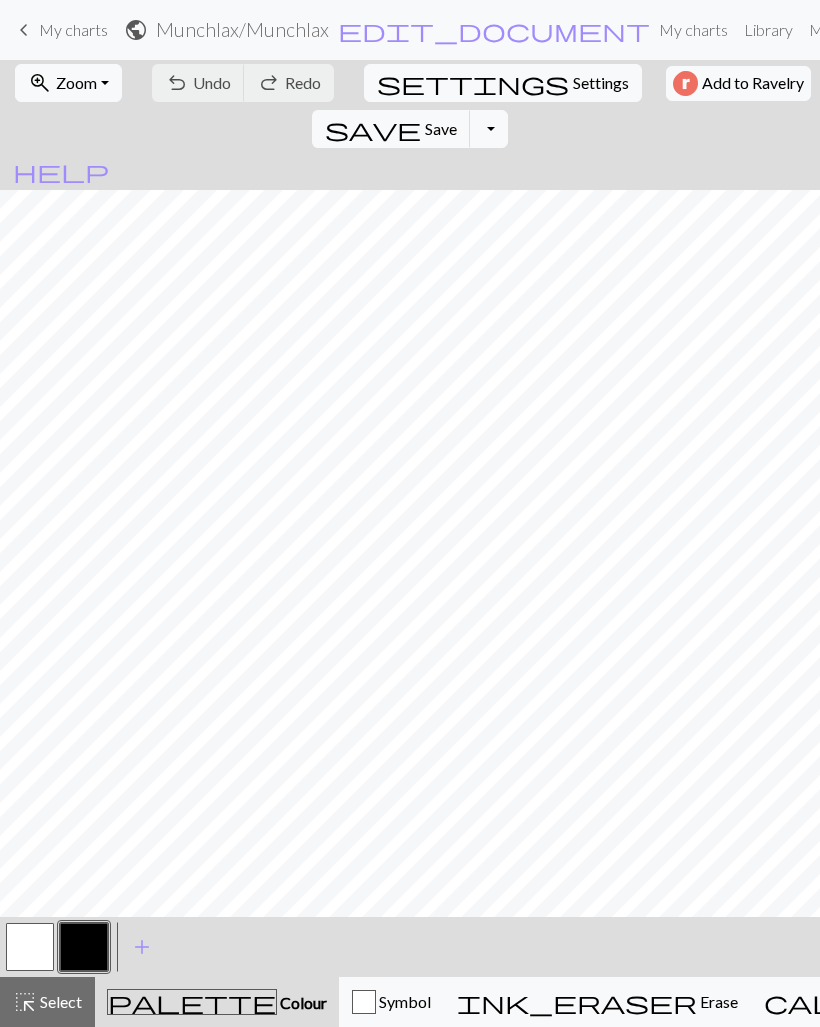 click on "keyboard_arrow_left   My charts" at bounding box center [60, 30] 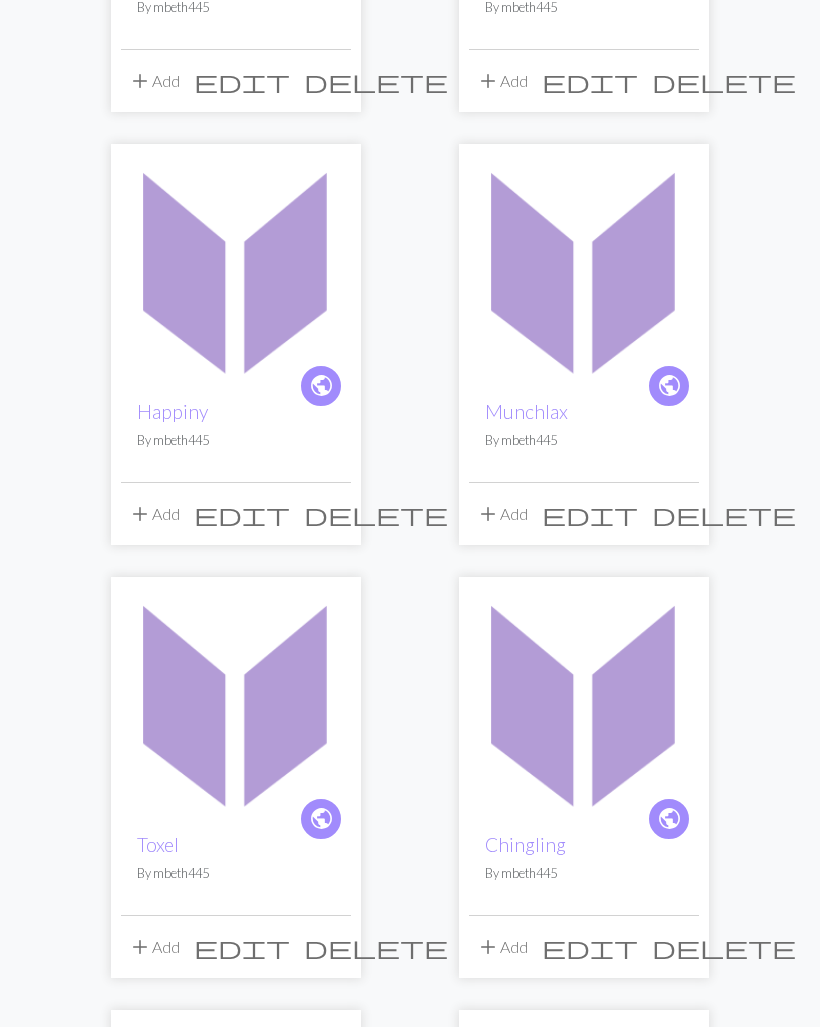 click at bounding box center [236, 703] 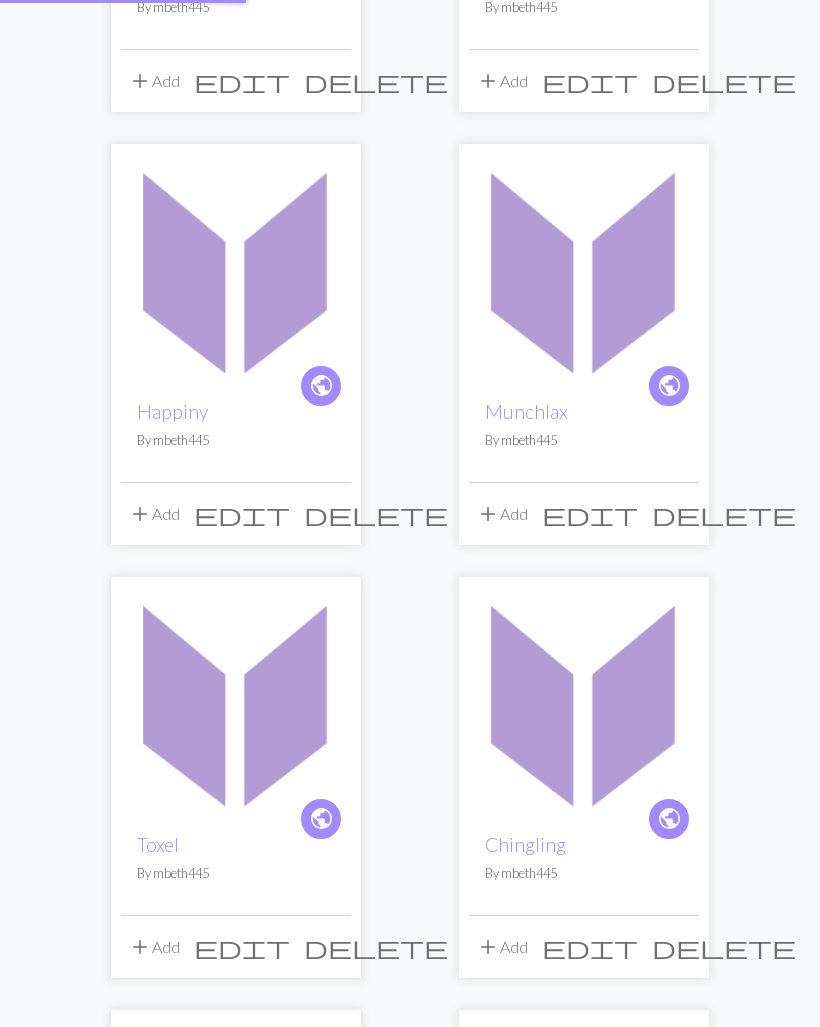 scroll, scrollTop: 0, scrollLeft: 0, axis: both 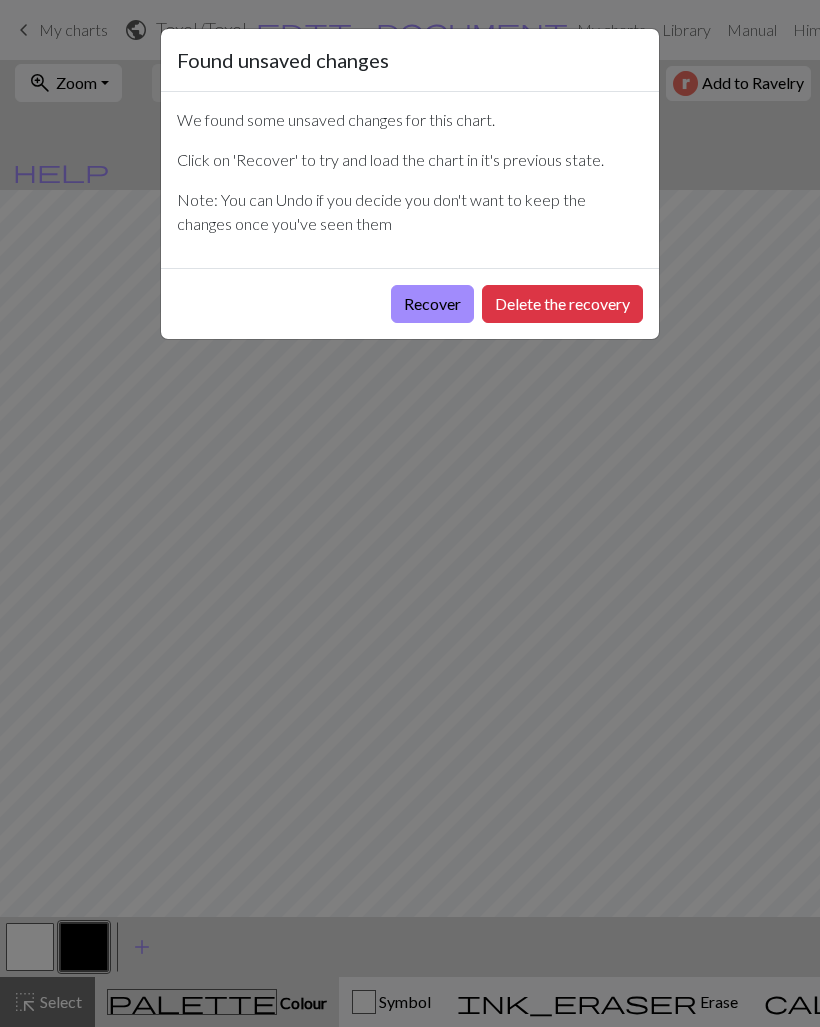 click on "Delete the recovery" at bounding box center [562, 304] 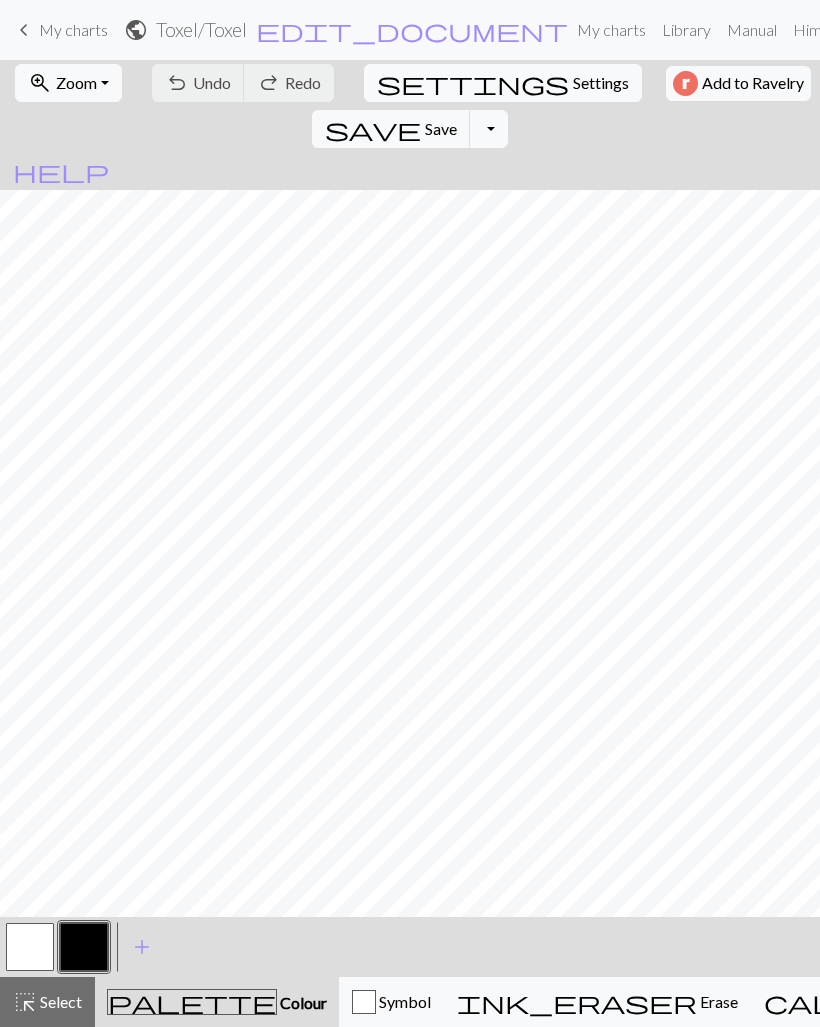 click at bounding box center (30, 947) 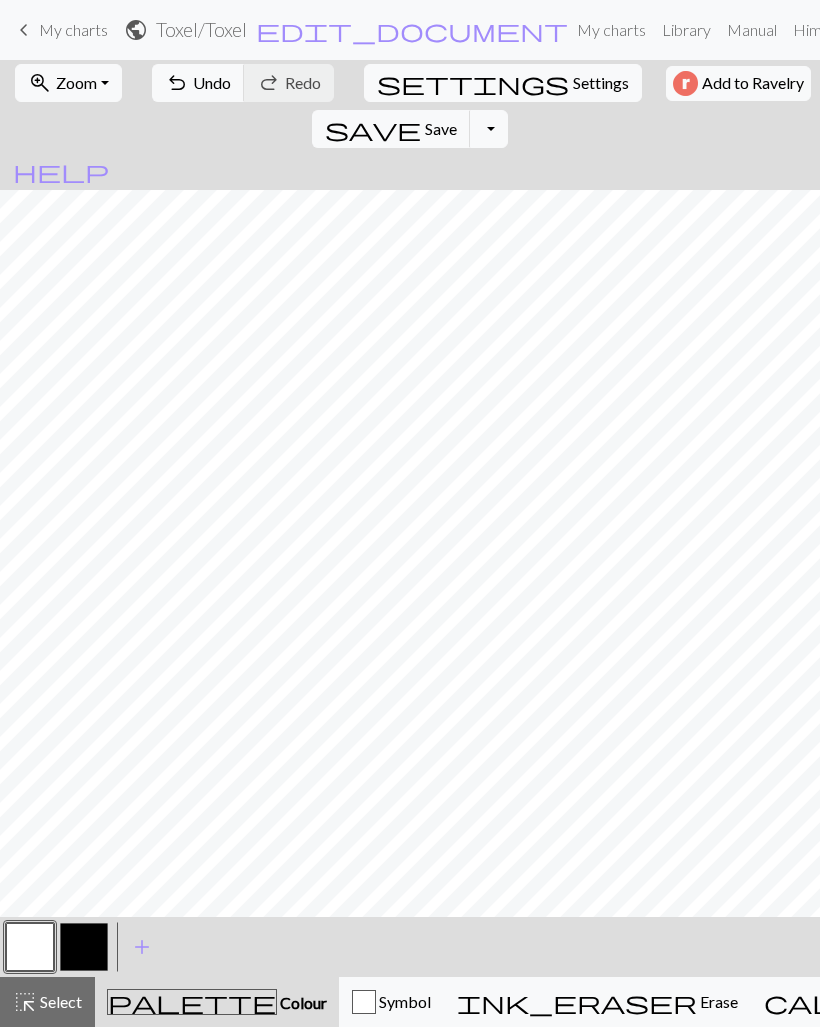 click at bounding box center [84, 947] 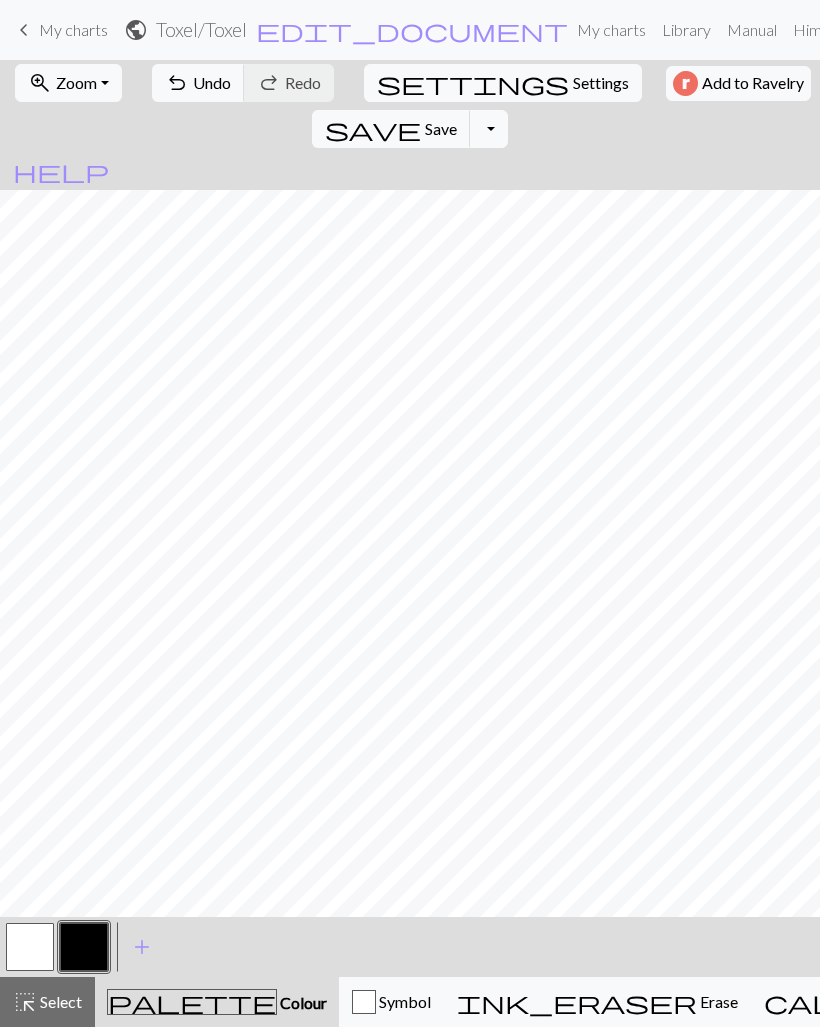 click on "Save" at bounding box center (441, 128) 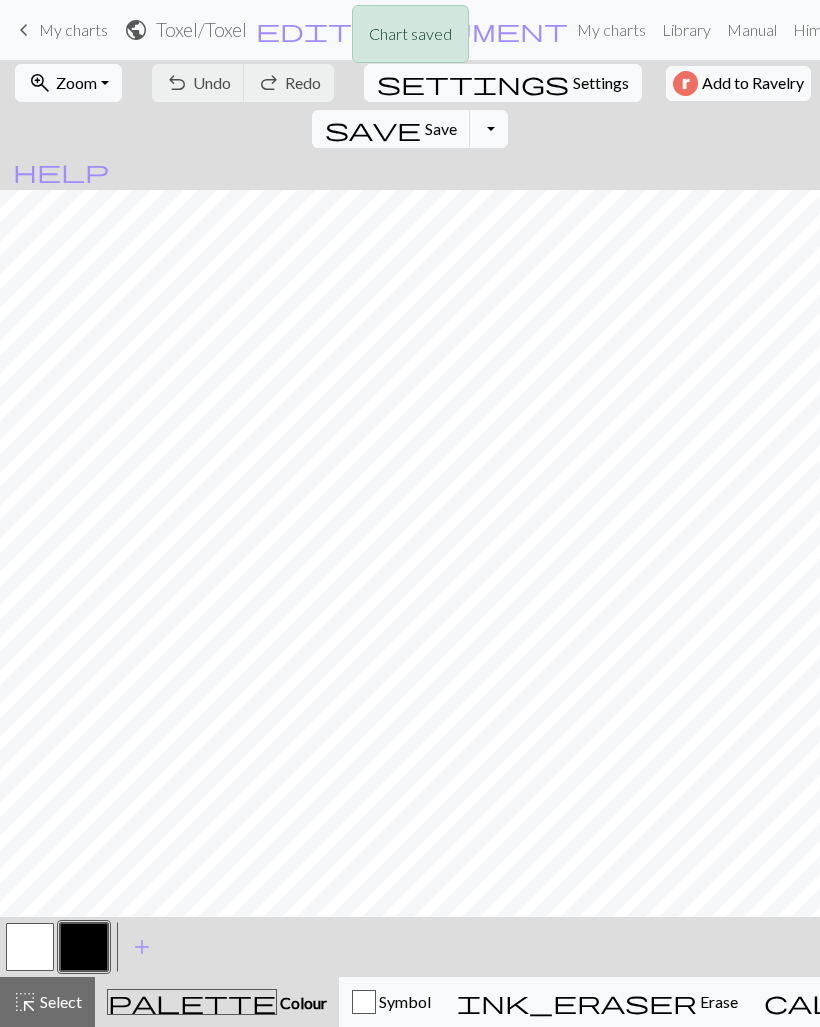 click on "Toggle Dropdown" at bounding box center (489, 129) 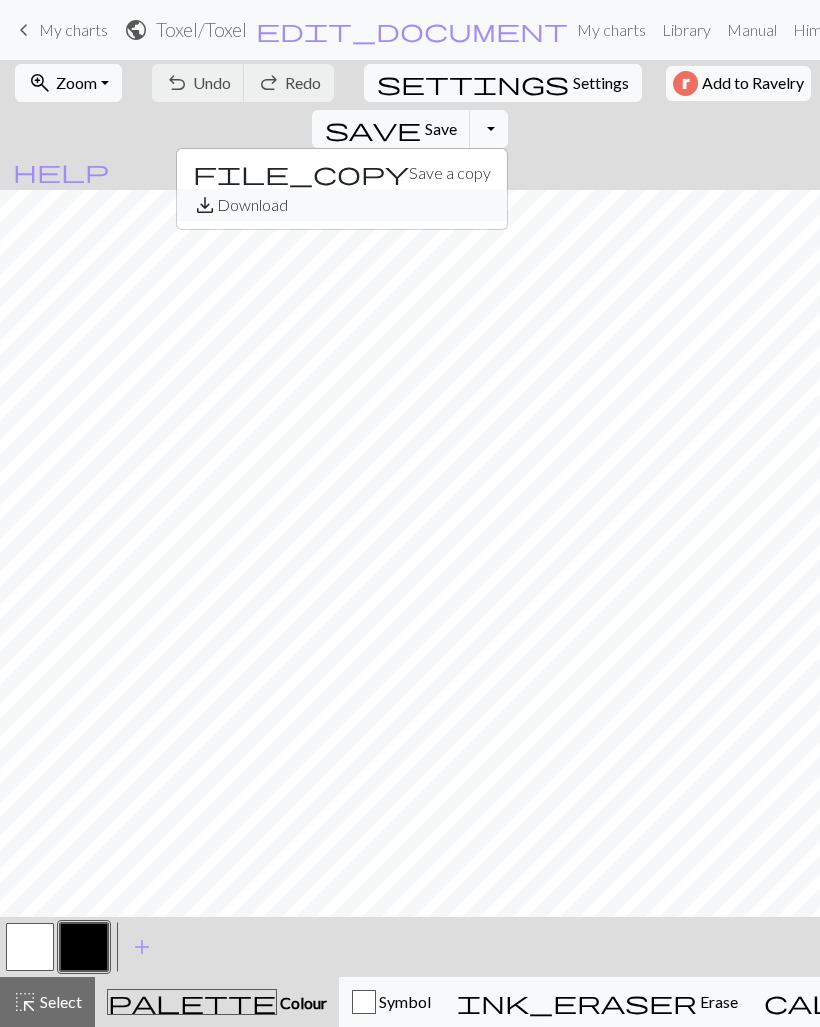 click on "save_alt  Download" at bounding box center [342, 205] 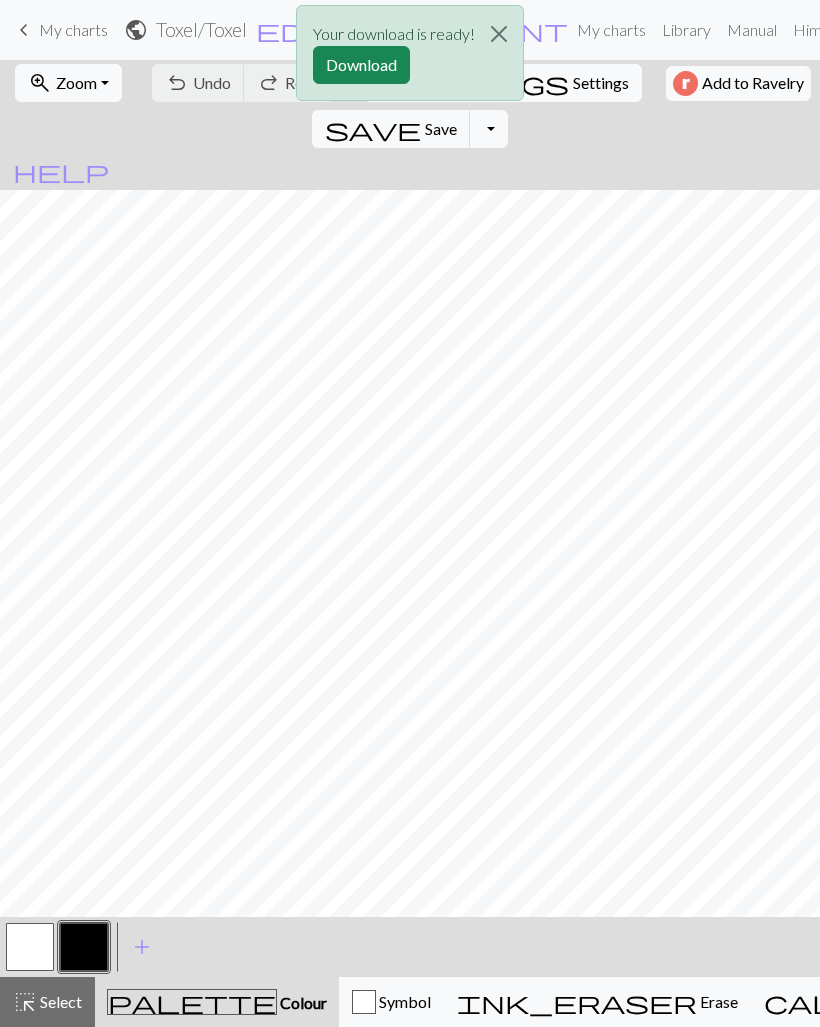 click on "Download" at bounding box center (361, 65) 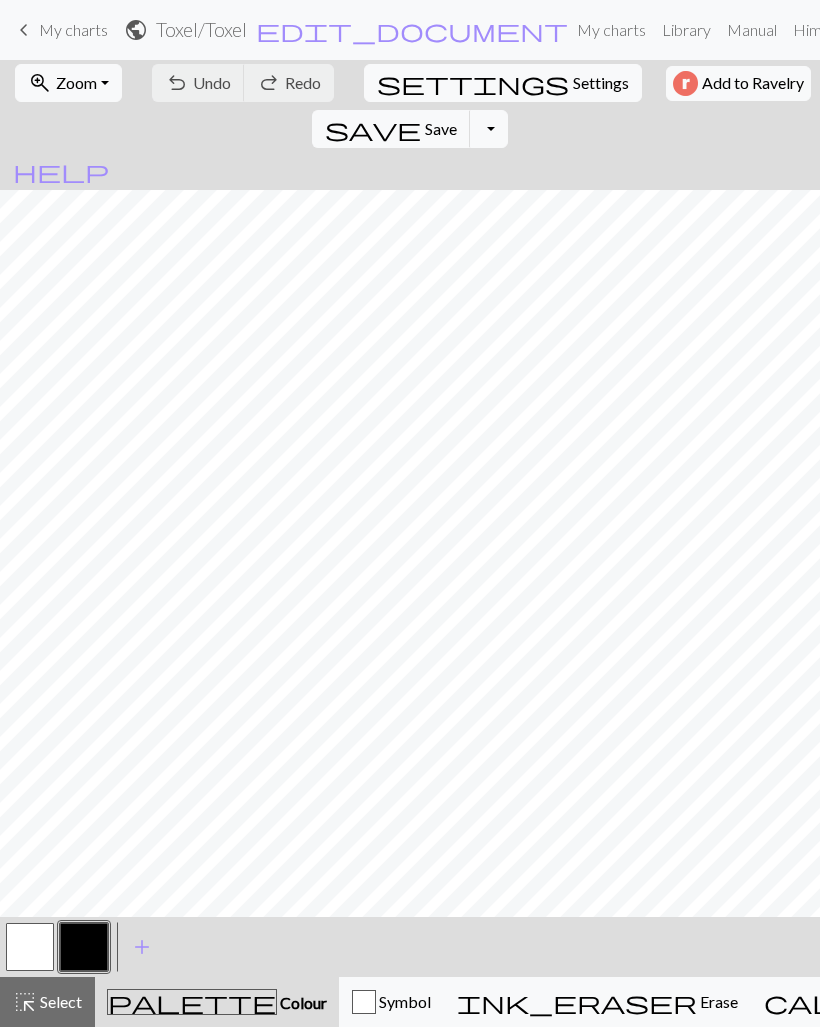 click on "keyboard_arrow_left   My charts" at bounding box center [60, 30] 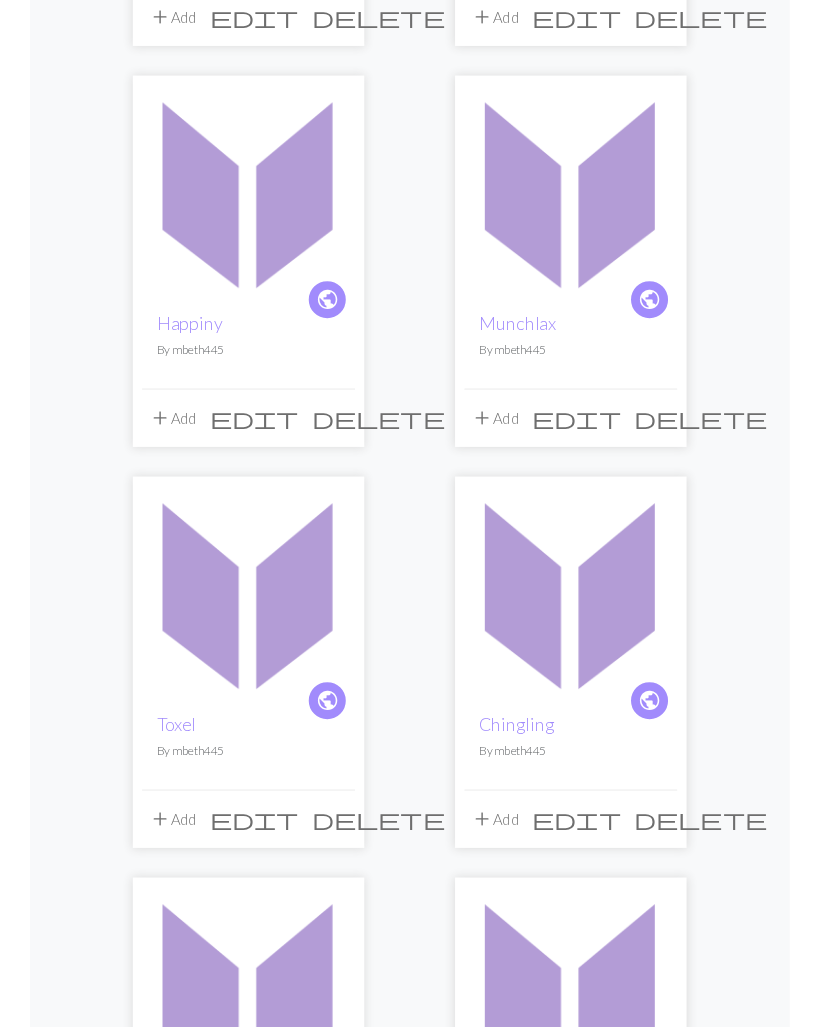 scroll, scrollTop: 1558, scrollLeft: 0, axis: vertical 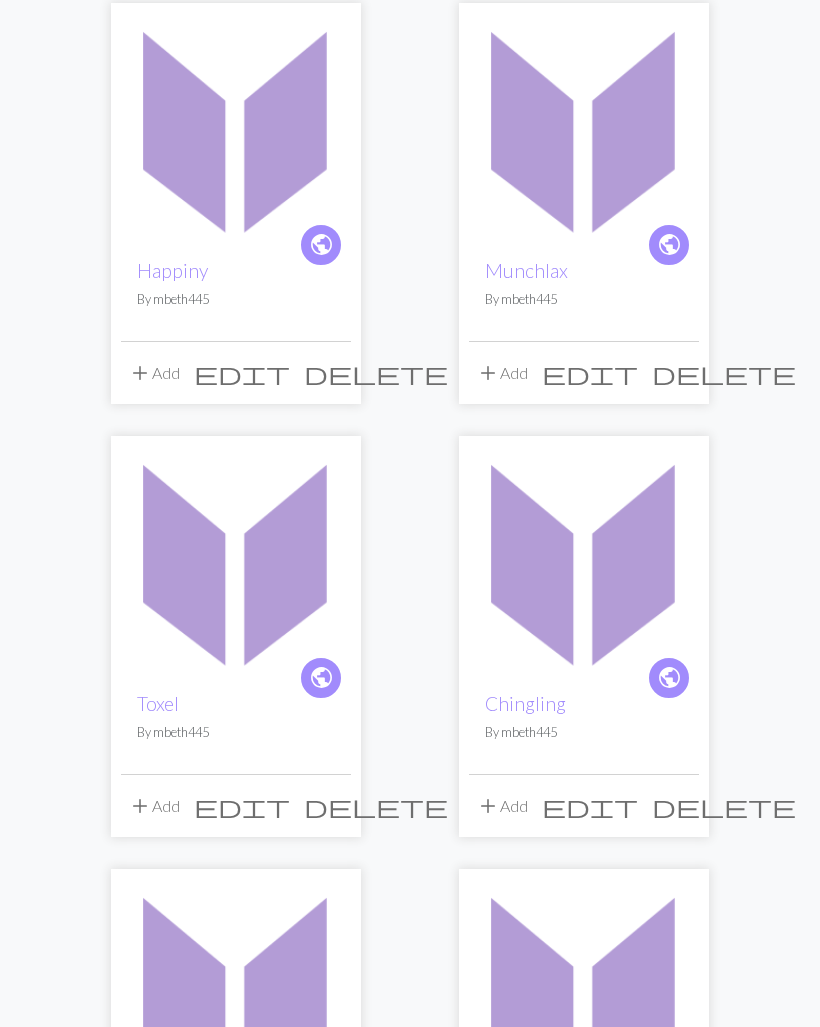 click at bounding box center [584, 561] 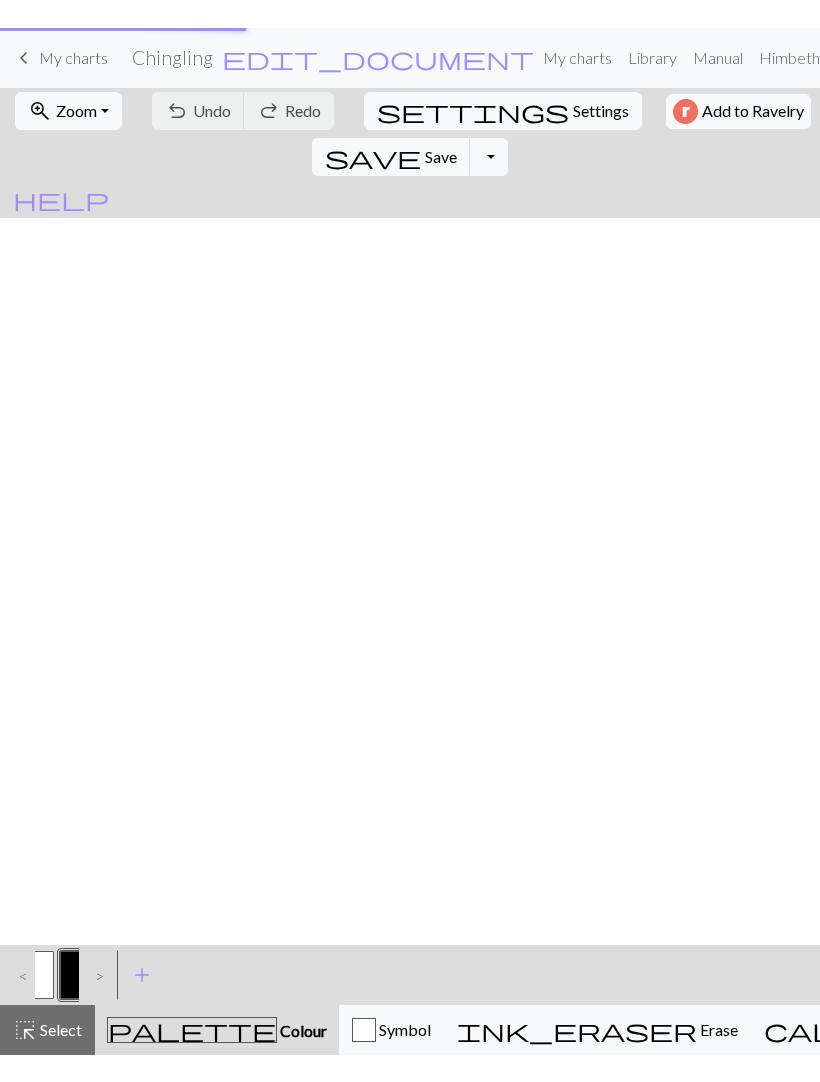 scroll, scrollTop: 0, scrollLeft: 0, axis: both 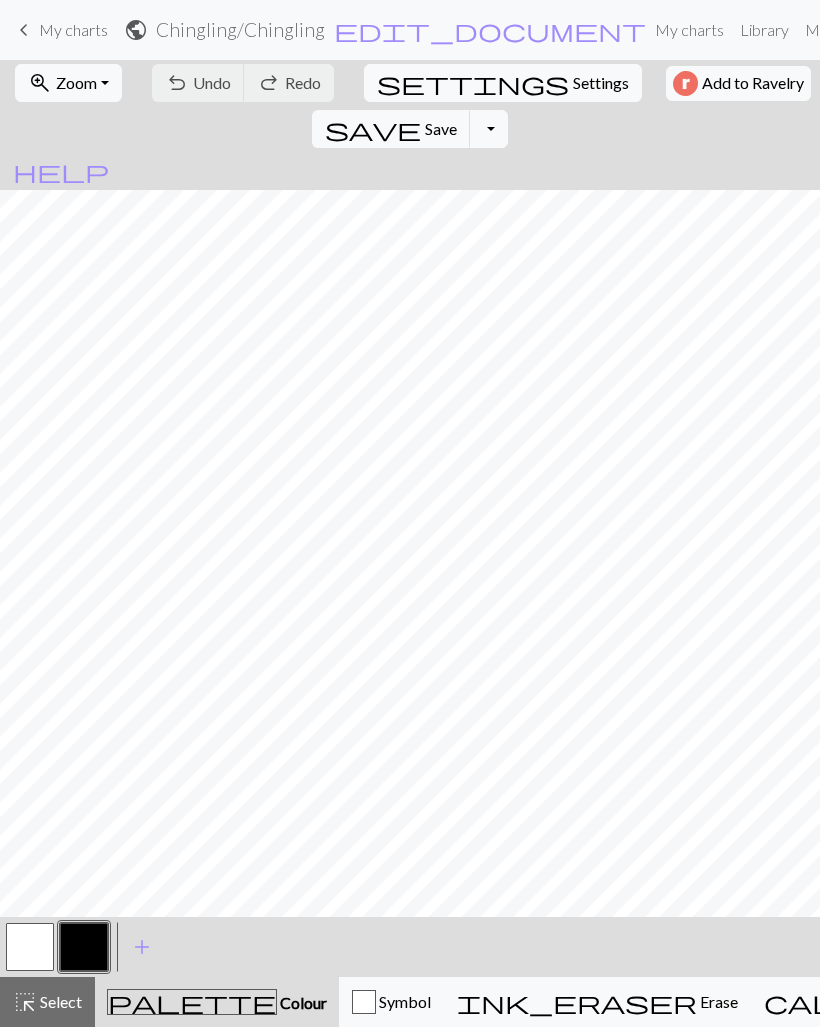 click on "save Save Save" at bounding box center [391, 129] 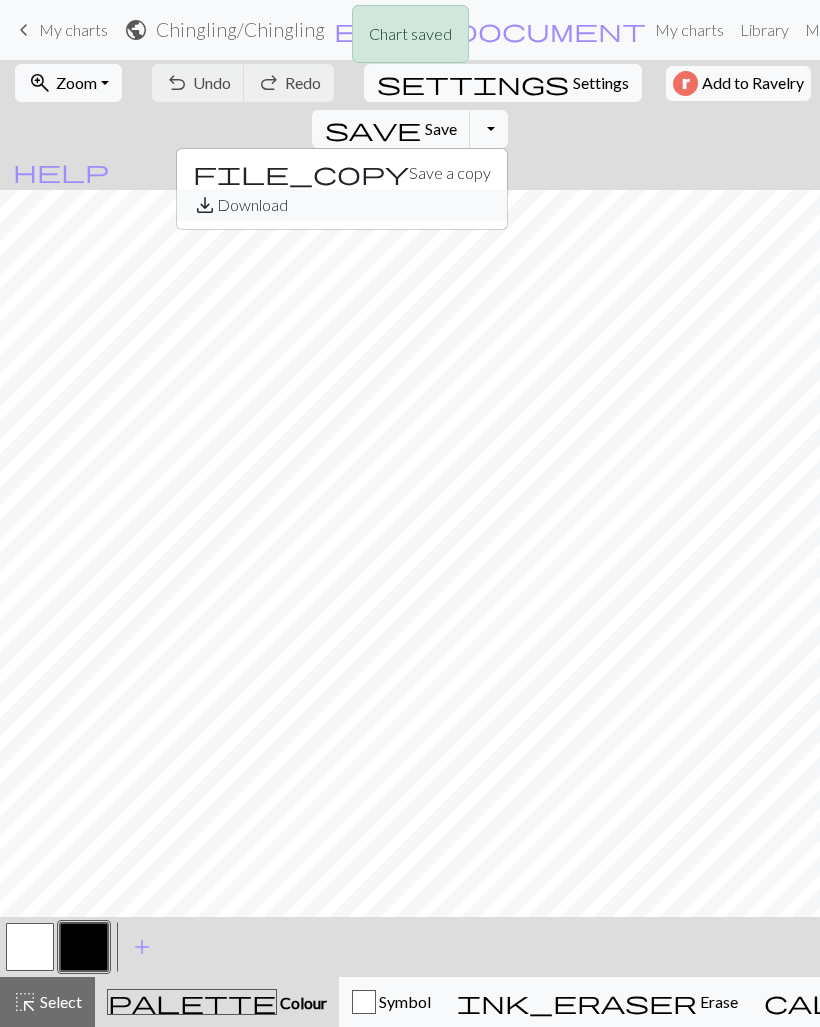 click on "save_alt  Download" at bounding box center [342, 205] 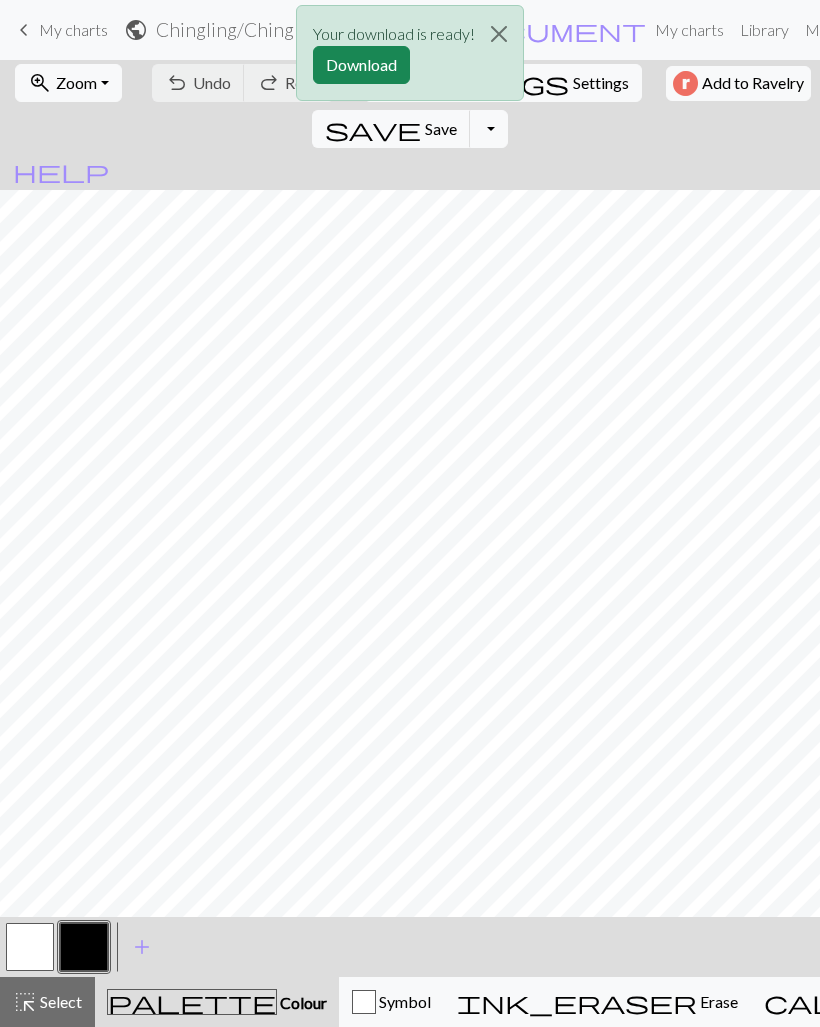 click on "Download" at bounding box center [361, 65] 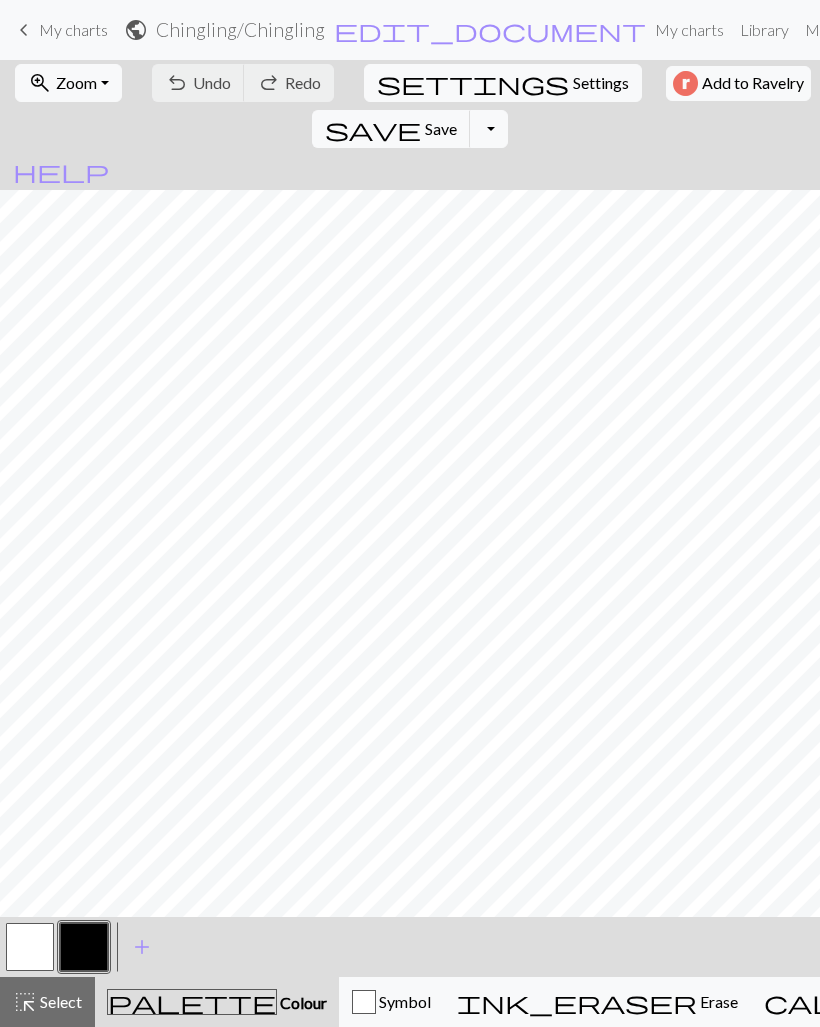 click on "keyboard_arrow_left   My charts" at bounding box center (60, 30) 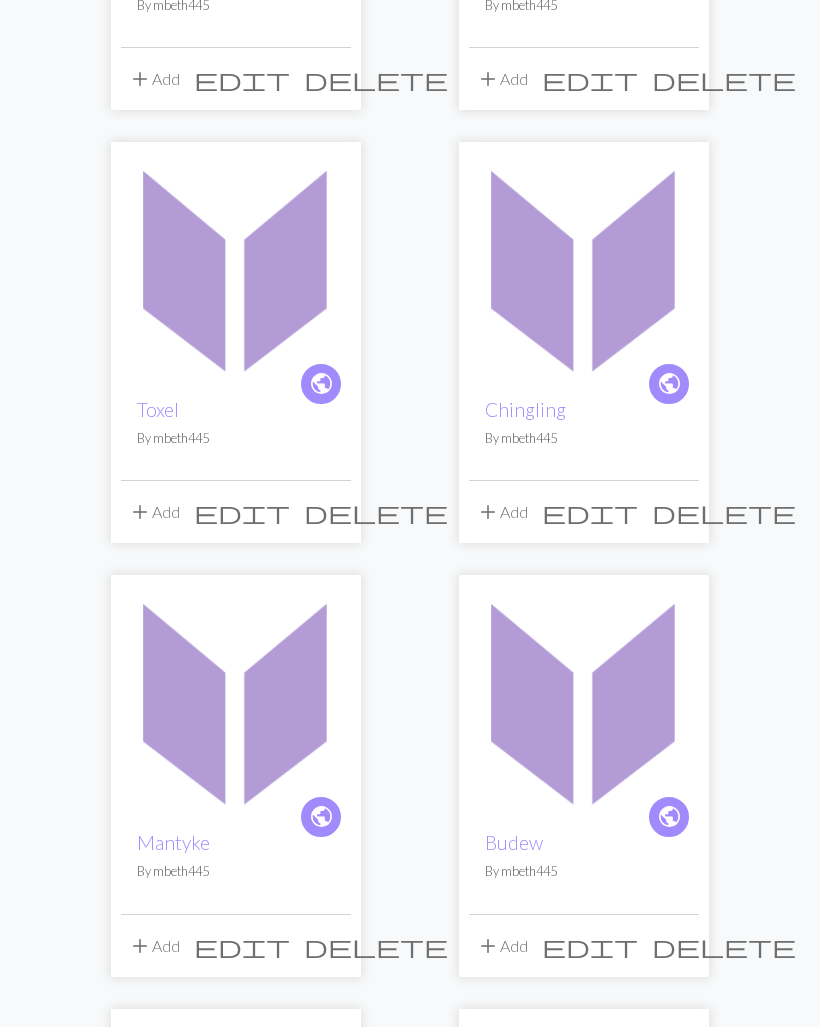 scroll, scrollTop: 1928, scrollLeft: 0, axis: vertical 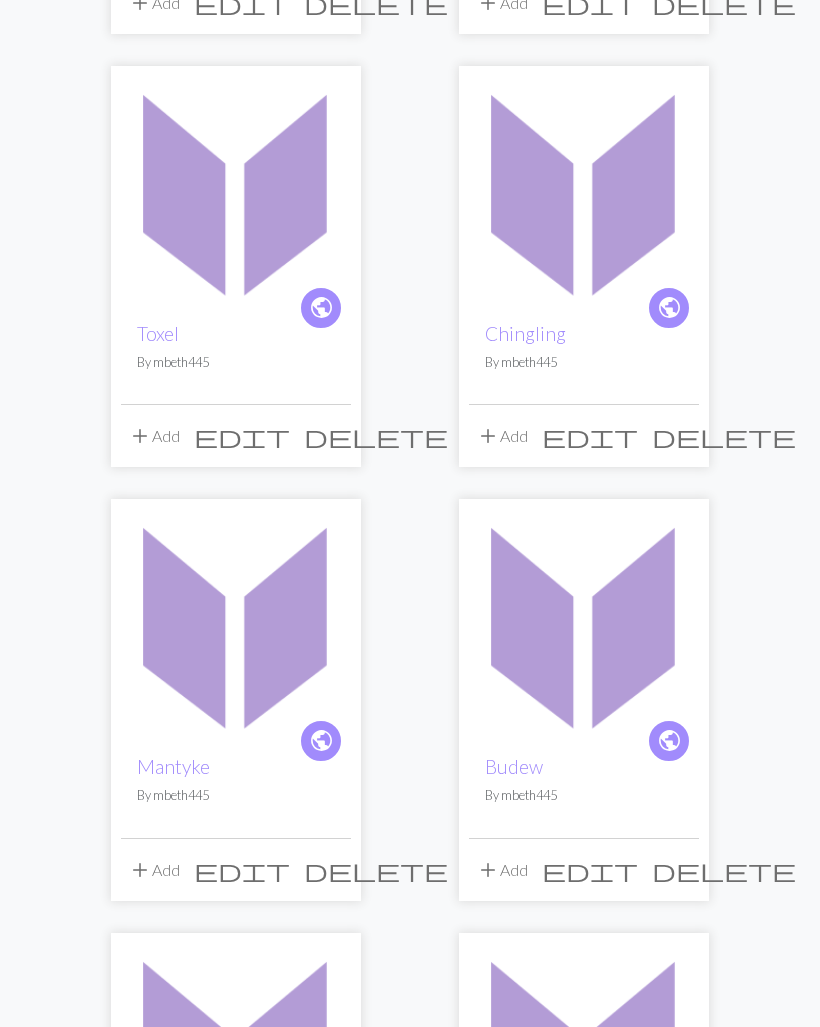 click at bounding box center [236, 624] 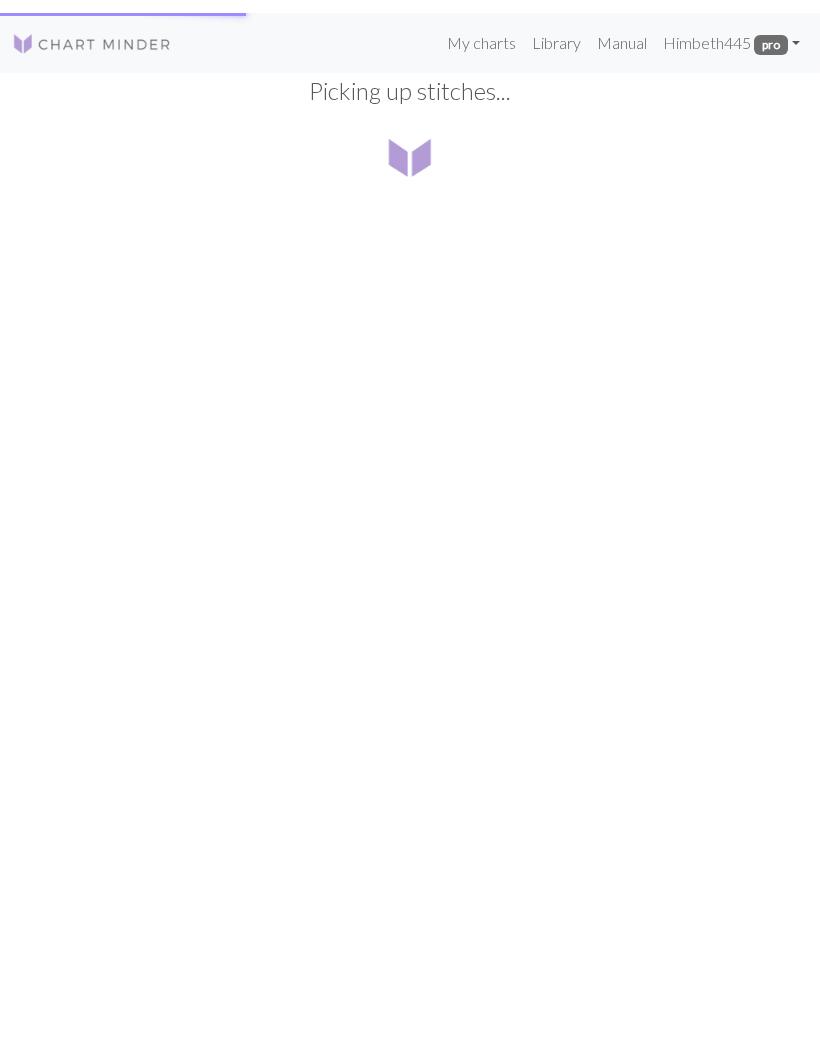 scroll, scrollTop: 0, scrollLeft: 0, axis: both 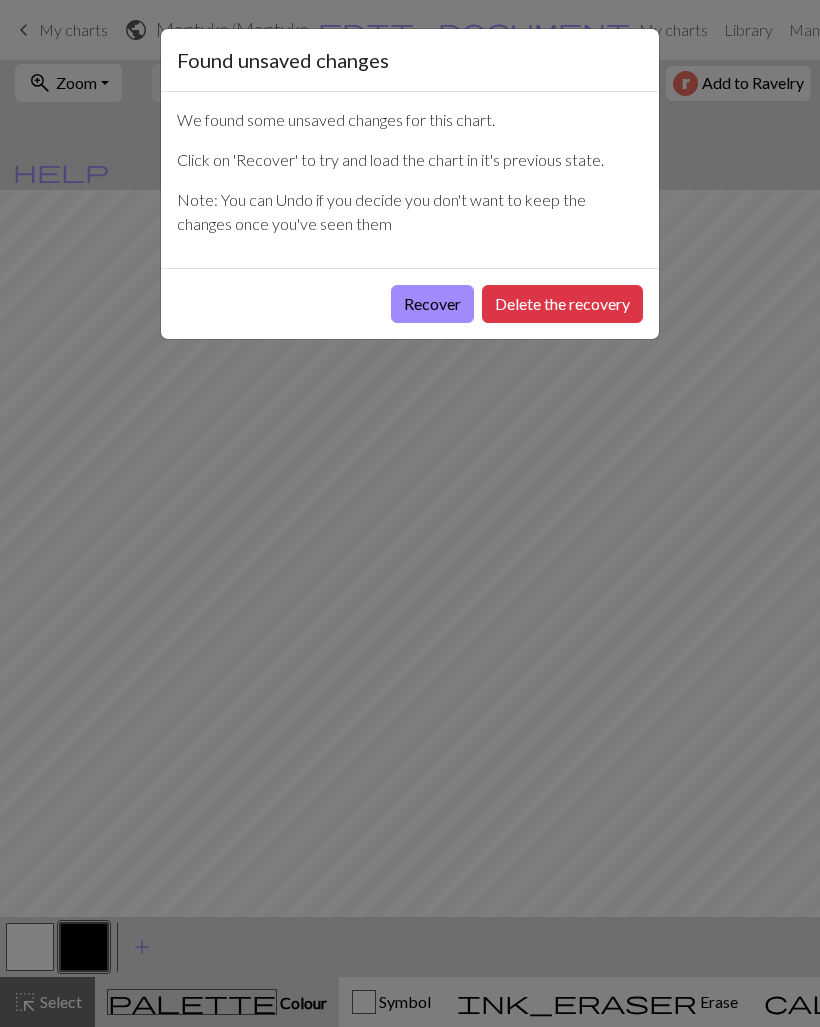 click on "Delete the recovery" at bounding box center (562, 304) 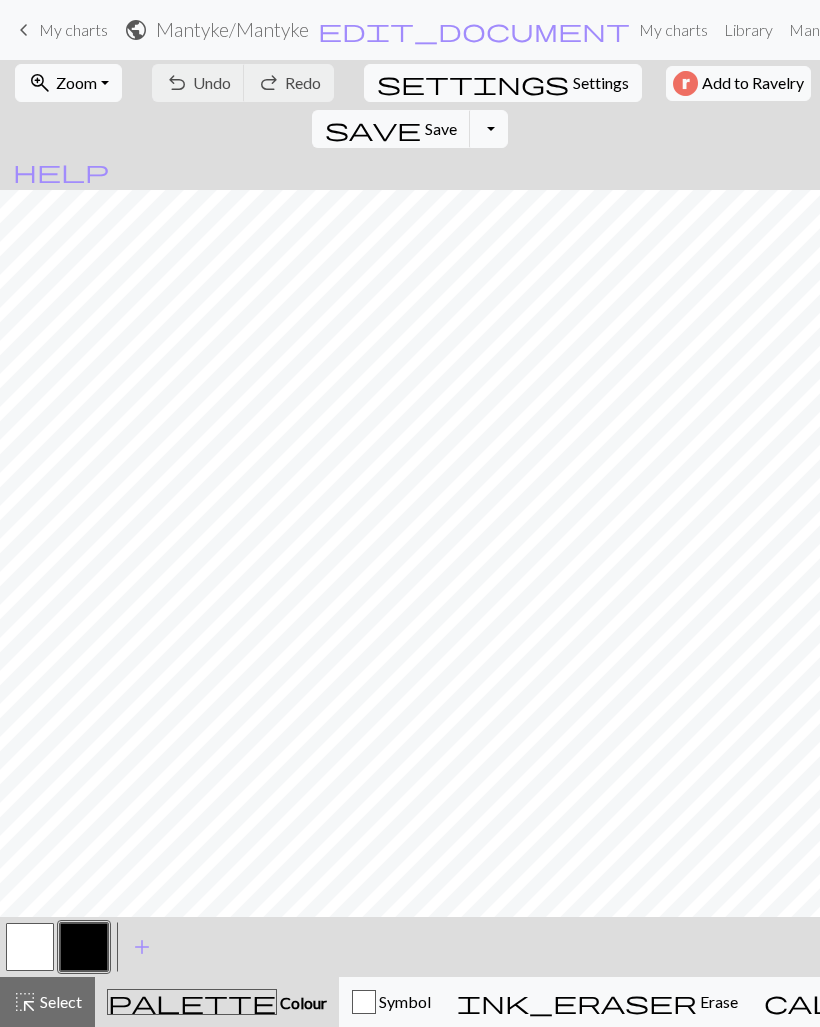 click on "save" at bounding box center [373, 129] 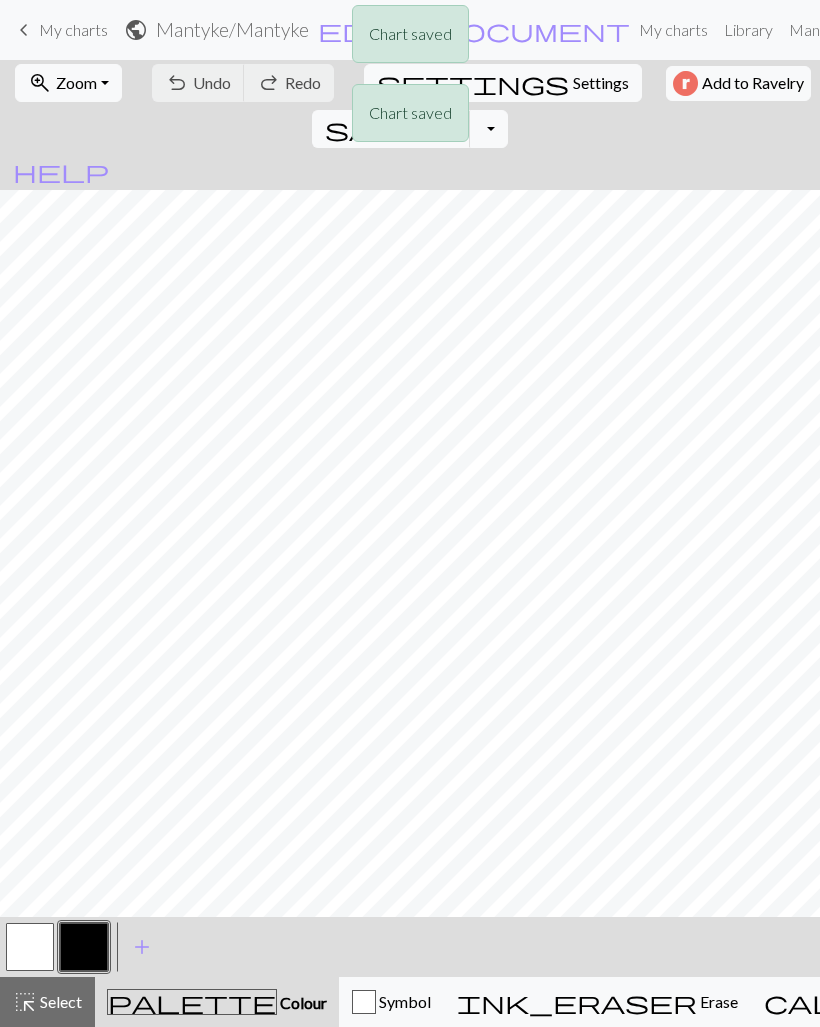 click on "Chart saved Chart saved" at bounding box center [410, 79] 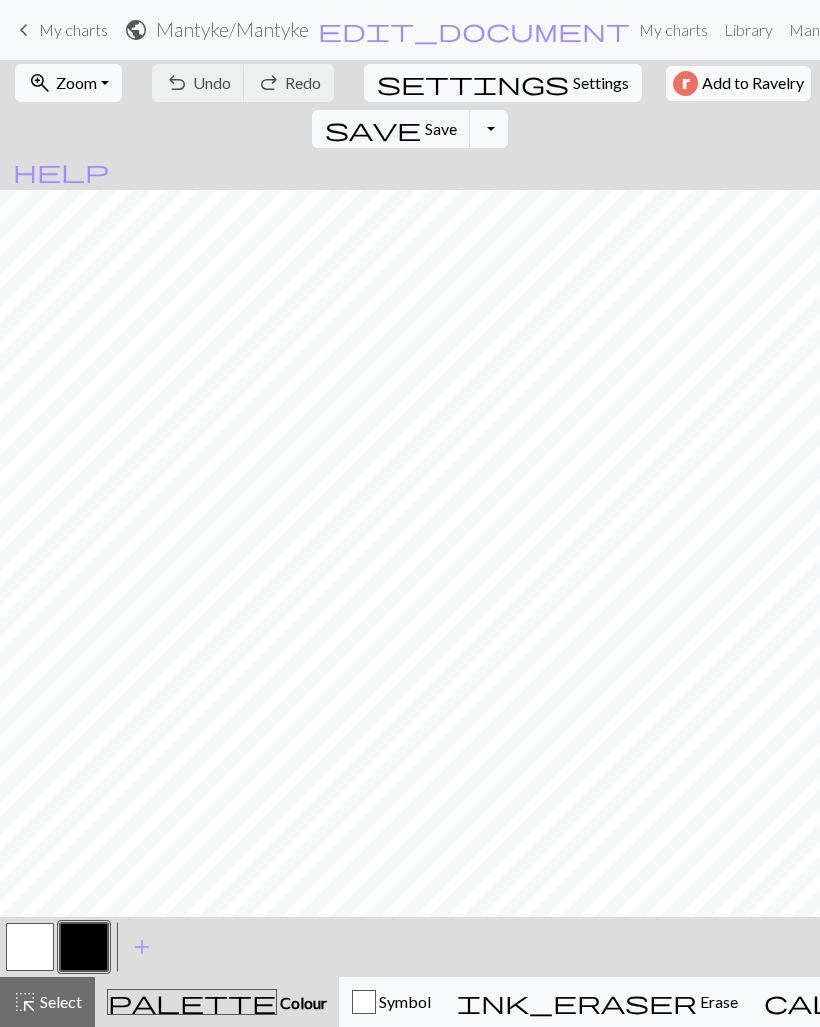 click on "Chart saved" at bounding box center (410, 39) 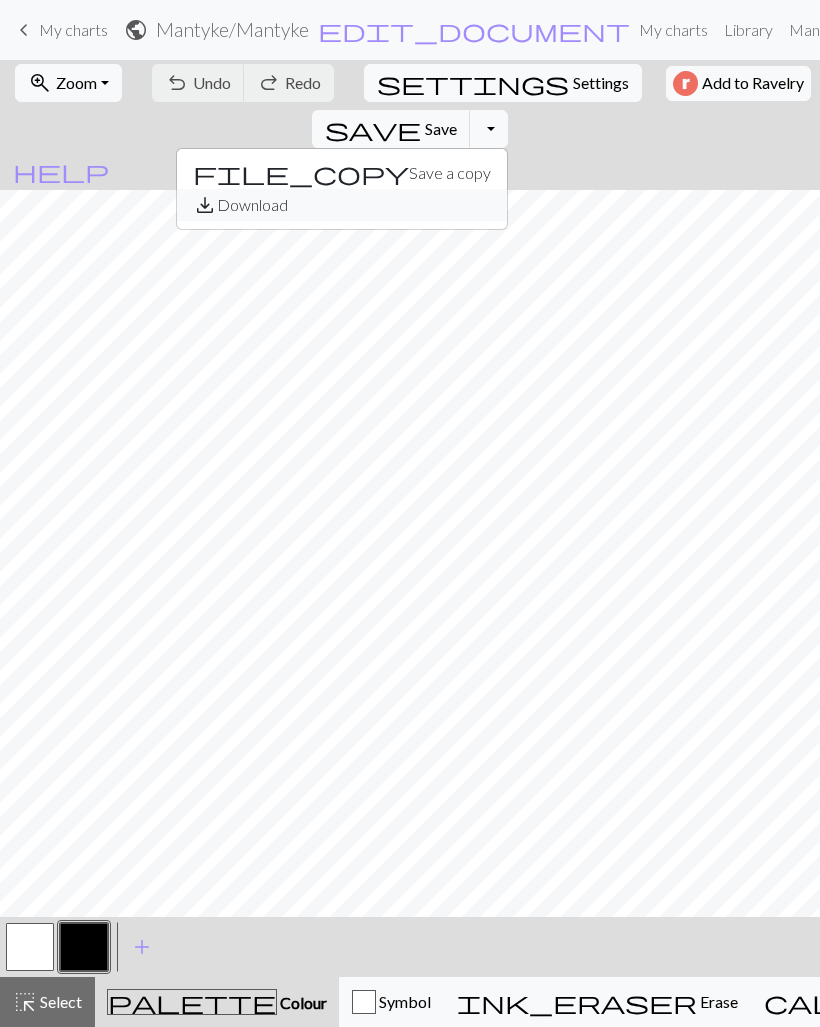 click on "save_alt  Download" at bounding box center [342, 205] 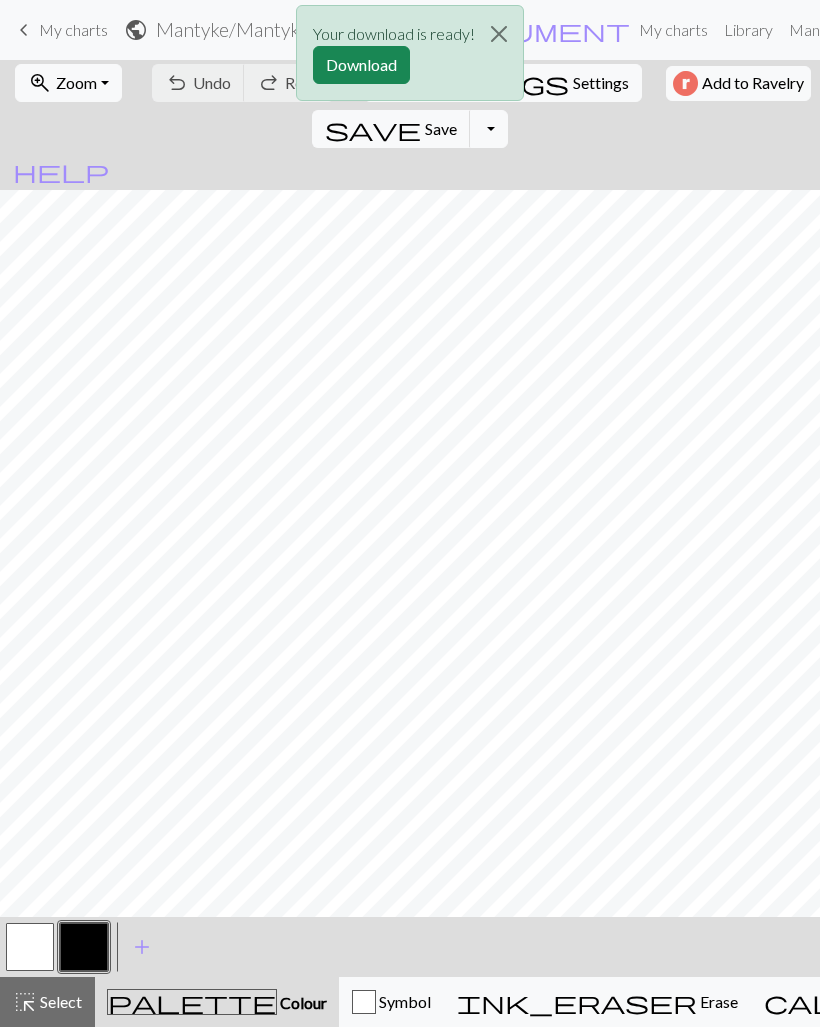 click on "Download" at bounding box center [361, 65] 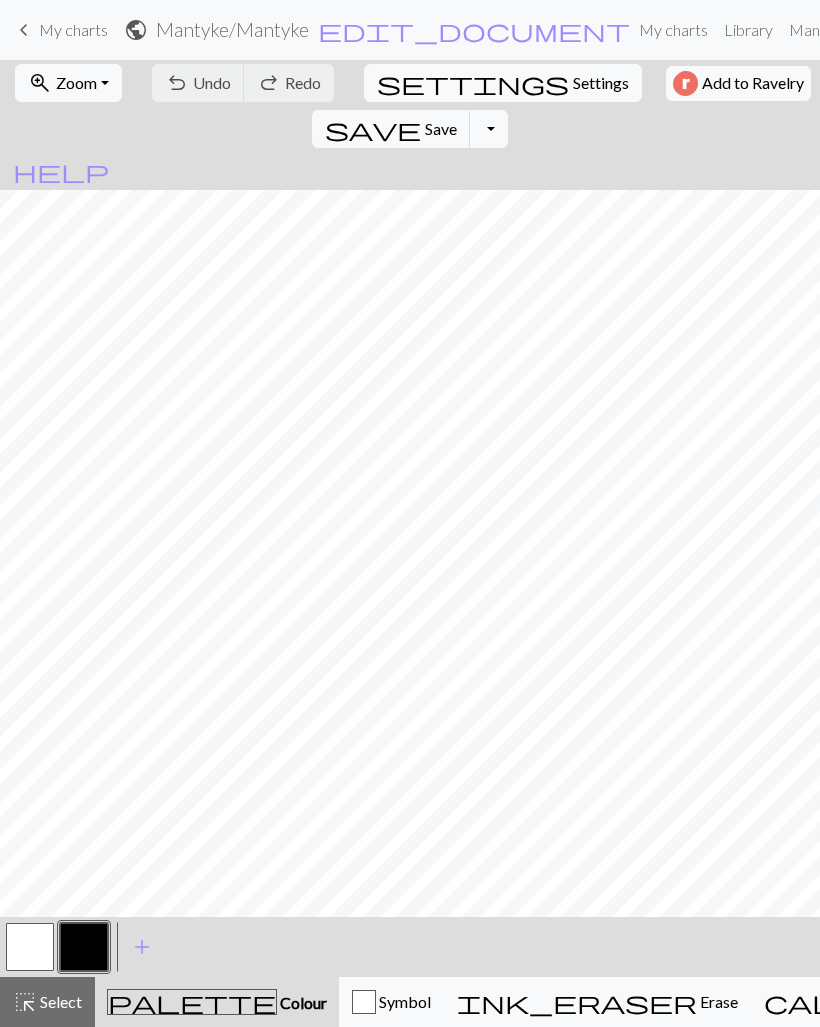 click on "My charts" at bounding box center [73, 29] 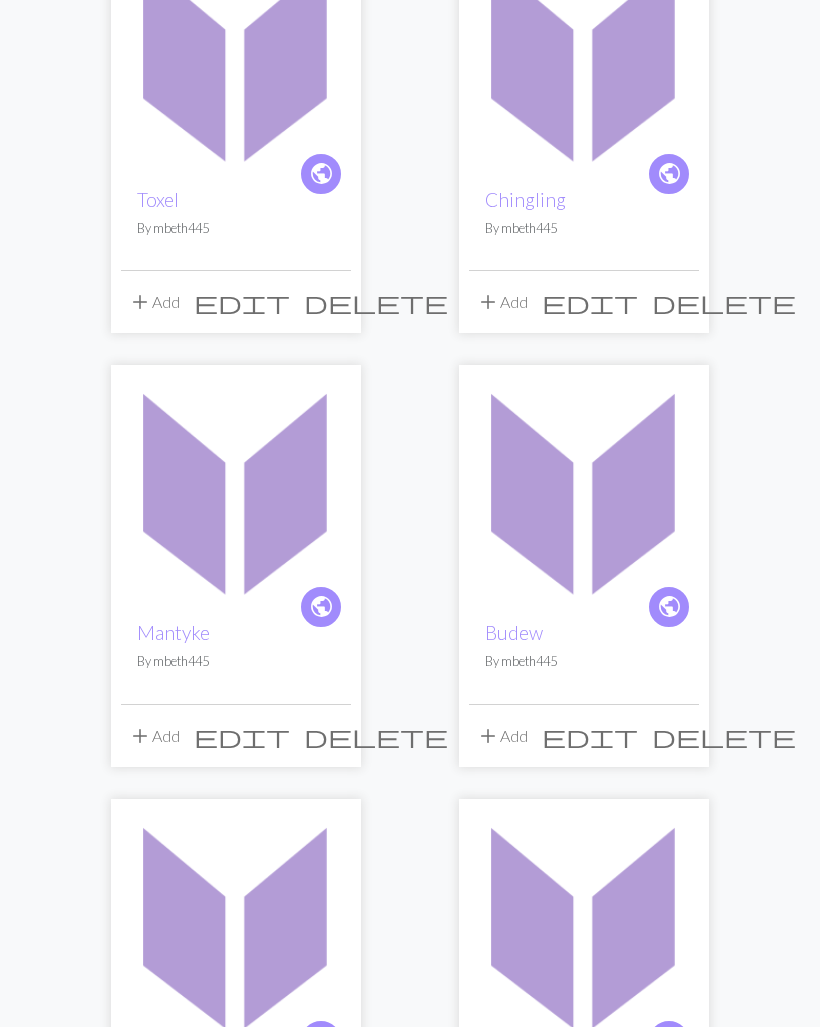 click at bounding box center (584, 491) 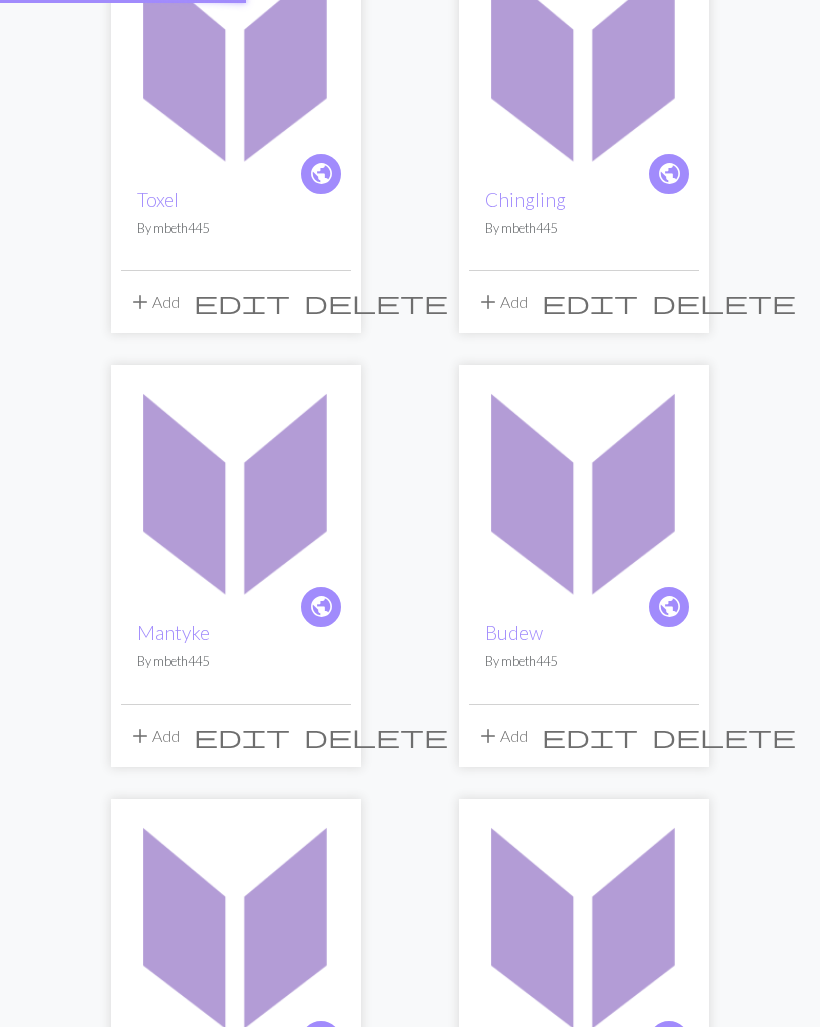 scroll, scrollTop: 0, scrollLeft: 0, axis: both 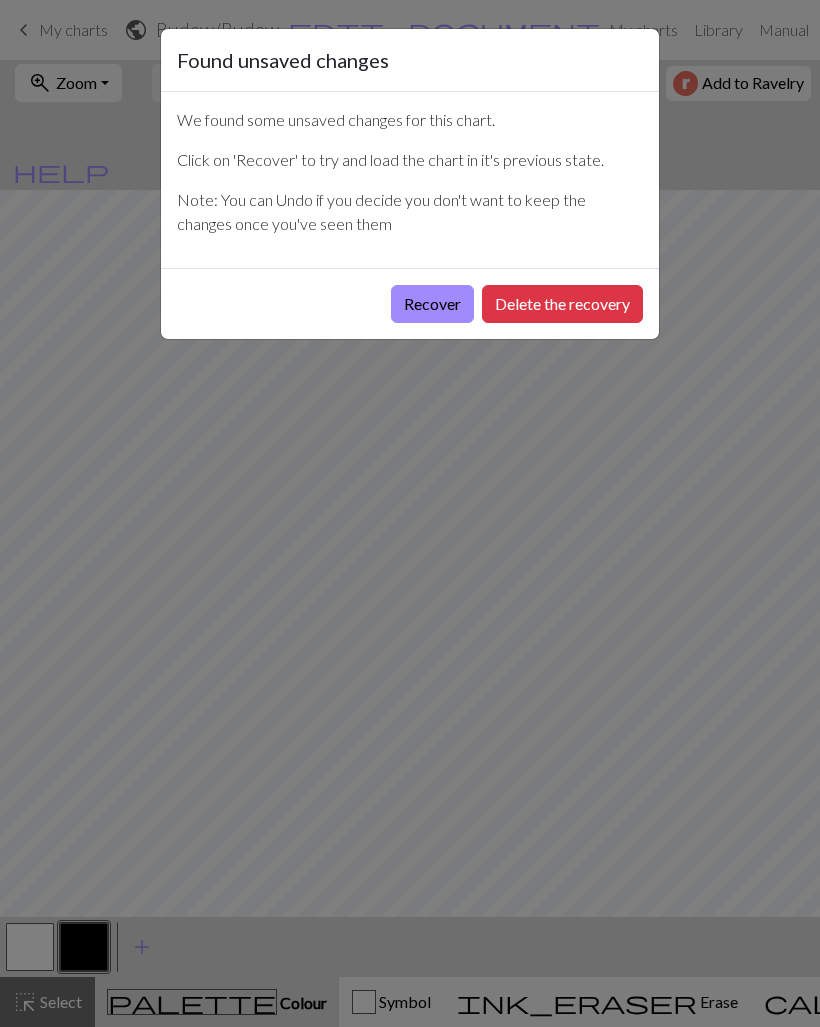 click on "Delete the recovery" at bounding box center [562, 304] 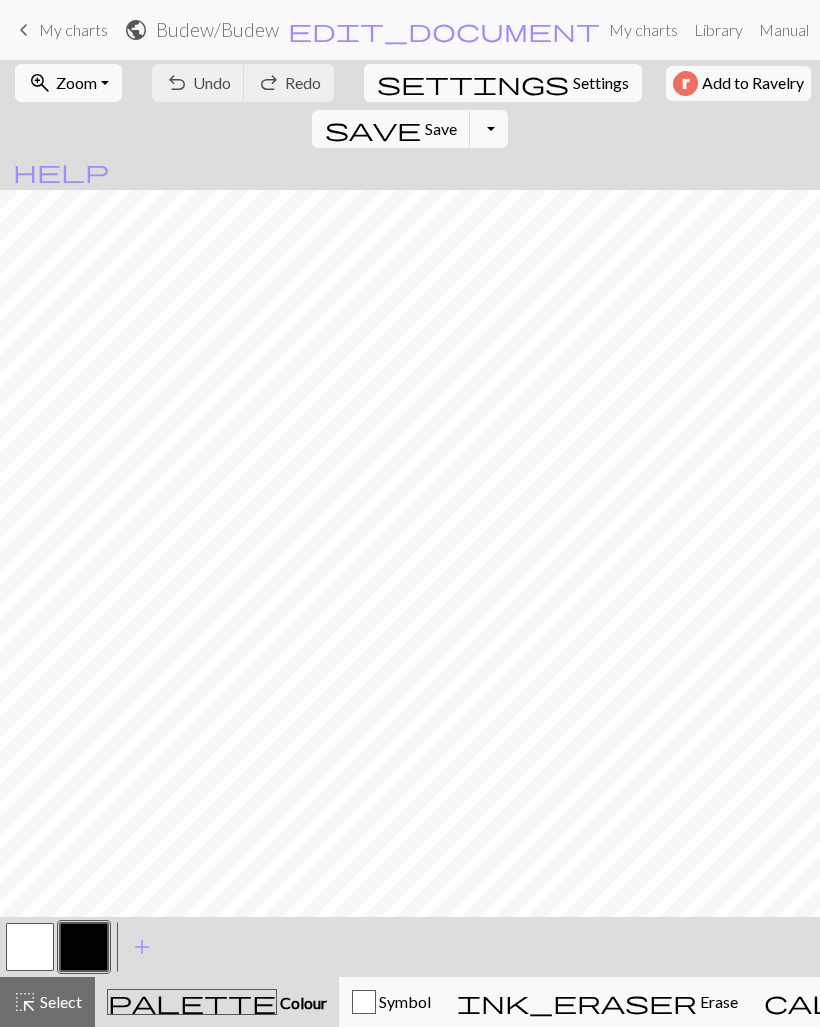 click on "Toggle Dropdown" at bounding box center (489, 129) 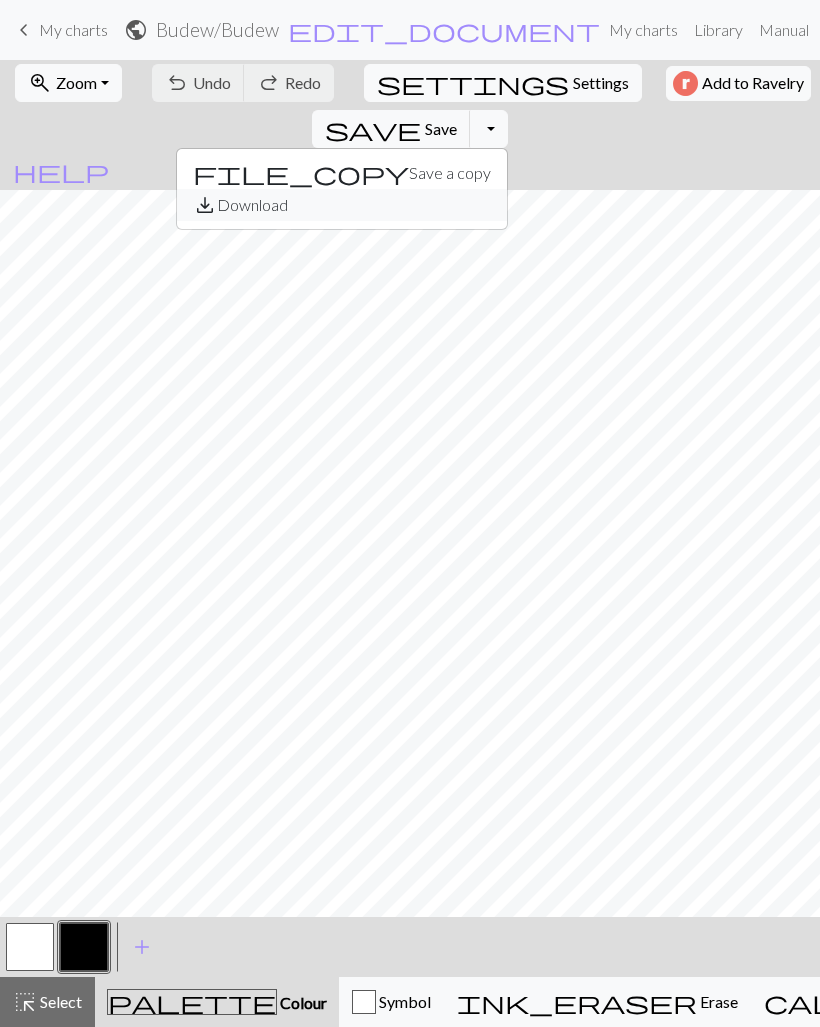 click on "save_alt  Download" at bounding box center (342, 205) 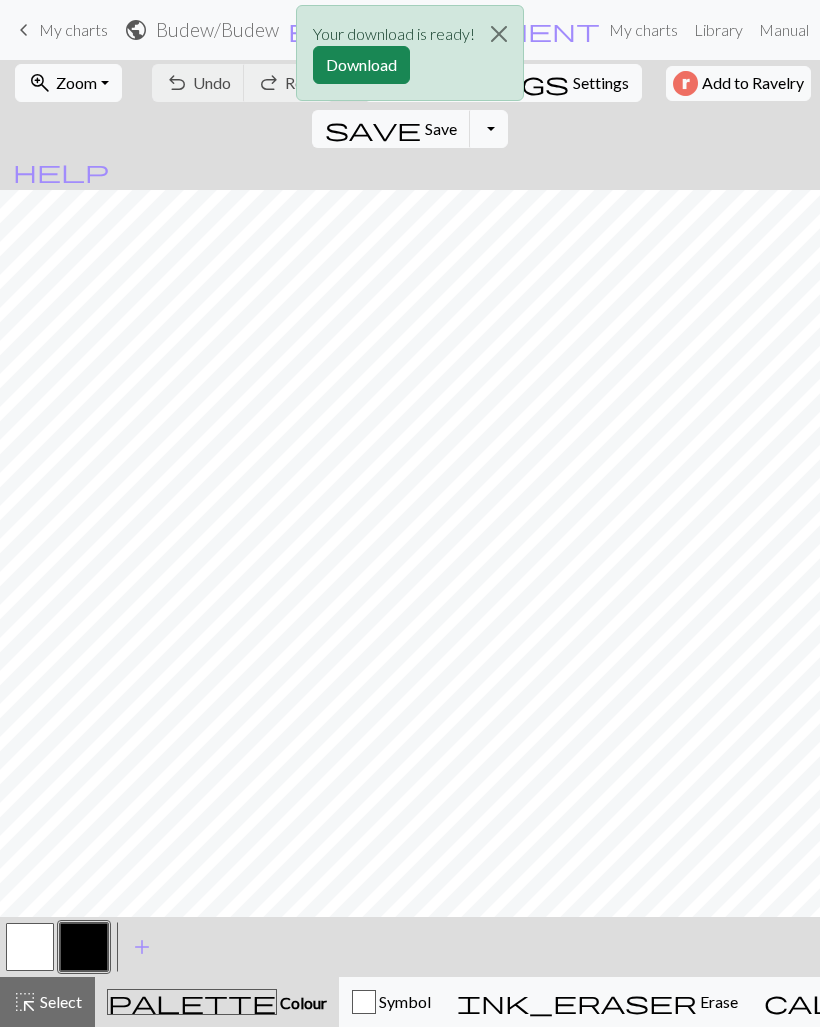 click on "Download" at bounding box center (361, 65) 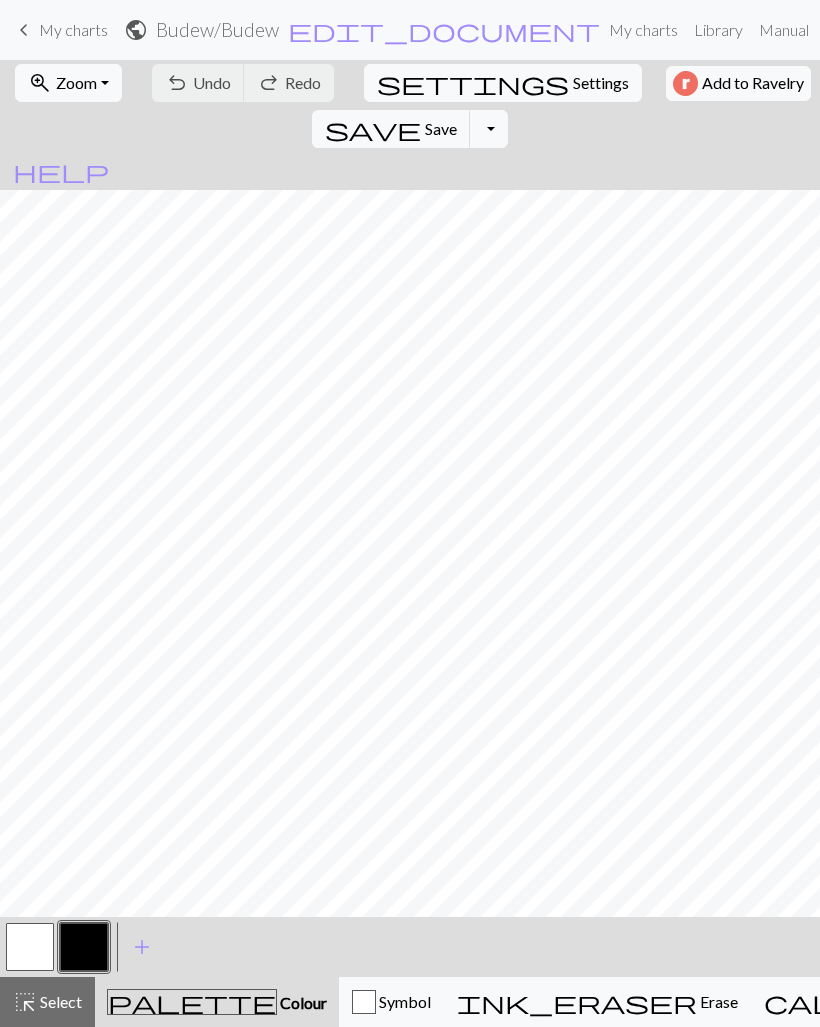 click on "My charts" at bounding box center [73, 29] 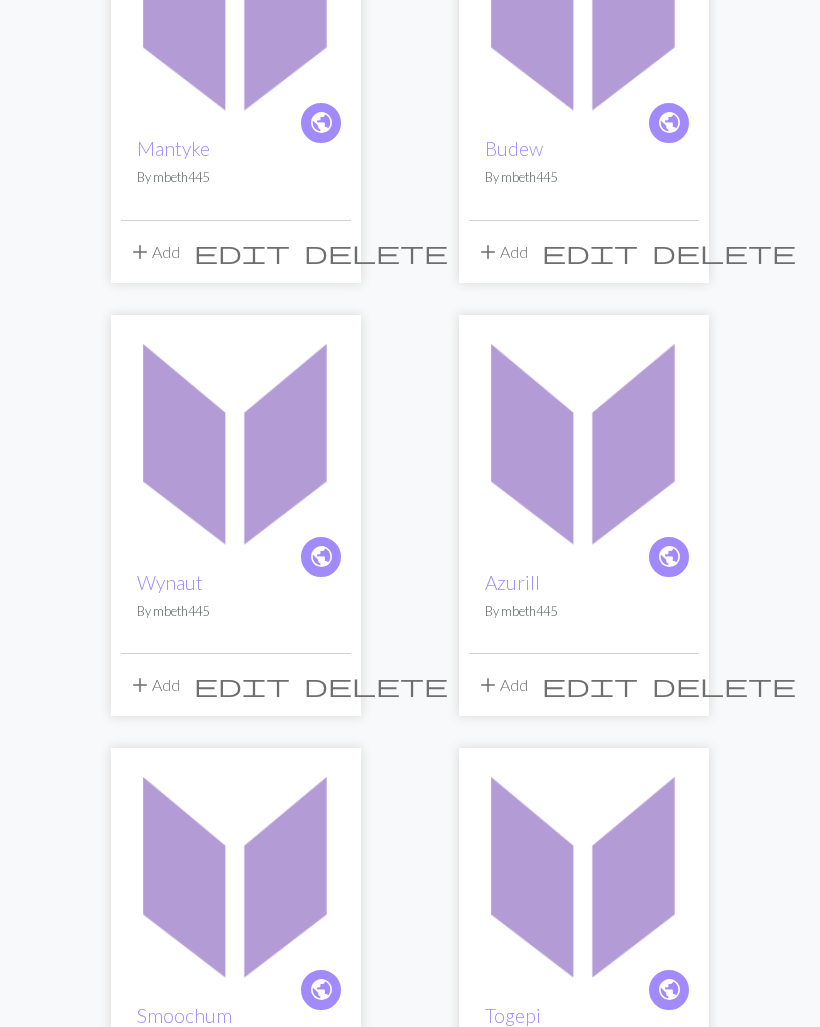 click at bounding box center (236, 441) 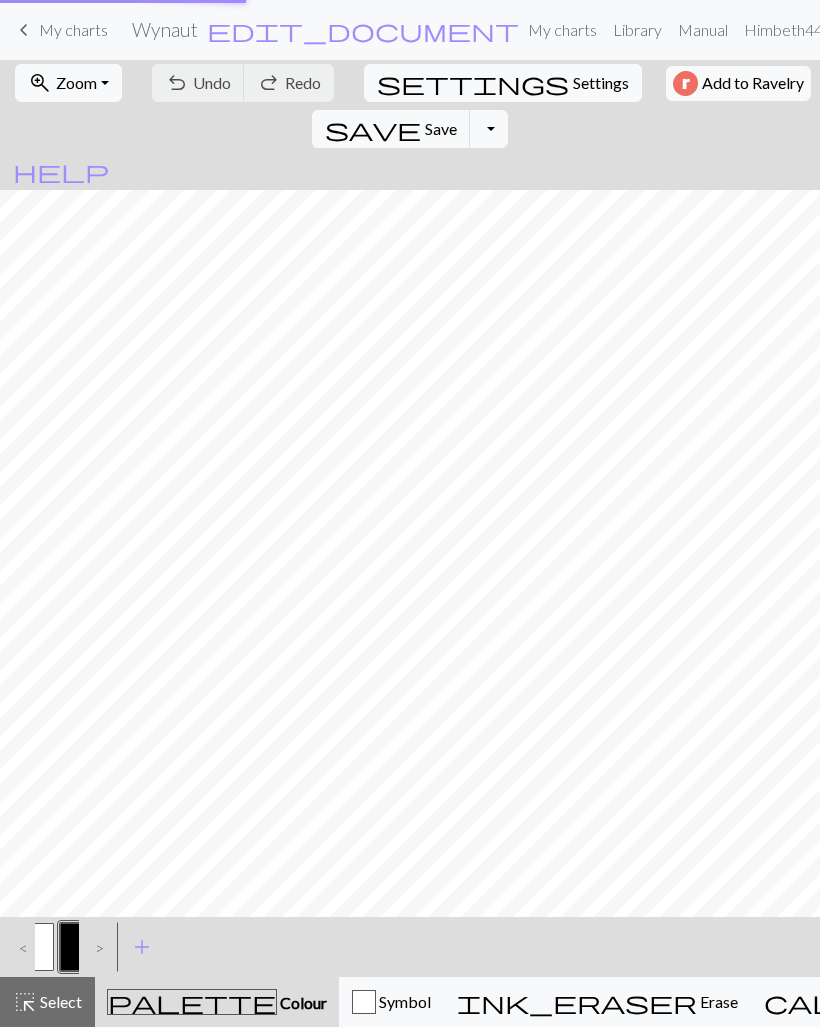 scroll, scrollTop: 0, scrollLeft: 0, axis: both 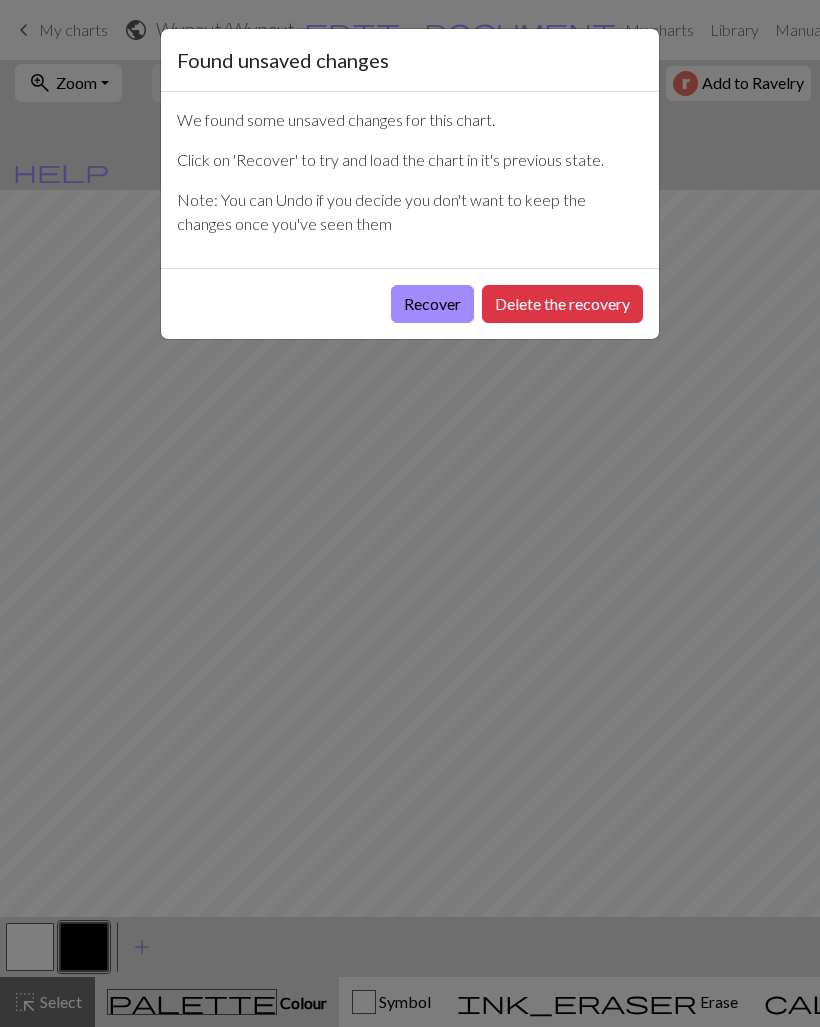 click on "Delete the recovery" at bounding box center (562, 304) 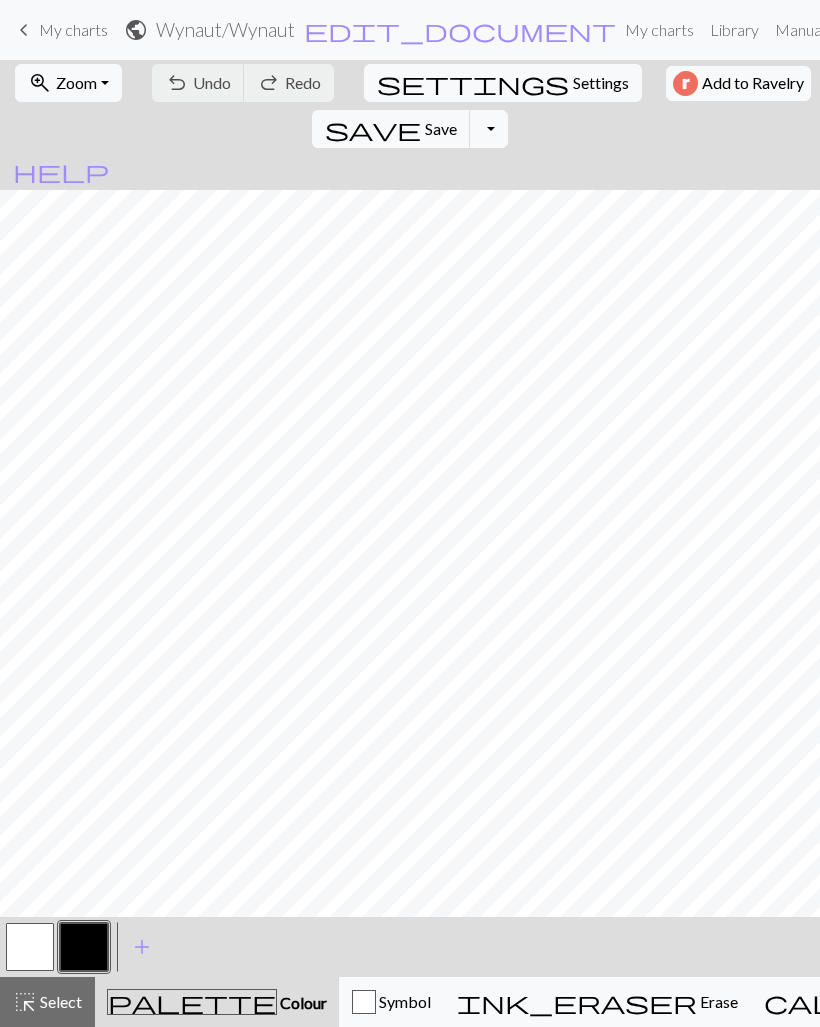 click on "Toggle Dropdown" at bounding box center (489, 129) 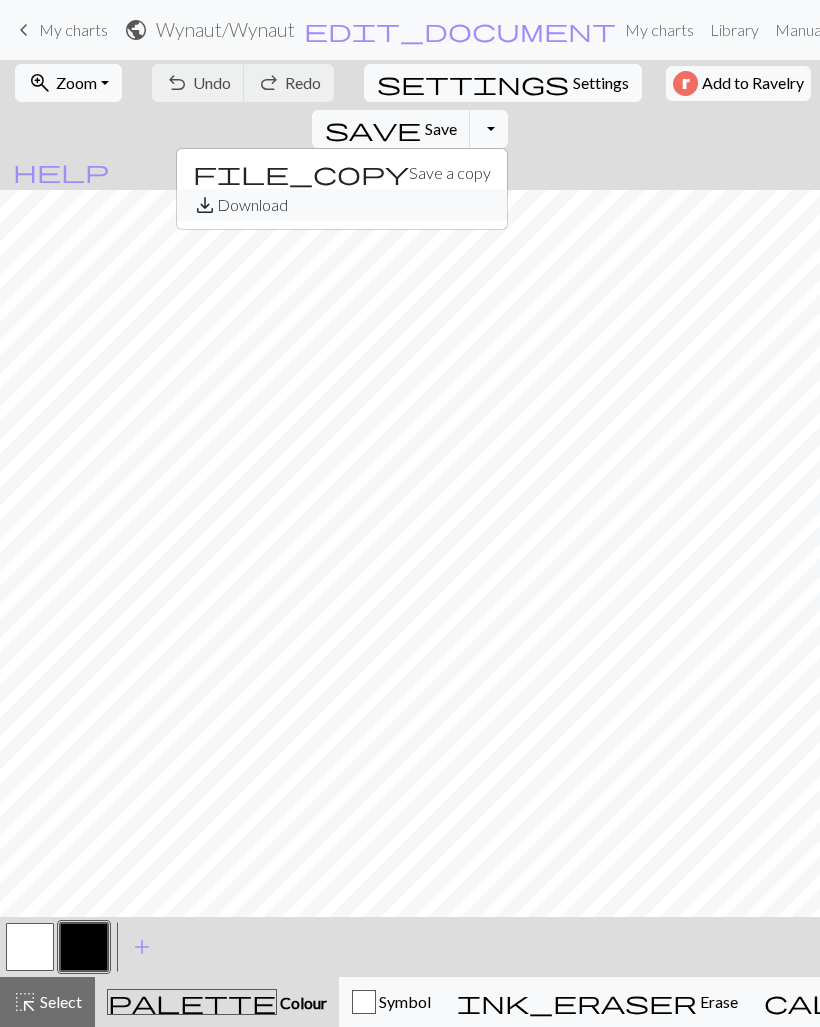 click on "save_alt  Download" at bounding box center (342, 205) 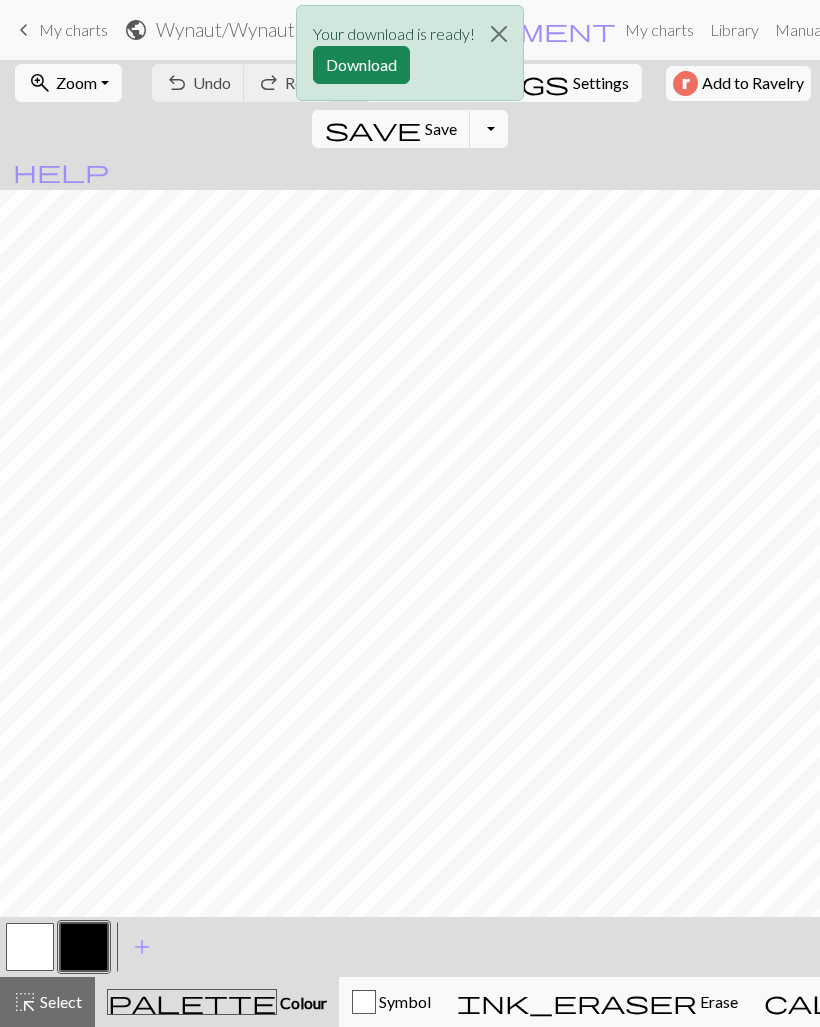 click on "Download" at bounding box center [361, 65] 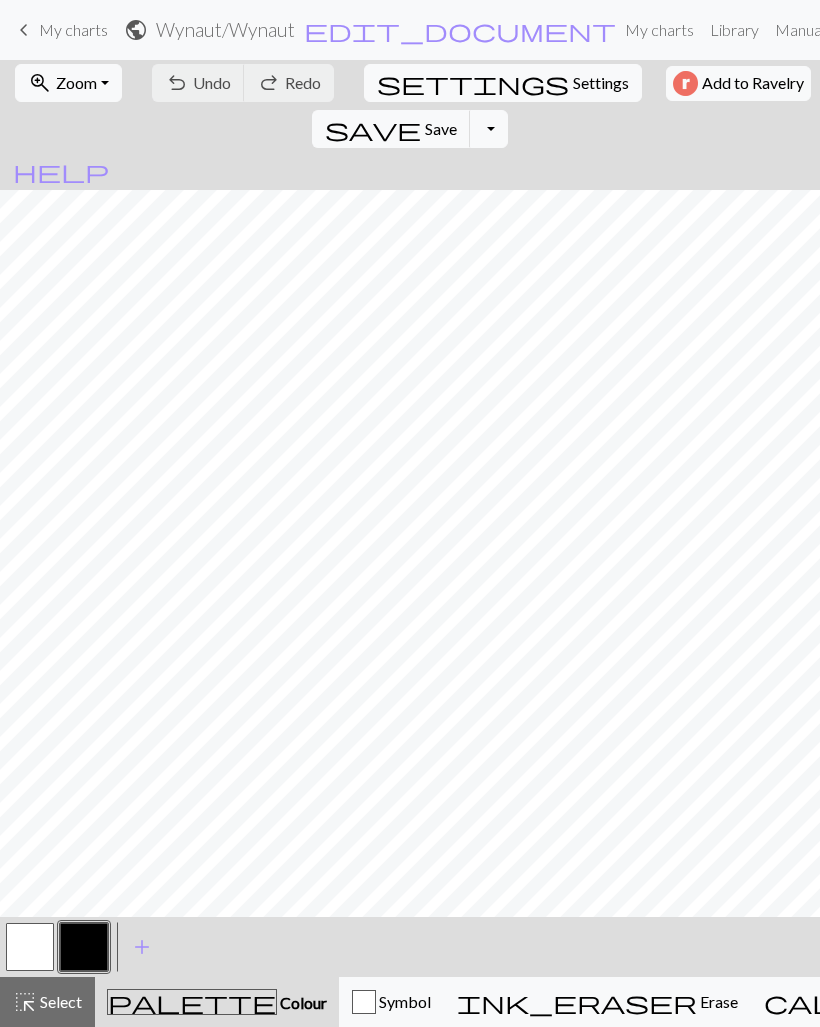 click on "keyboard_arrow_left   My charts" at bounding box center [60, 30] 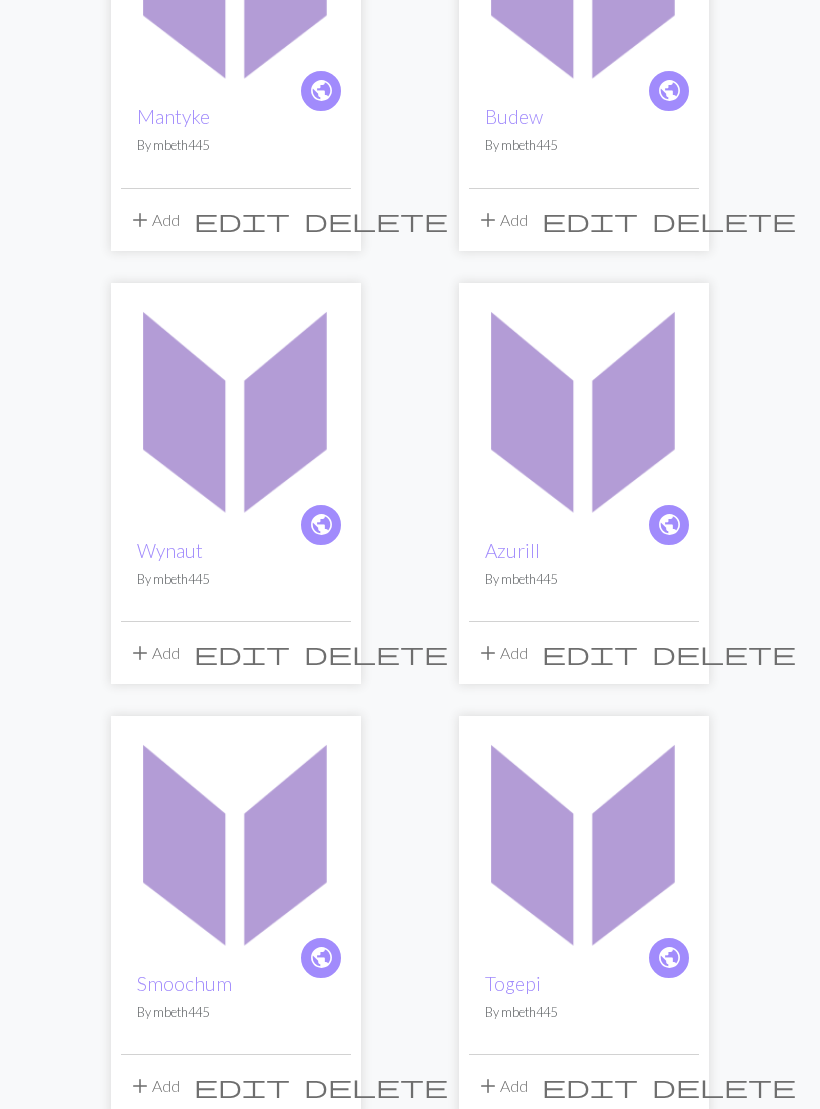 scroll, scrollTop: 2578, scrollLeft: 0, axis: vertical 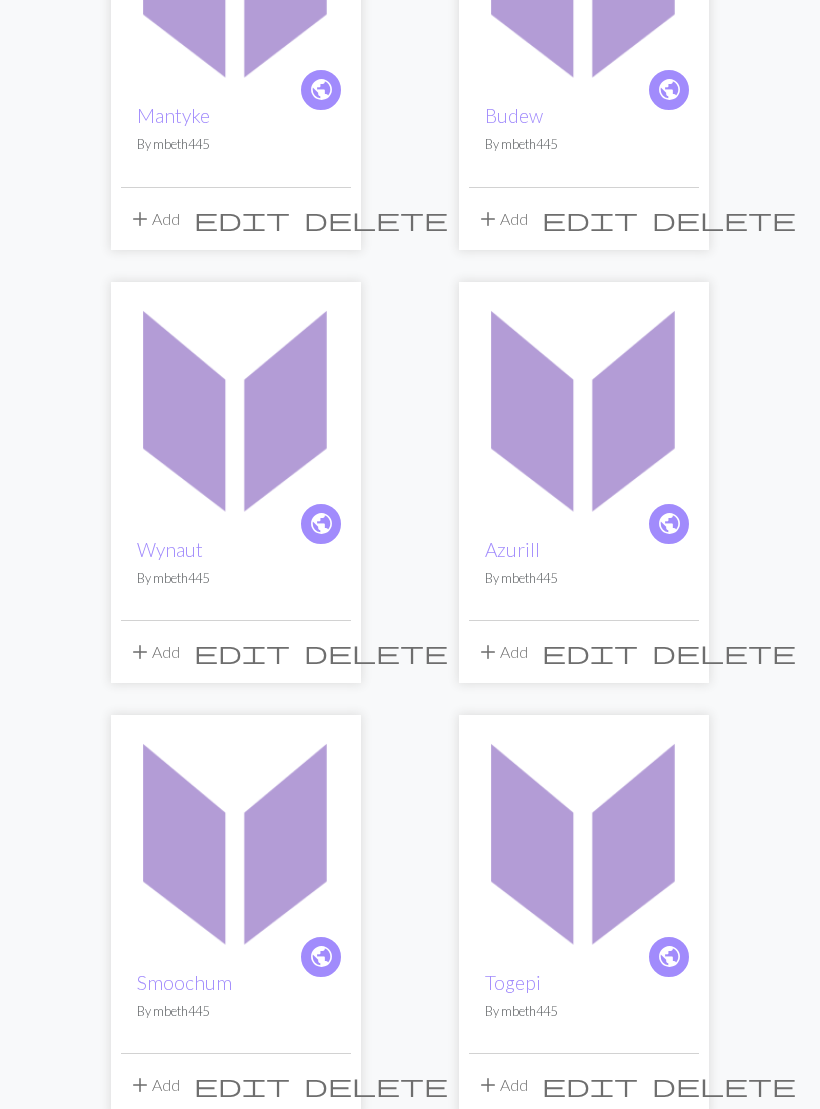 click at bounding box center (584, 408) 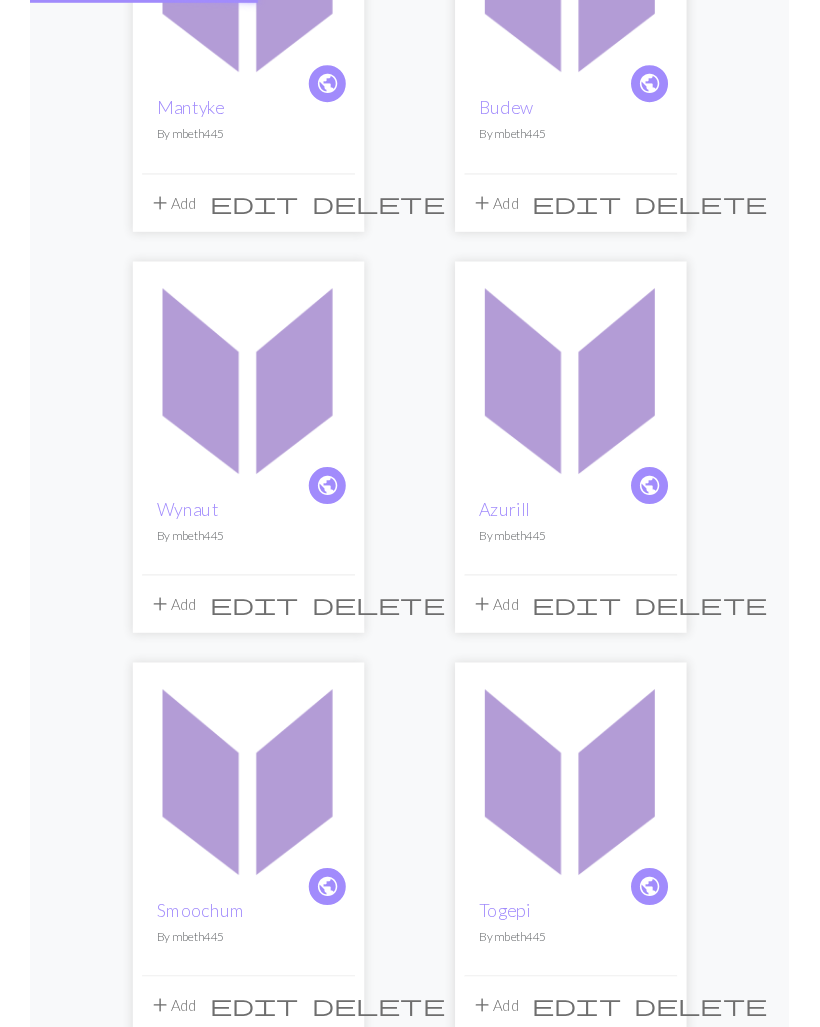 scroll, scrollTop: 0, scrollLeft: 0, axis: both 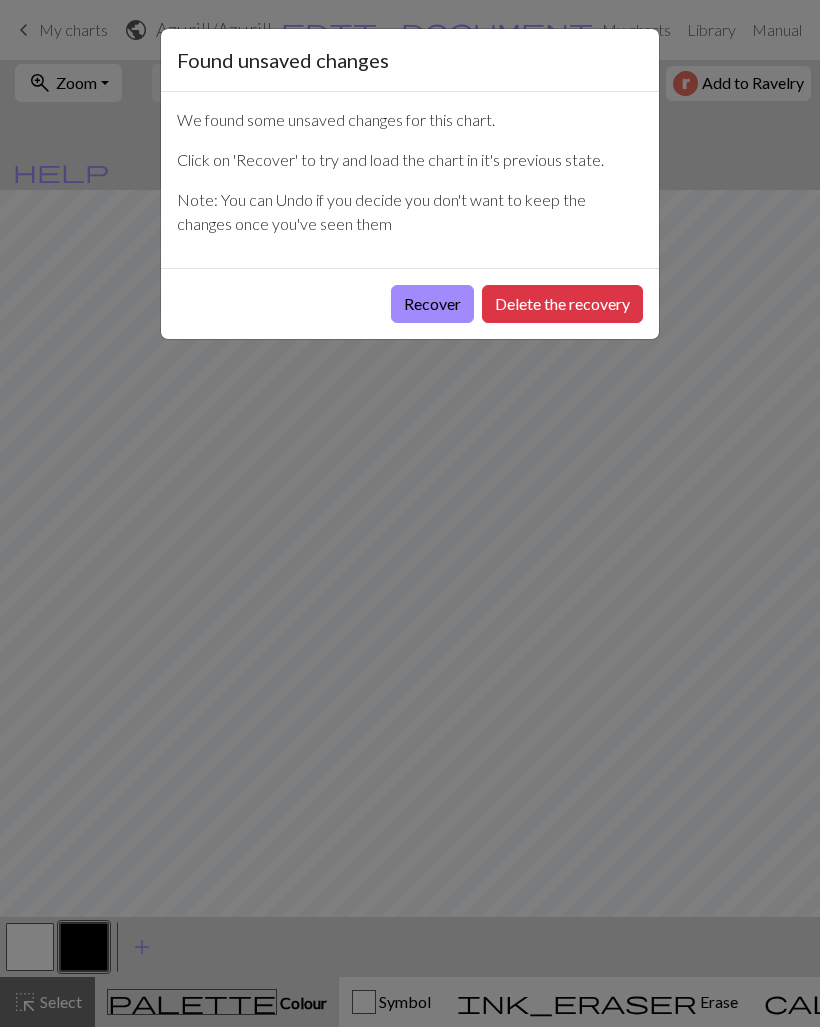 click on "Delete the recovery" at bounding box center [562, 304] 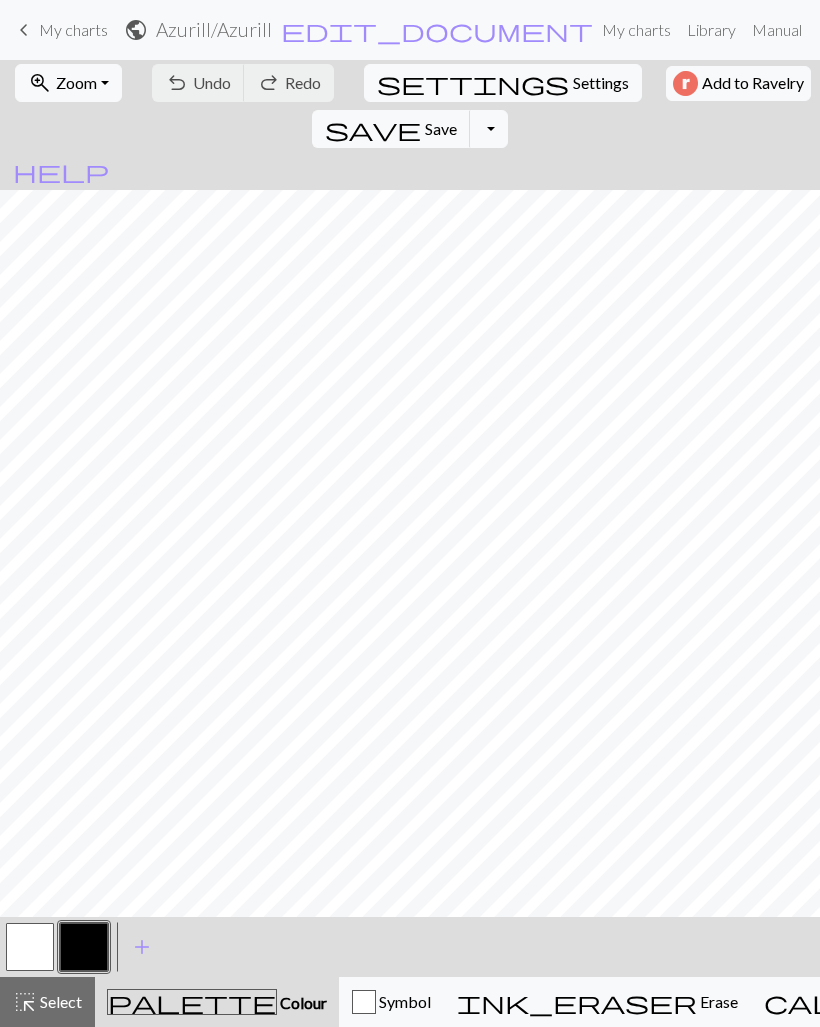 click on "Save" at bounding box center (441, 128) 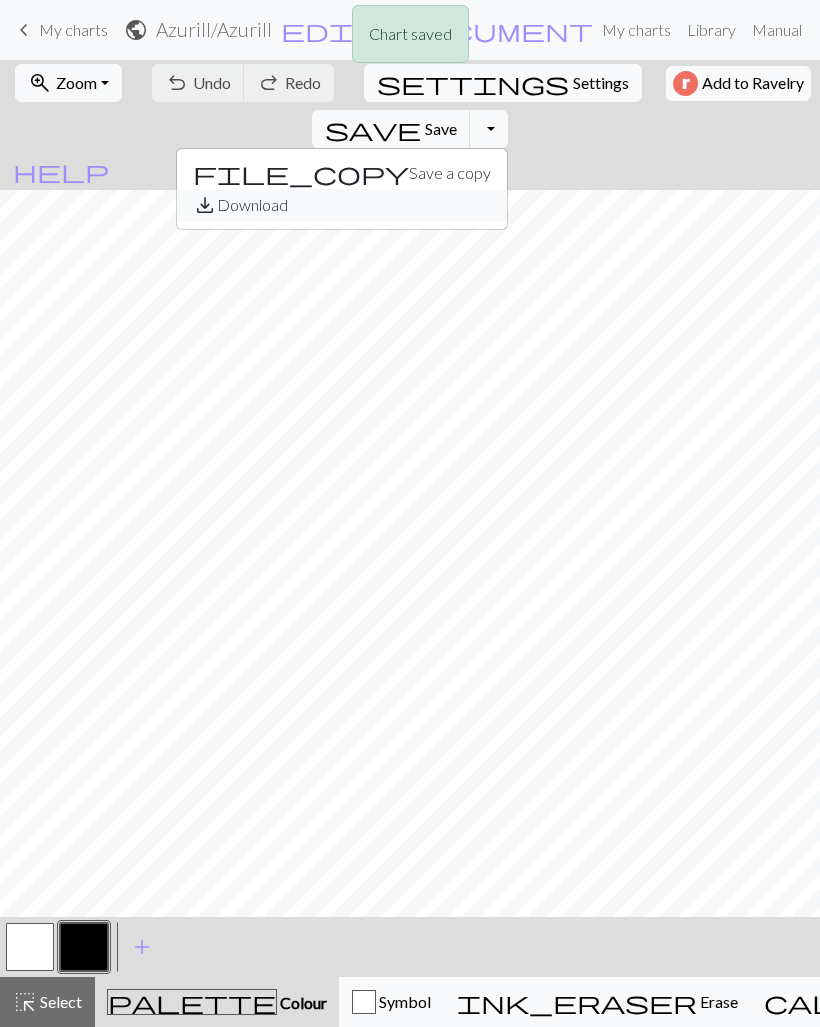 click on "save_alt  Download" at bounding box center [342, 205] 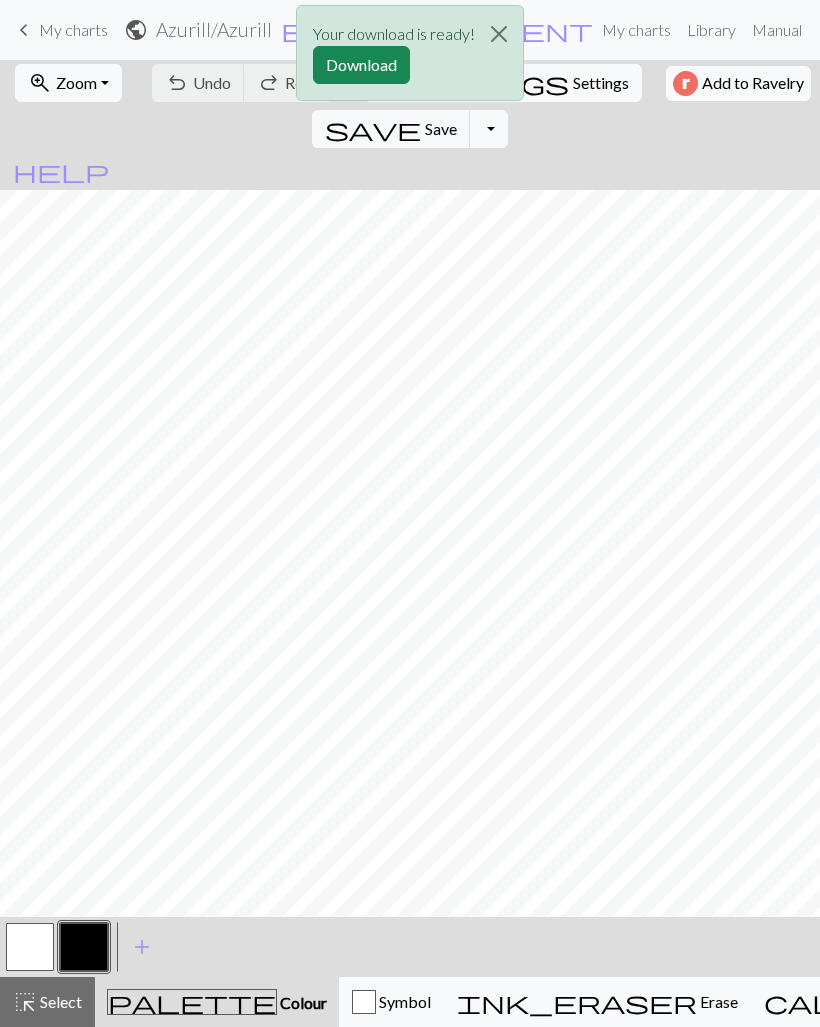 click on "Download" at bounding box center (361, 65) 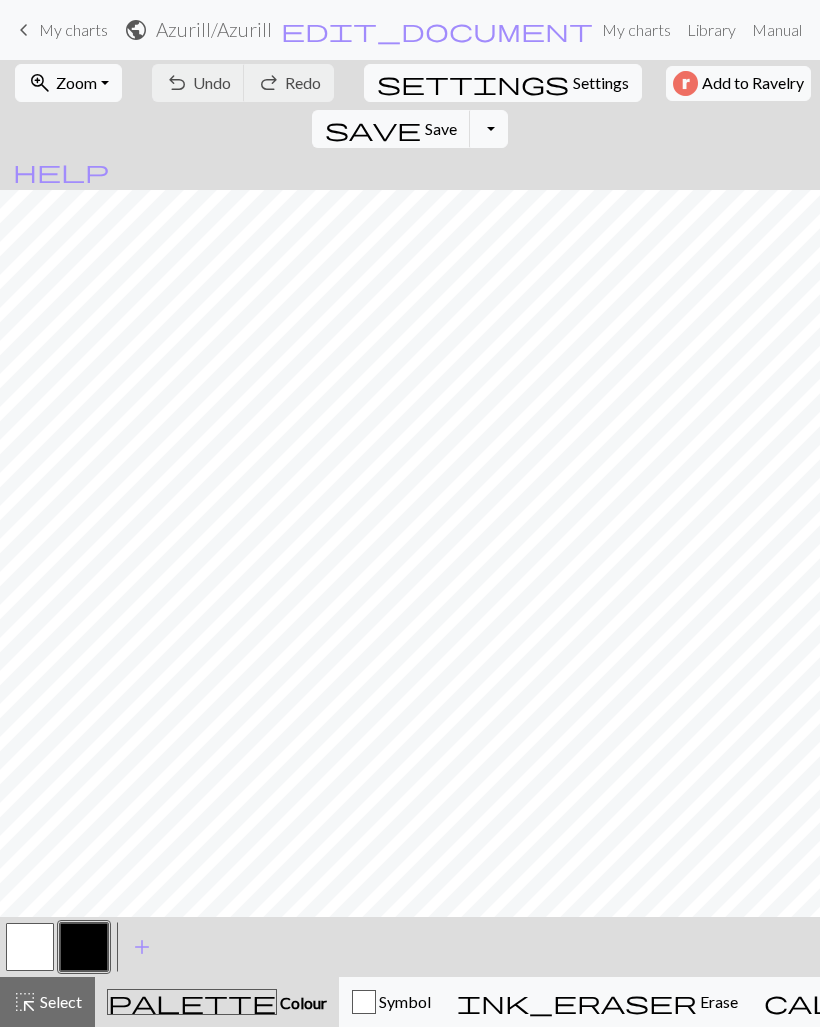click on "keyboard_arrow_left   My charts" at bounding box center (60, 30) 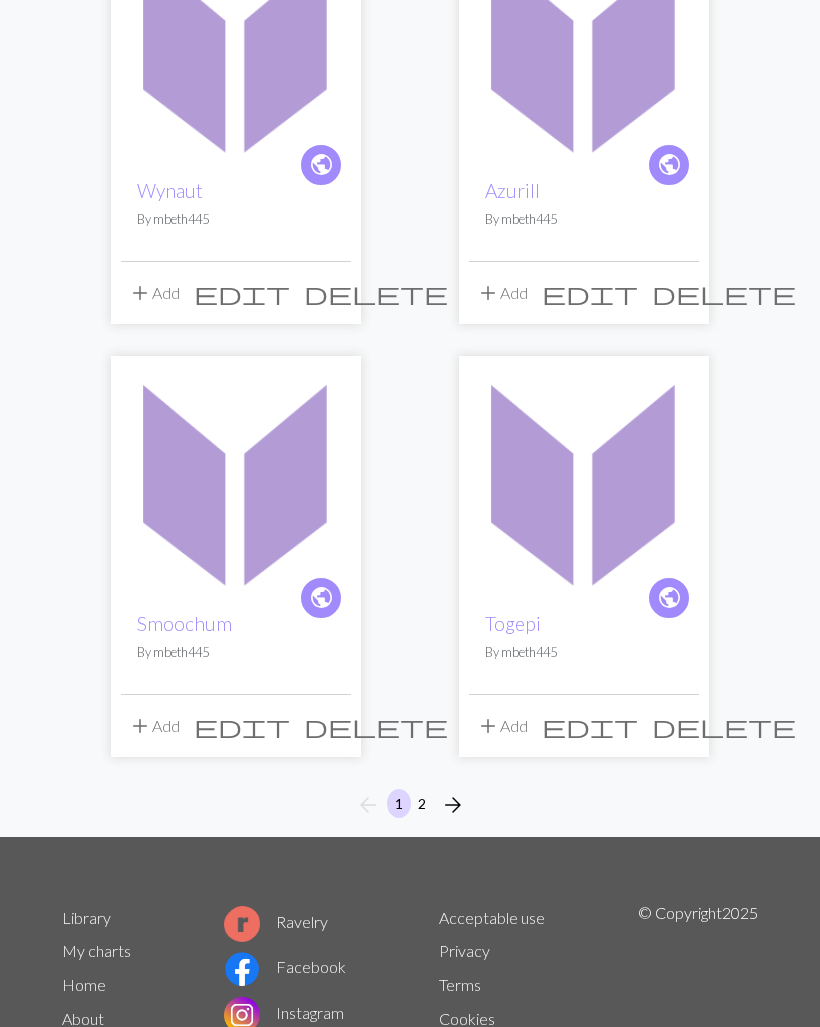 click on "Smoochum" at bounding box center (184, 624) 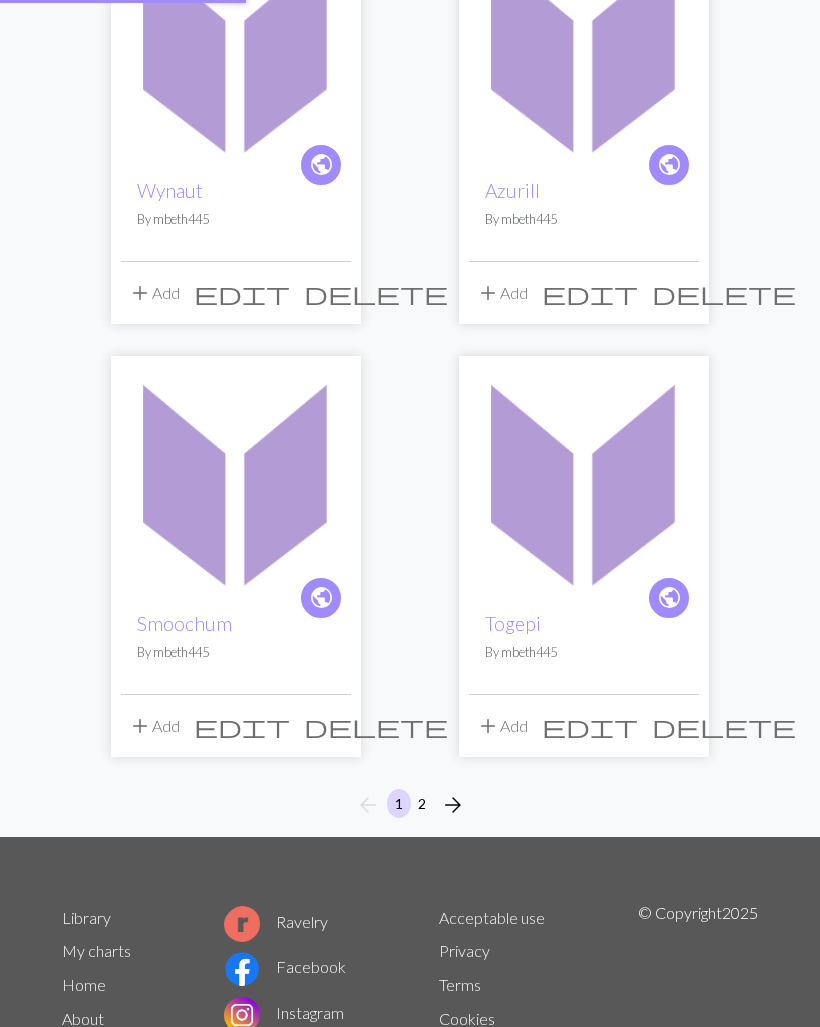 scroll, scrollTop: 0, scrollLeft: 0, axis: both 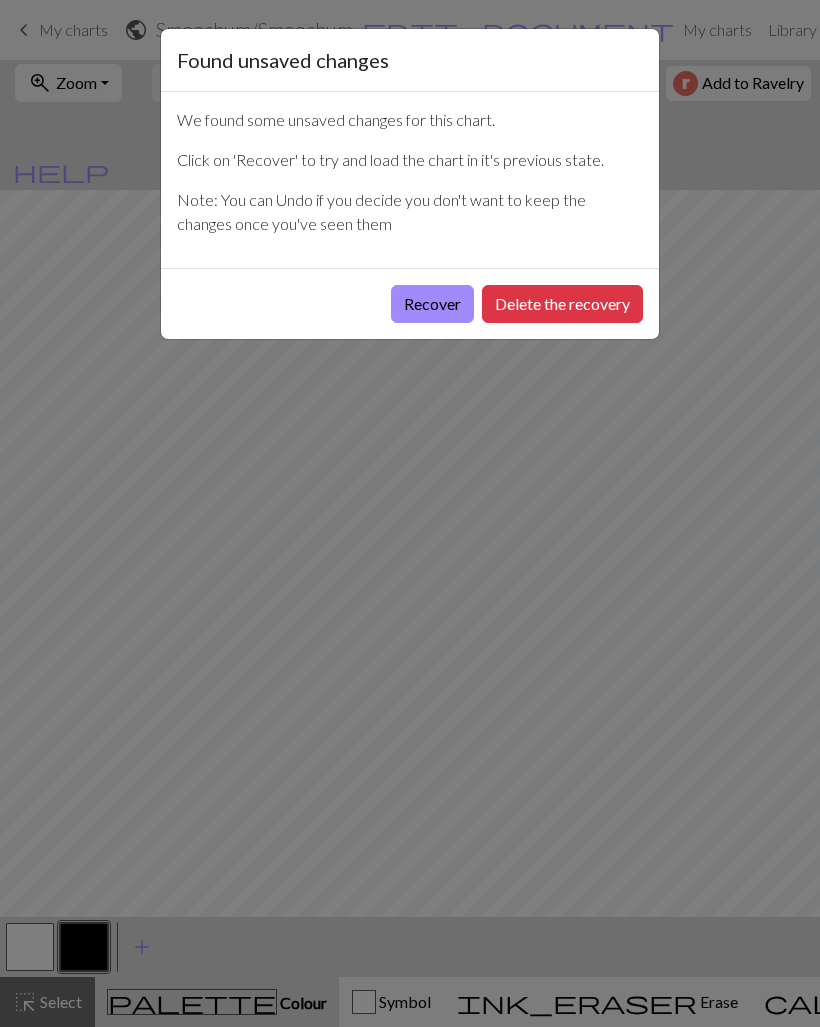 click on "Delete the recovery" at bounding box center (562, 304) 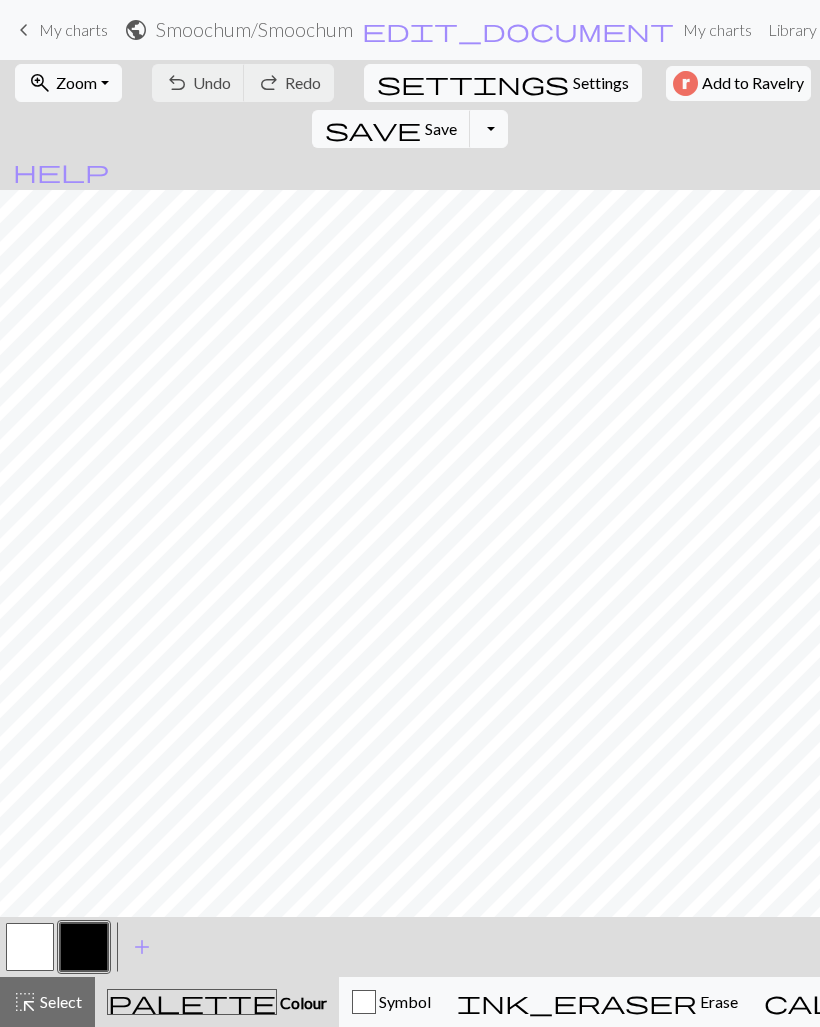 click on "Toggle Dropdown" at bounding box center [489, 129] 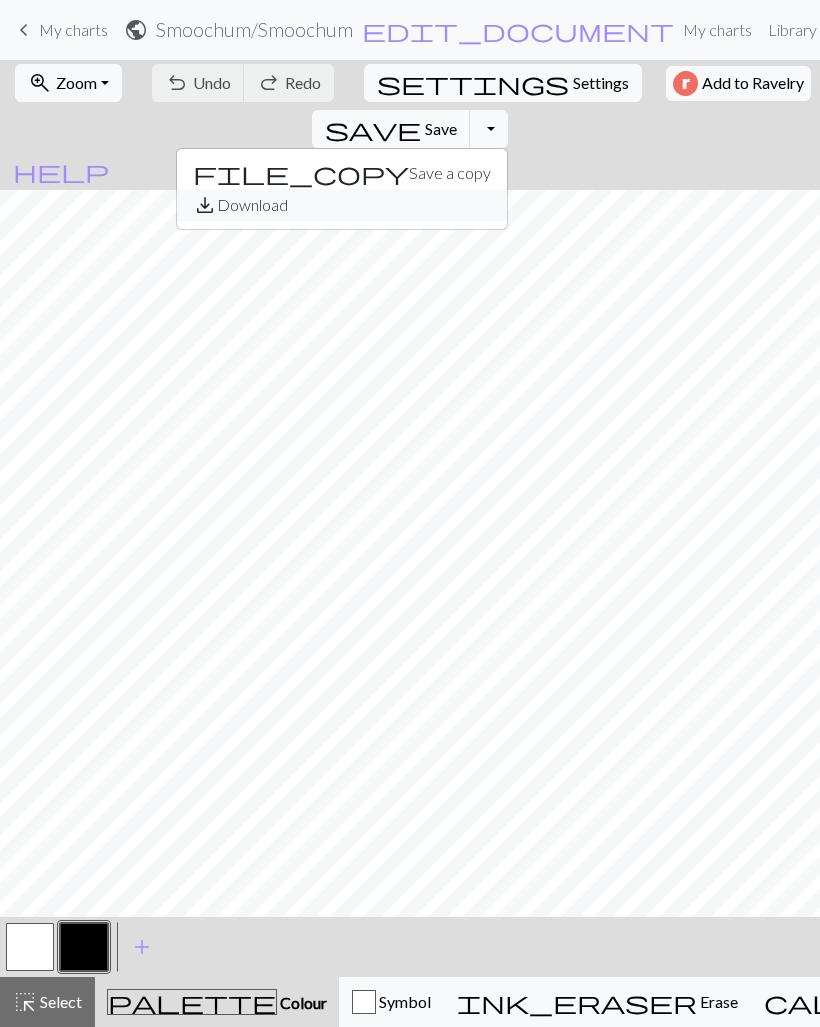 click on "save_alt  Download" at bounding box center (342, 205) 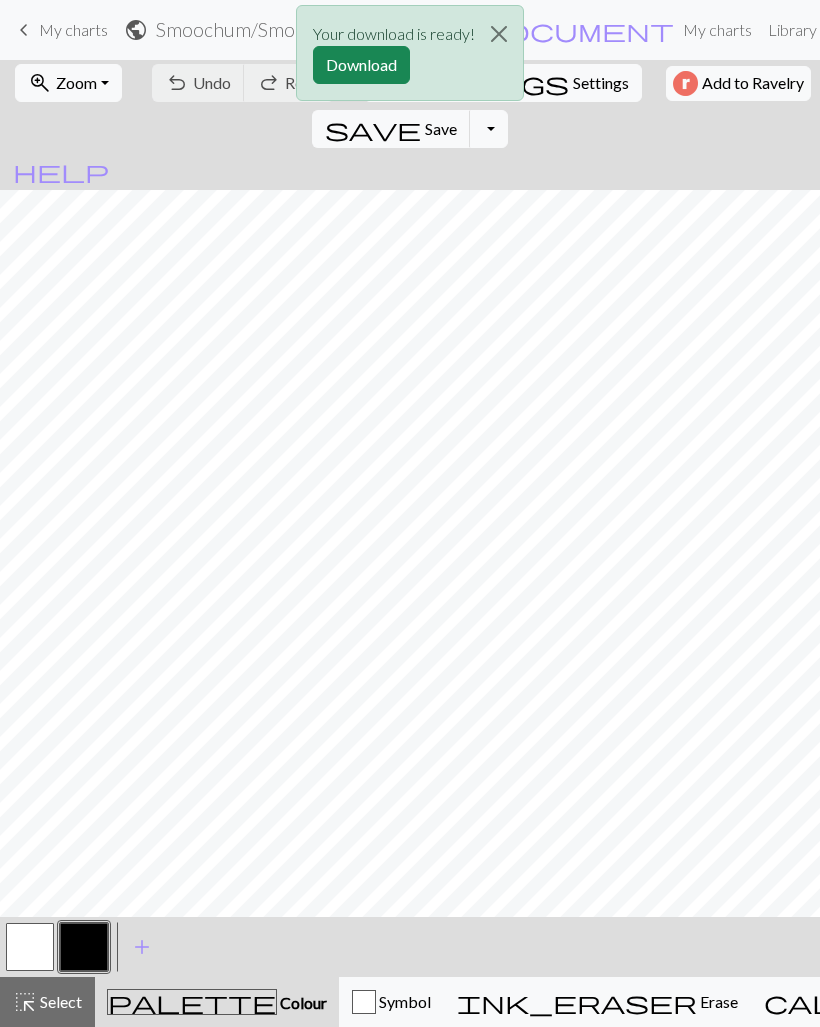 click on "Download" at bounding box center [361, 65] 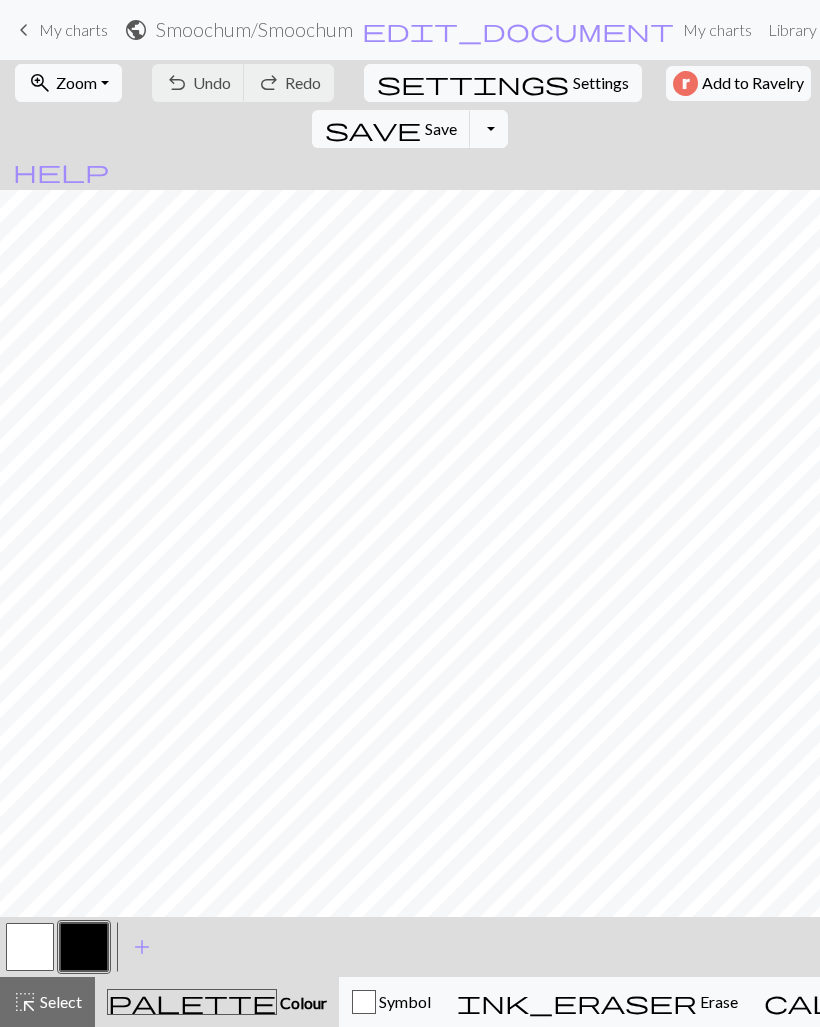 click on "My charts" at bounding box center (73, 29) 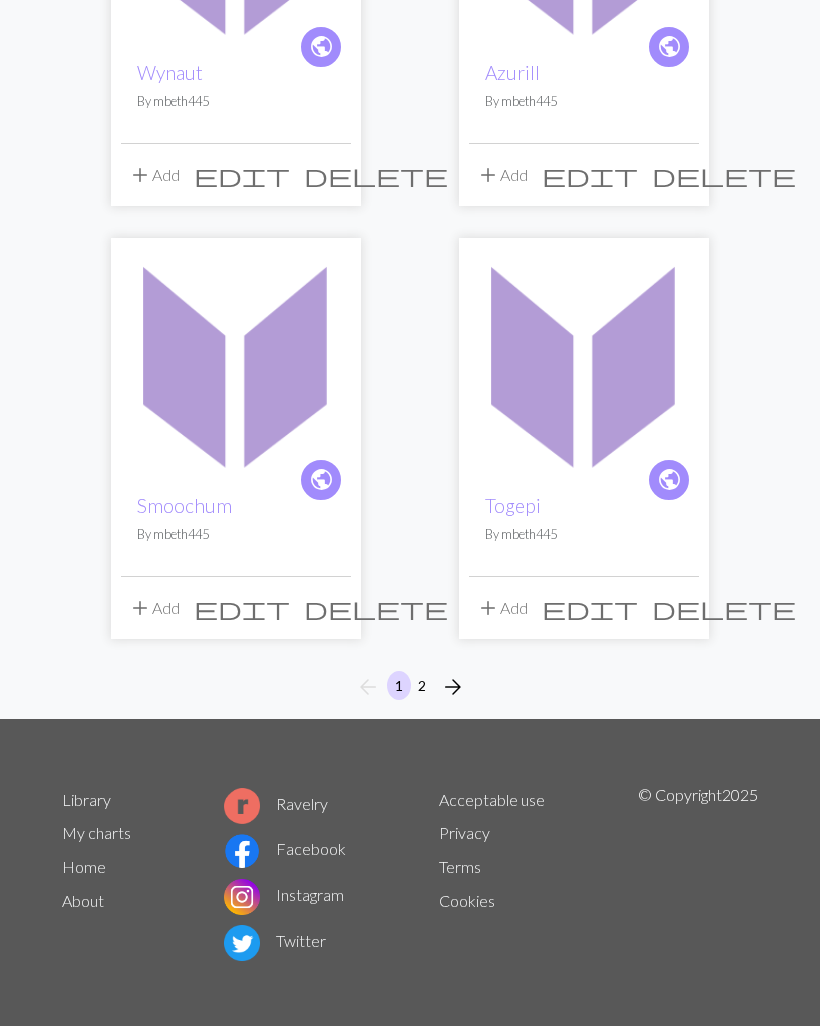 scroll, scrollTop: 3056, scrollLeft: 0, axis: vertical 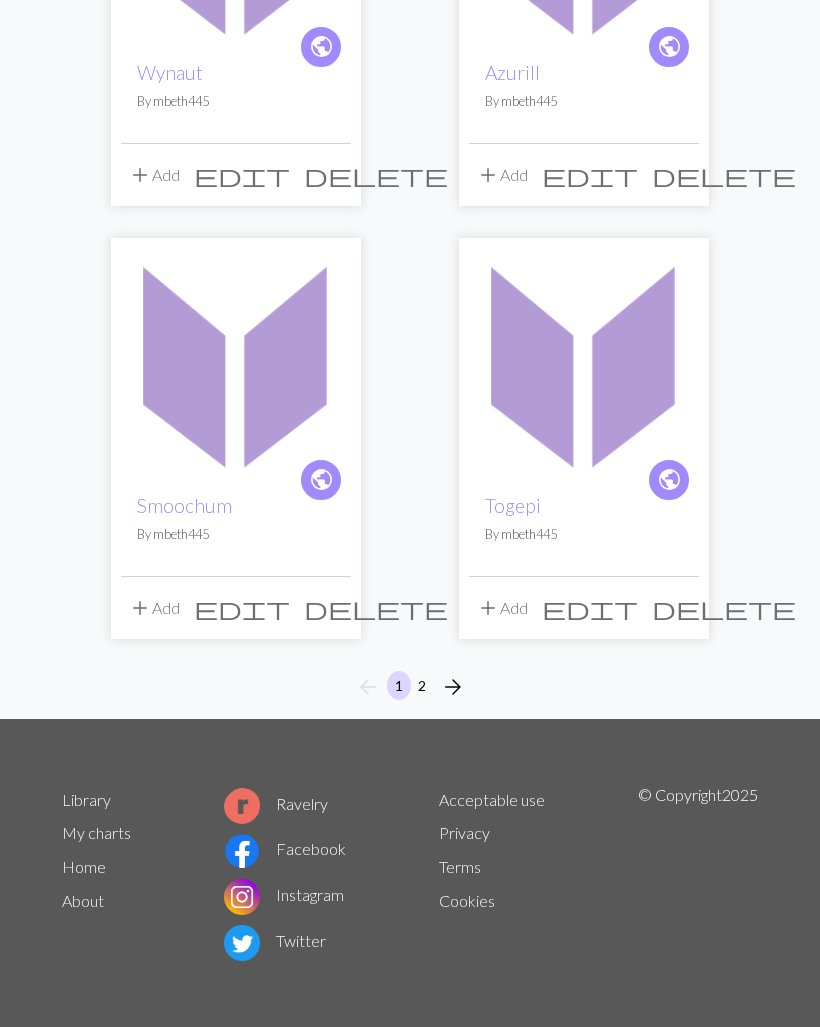 click on "2" at bounding box center [422, 685] 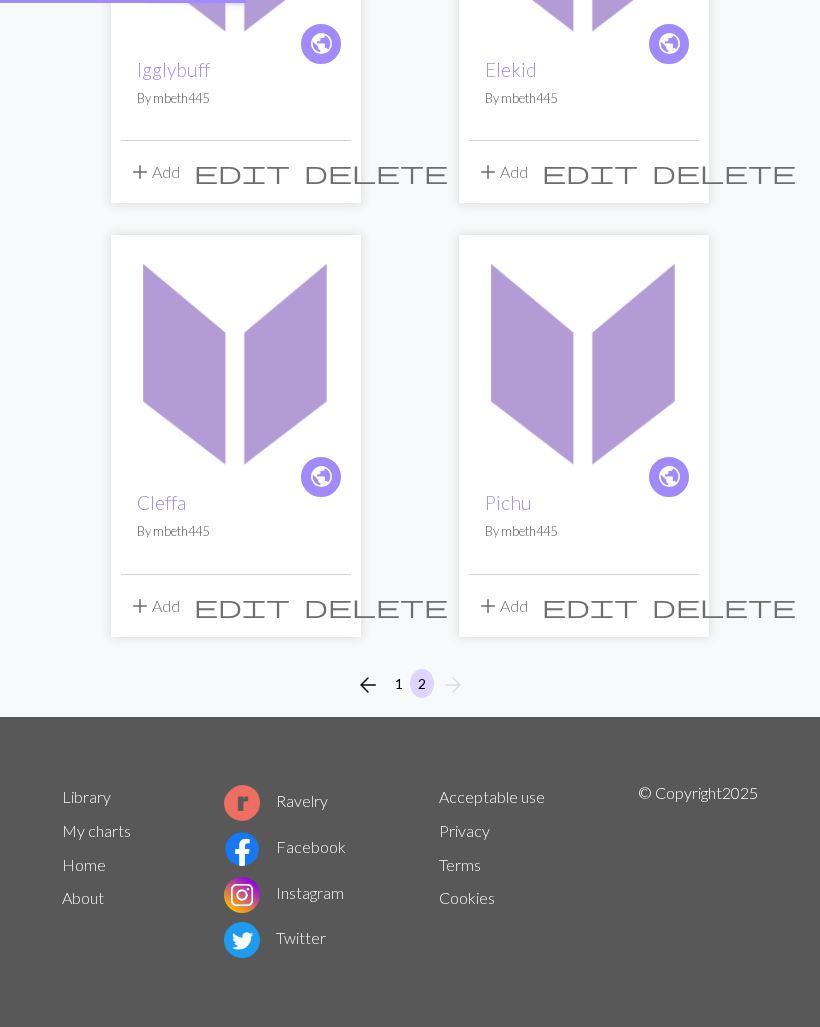 scroll, scrollTop: 0, scrollLeft: 0, axis: both 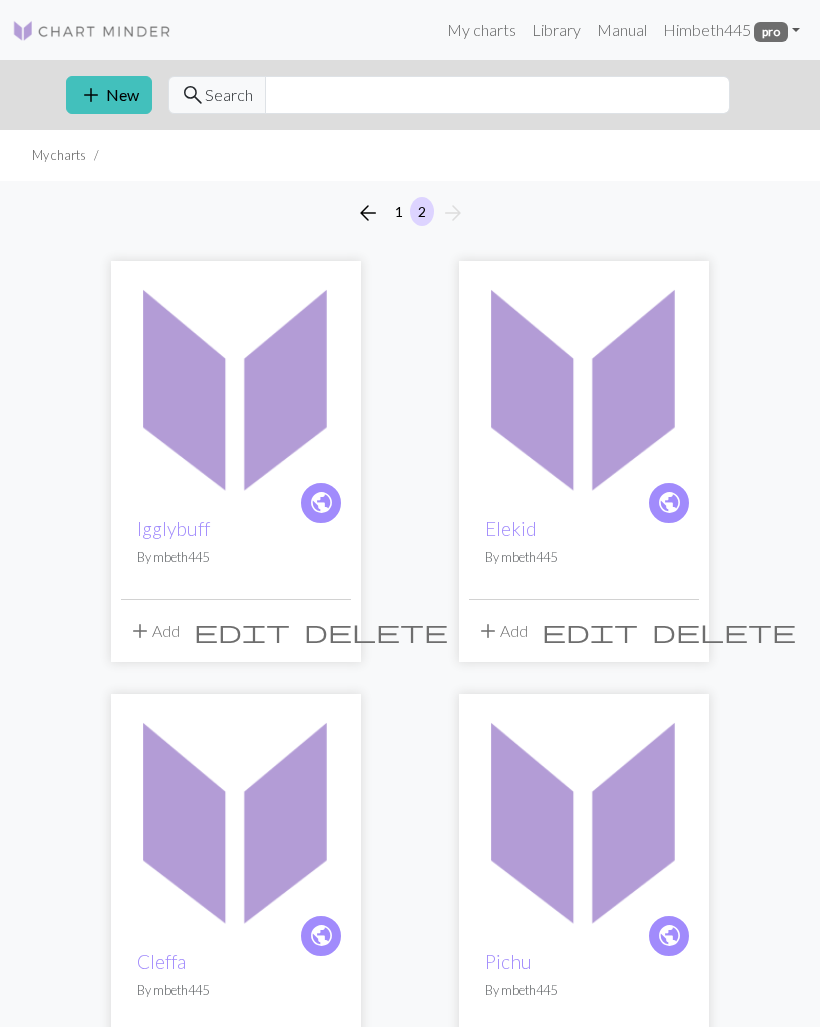 click on "Igglybuff" at bounding box center [173, 528] 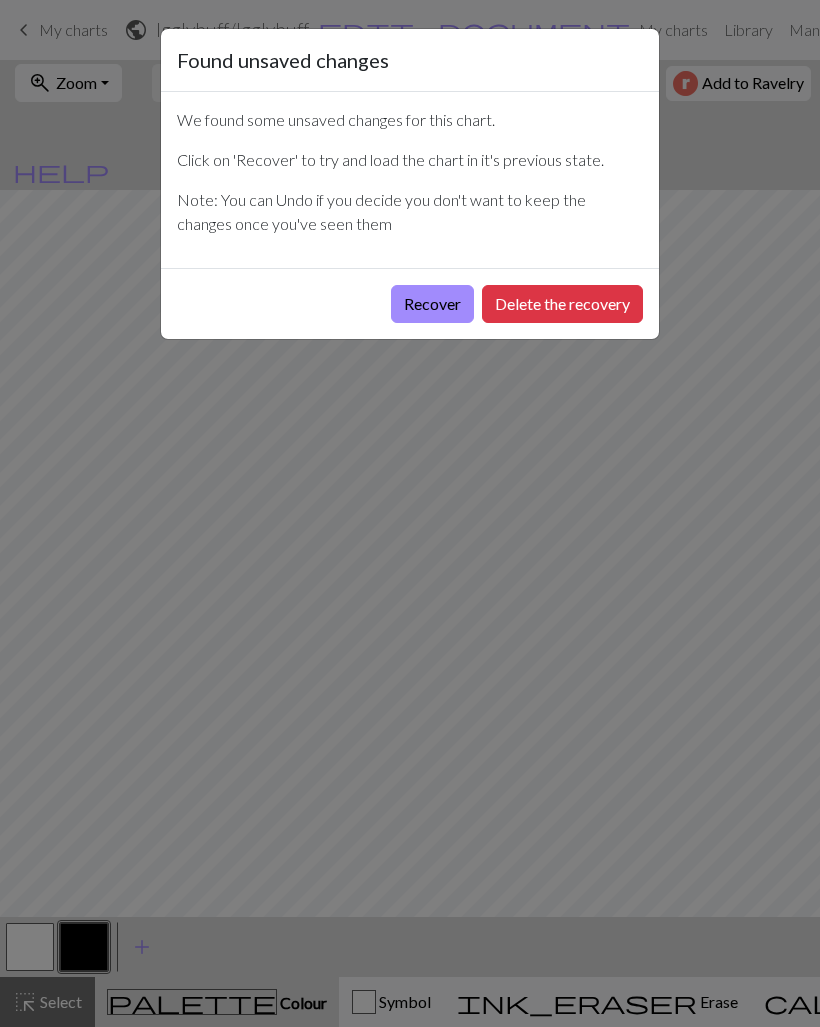 click on "Delete the recovery" at bounding box center (562, 304) 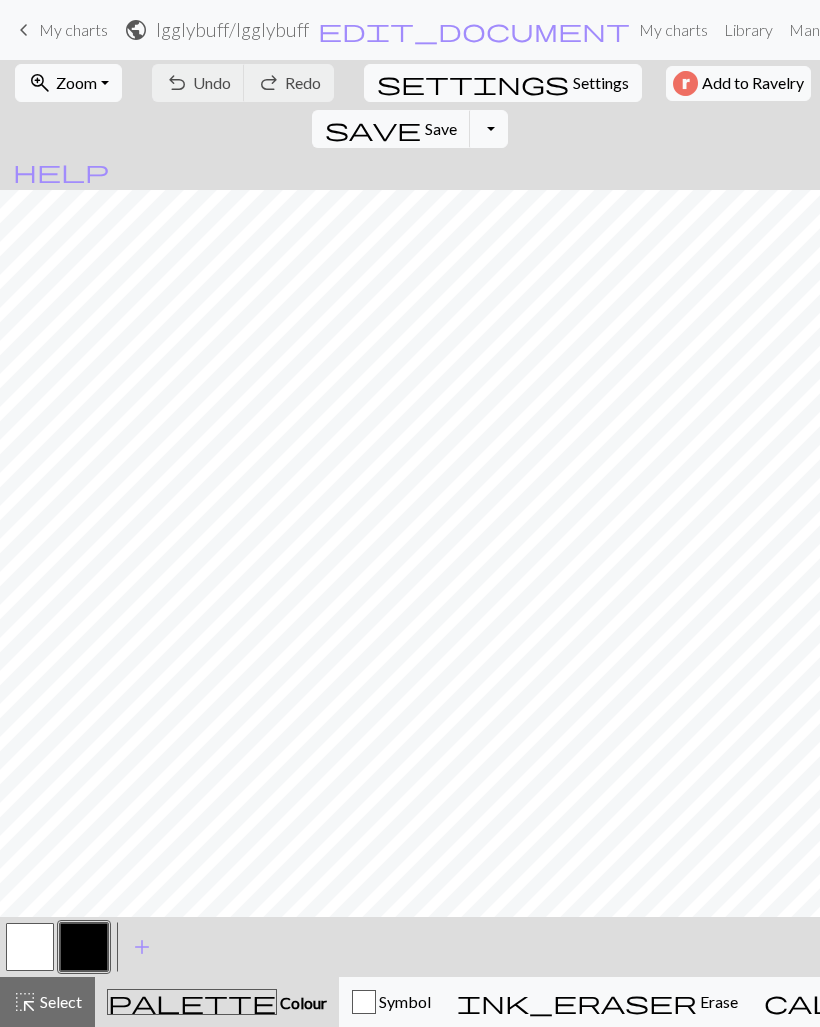 click on "Toggle Dropdown" at bounding box center [489, 129] 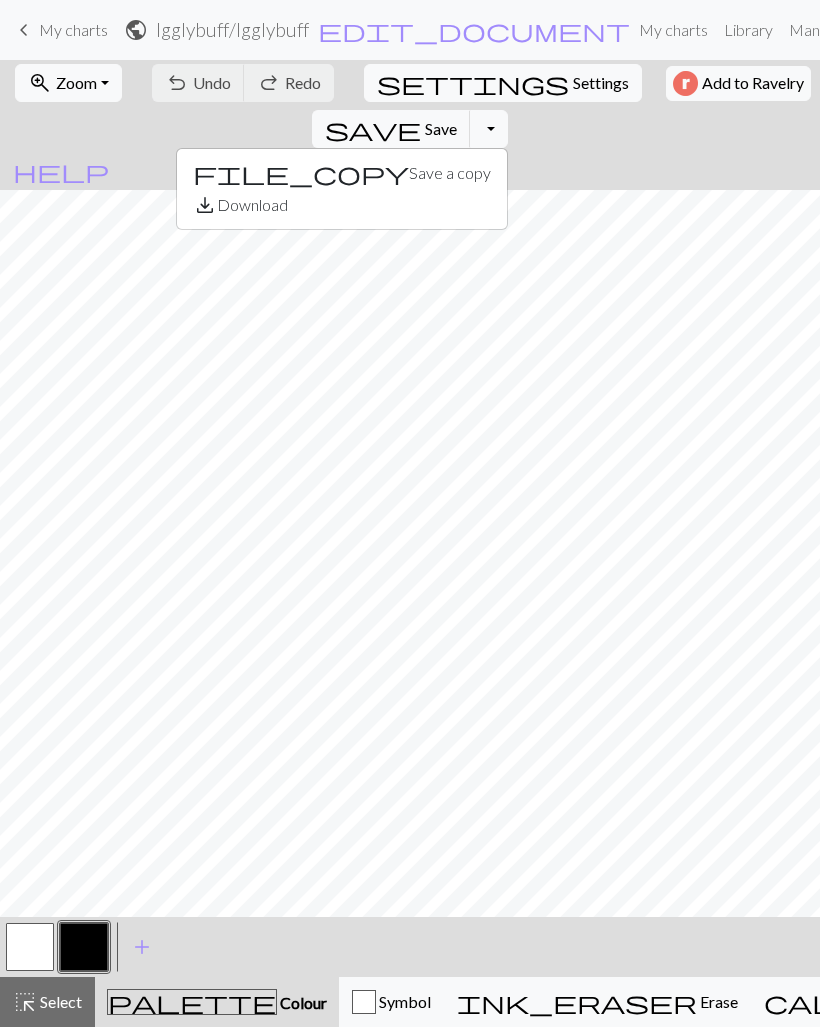click on "save_alt  Download" at bounding box center [342, 205] 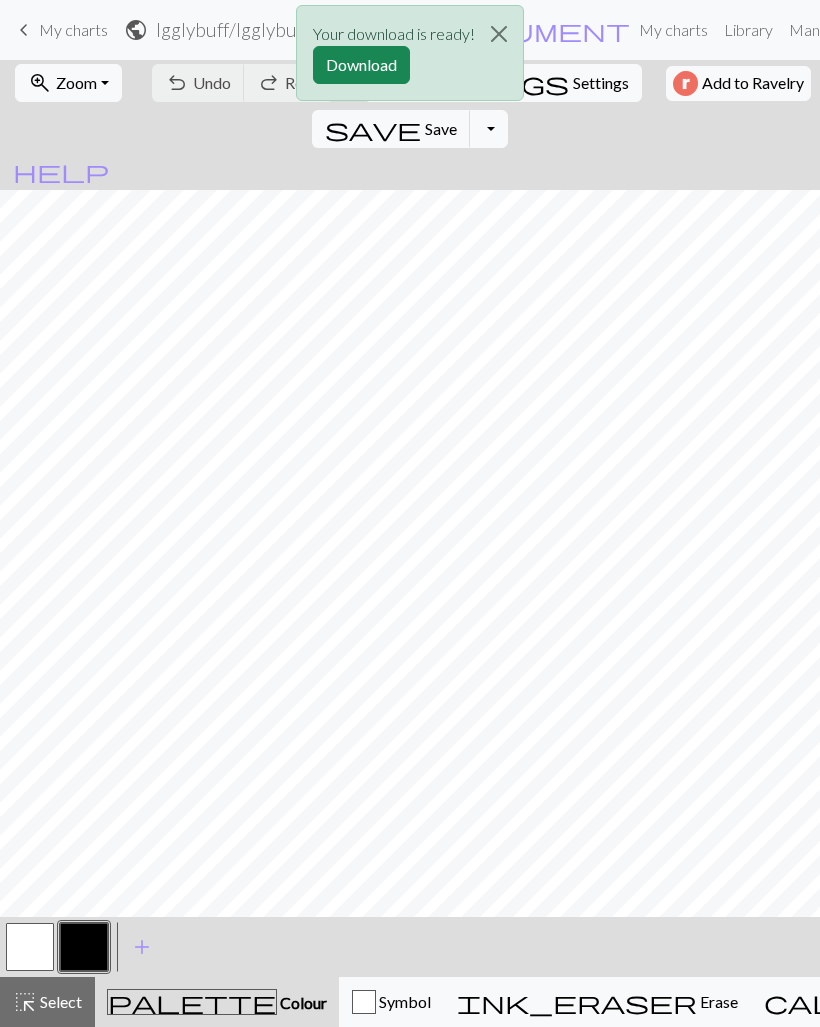 click on "Download" at bounding box center [361, 65] 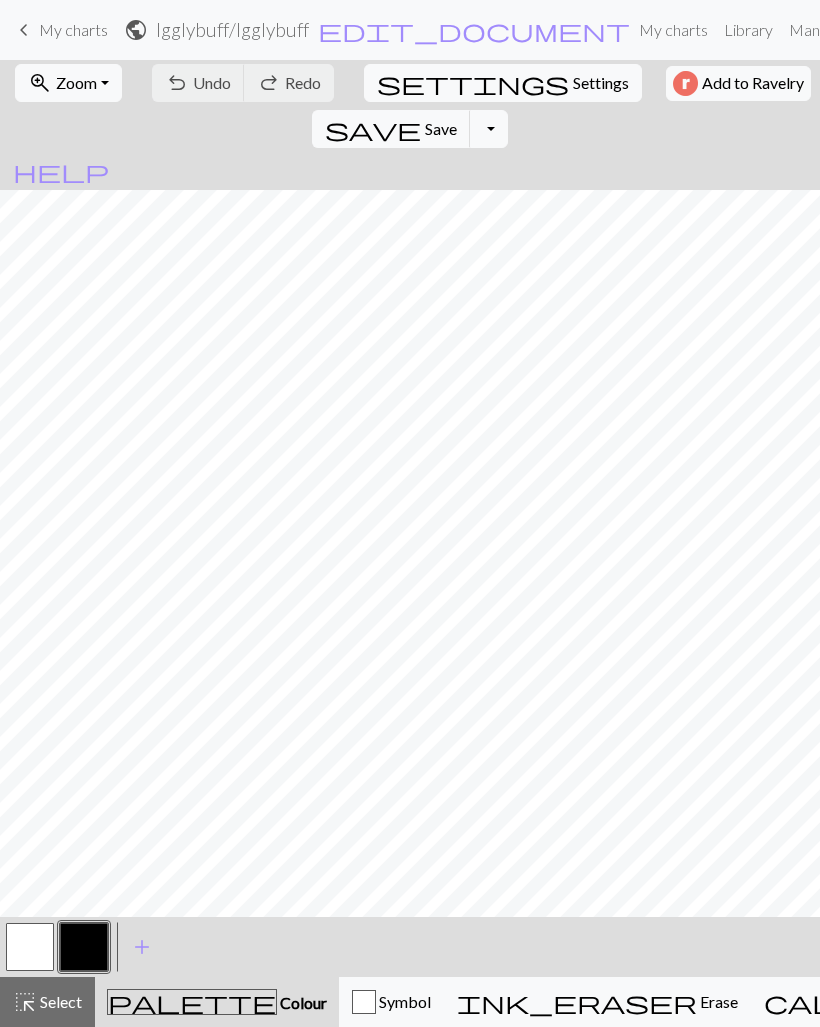 click on "My charts" at bounding box center (73, 29) 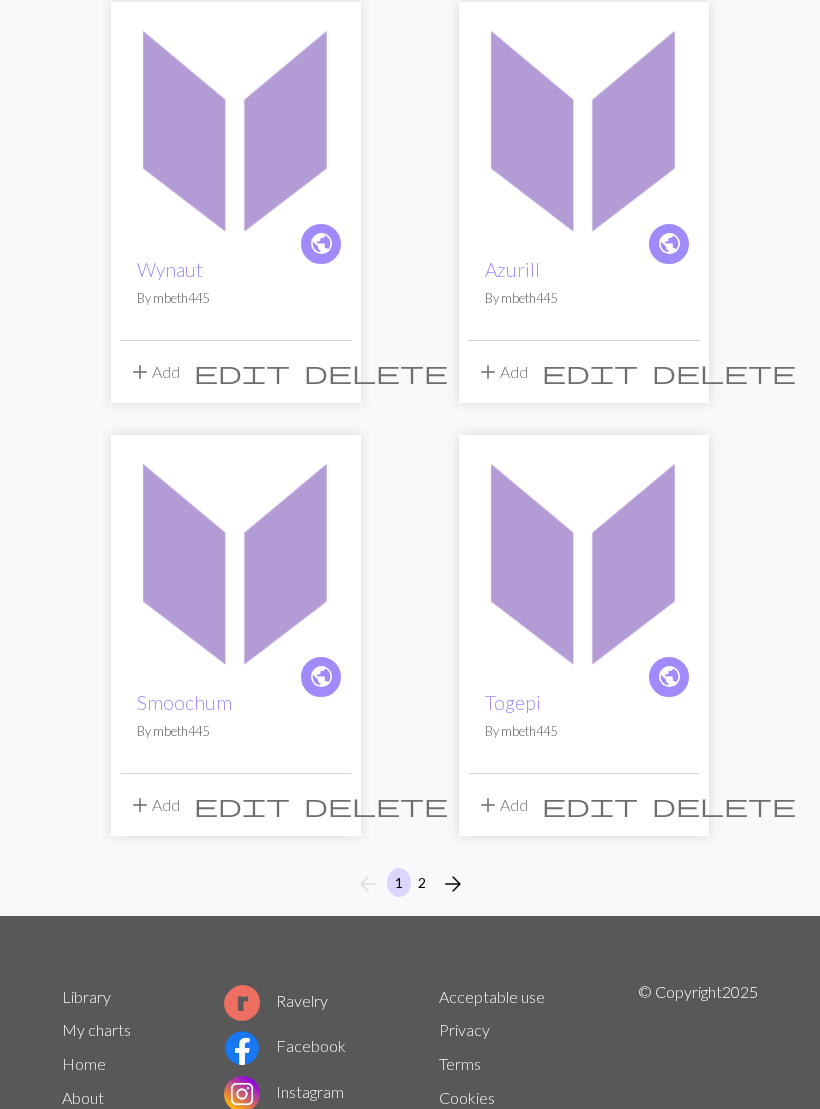 scroll, scrollTop: 2869, scrollLeft: 0, axis: vertical 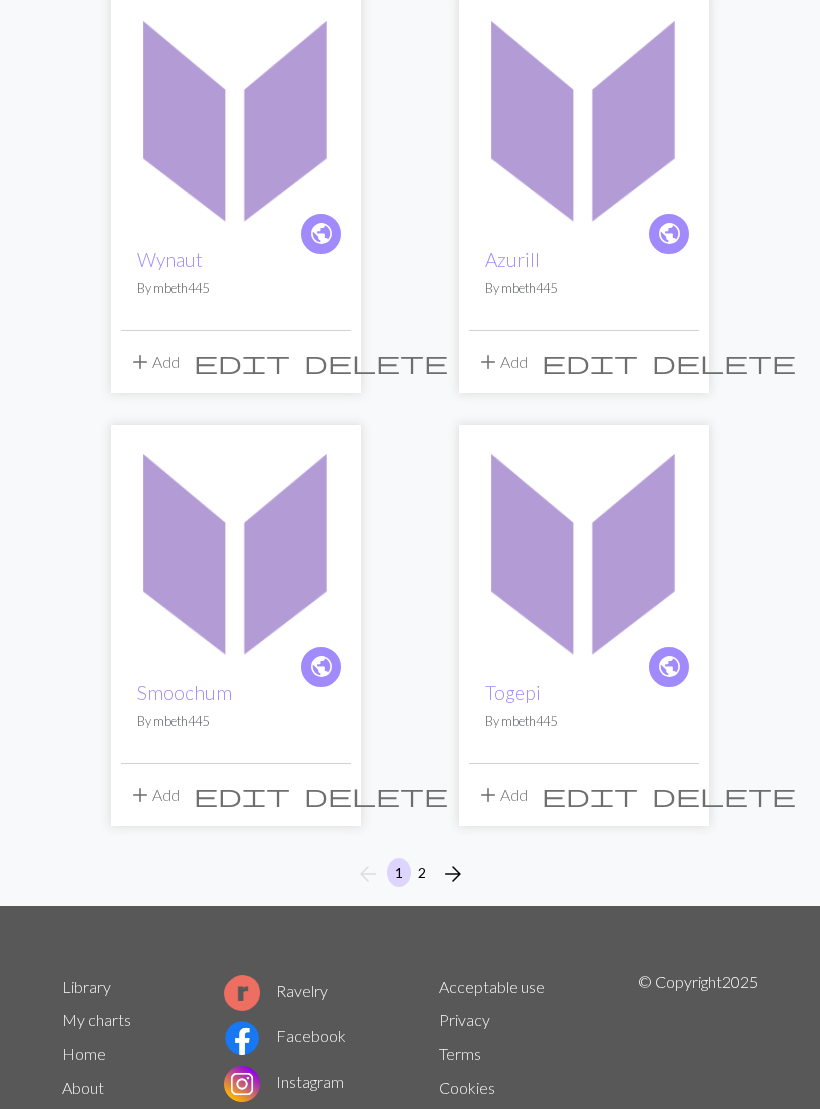 click on "arrow_forward" at bounding box center (453, 874) 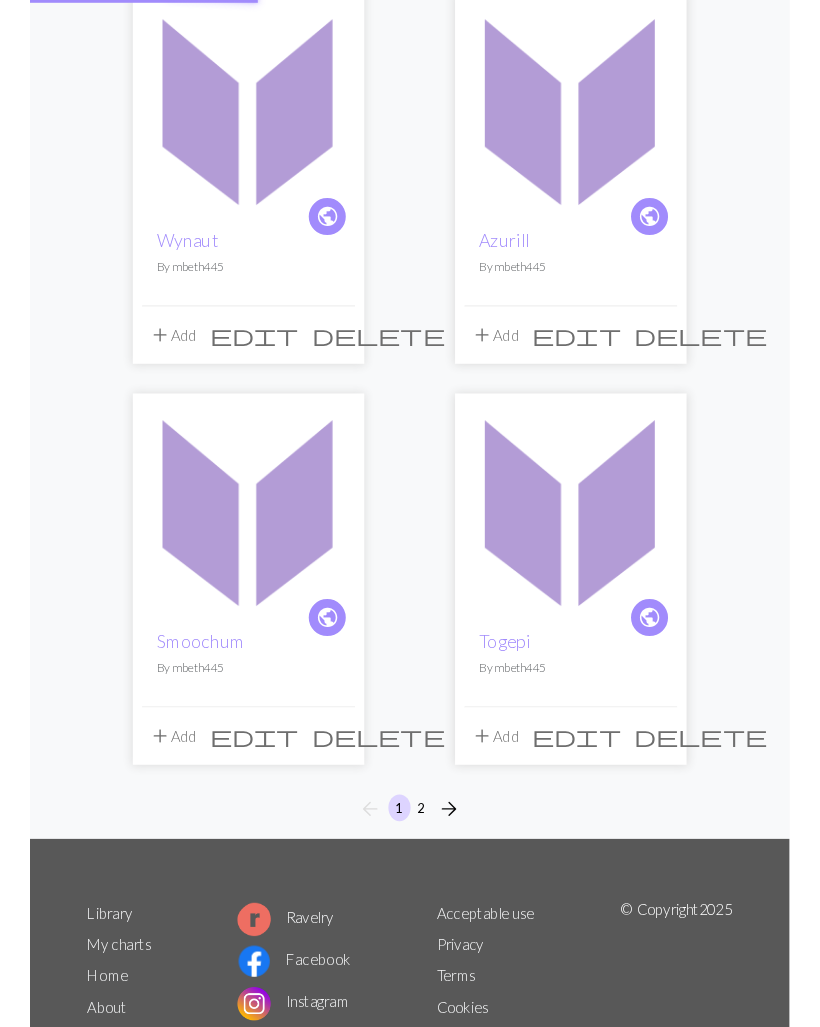 scroll, scrollTop: 0, scrollLeft: 0, axis: both 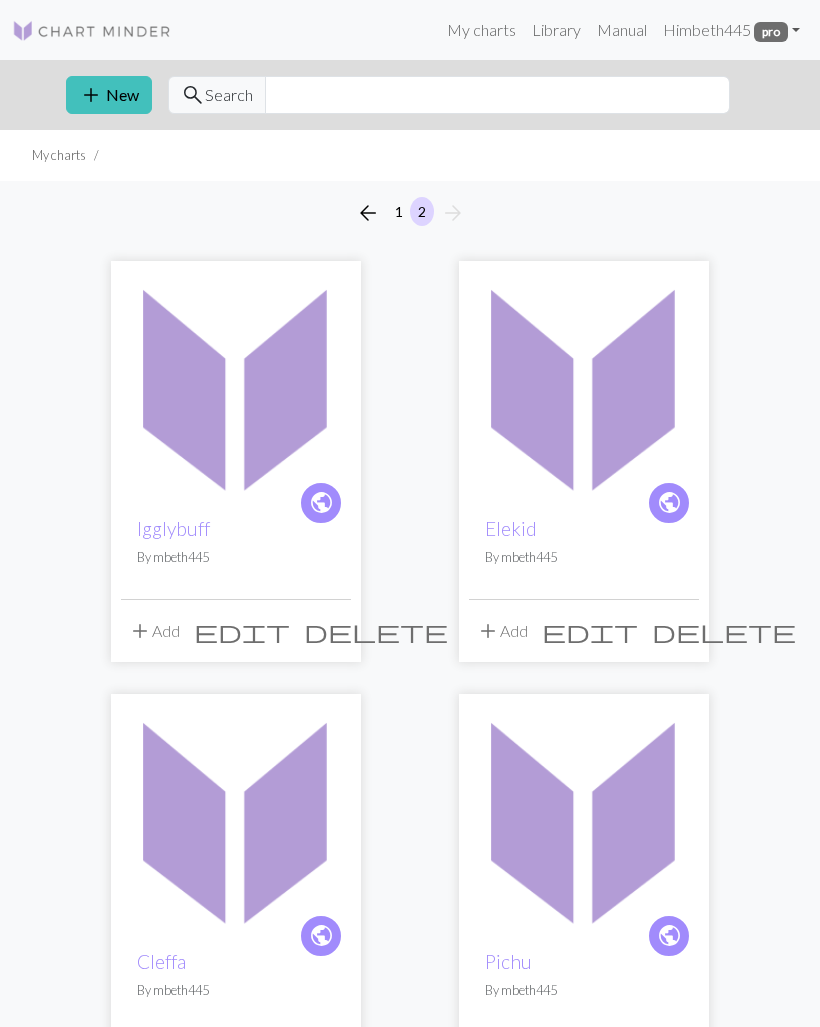 click on "Elekid" at bounding box center [511, 528] 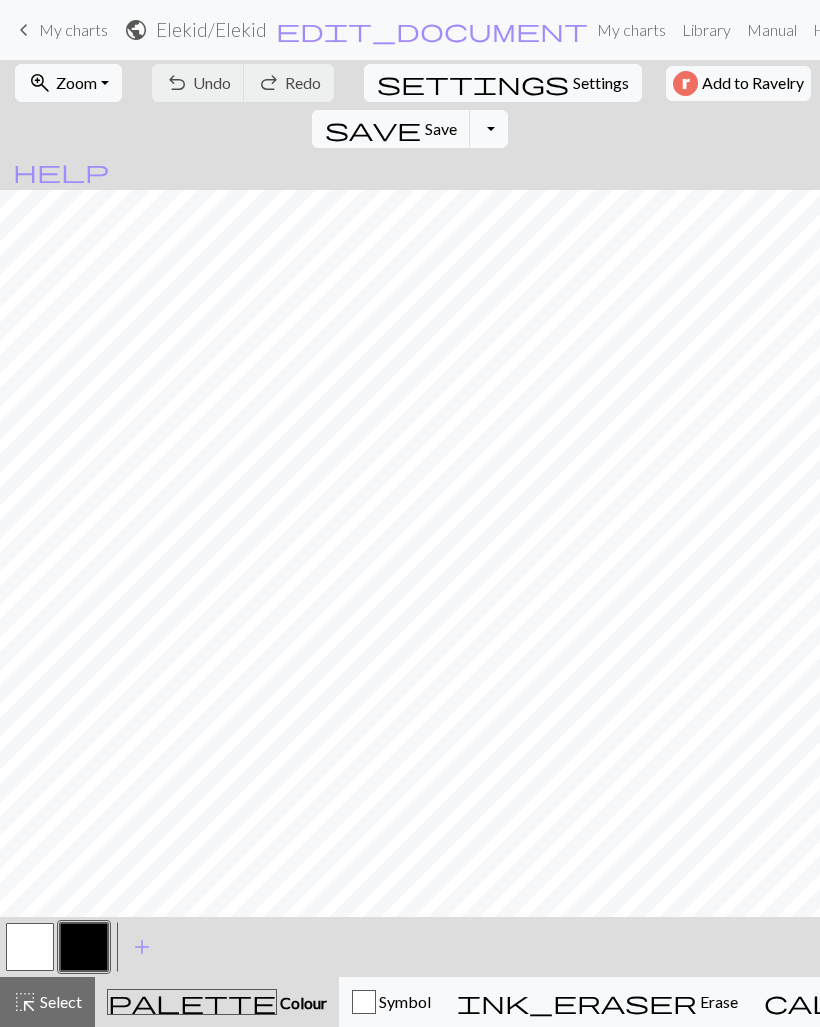 click on "Toggle Dropdown" at bounding box center [489, 129] 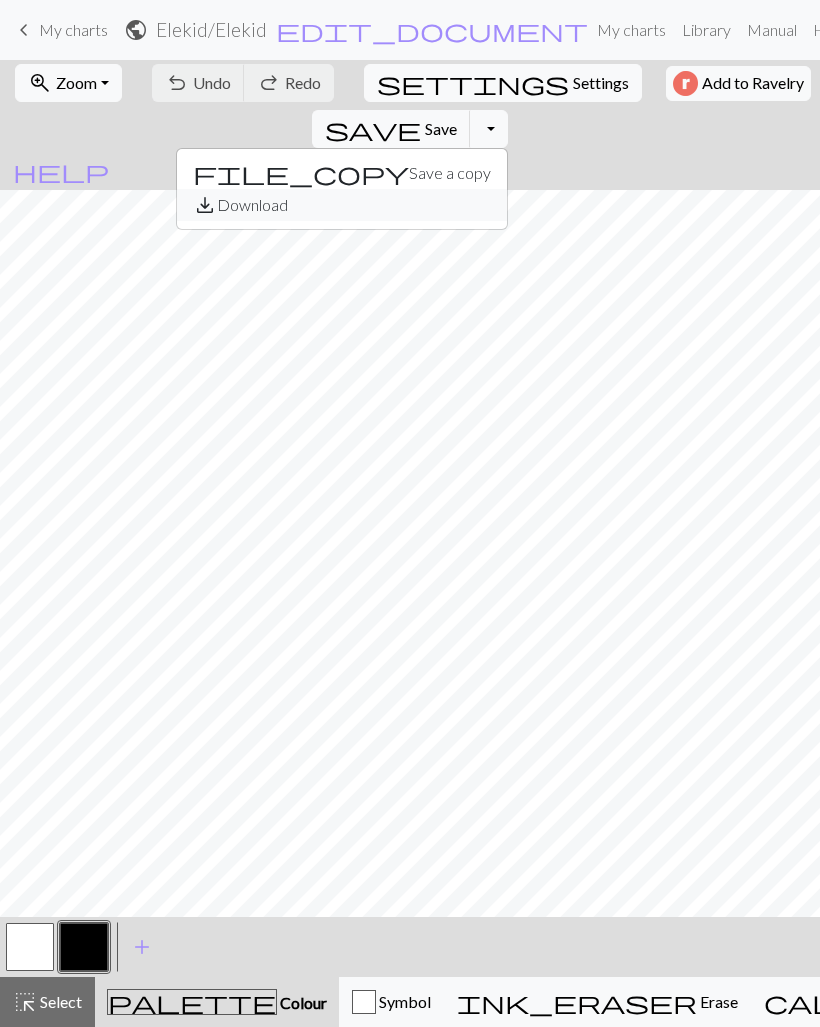 click on "save_alt  Download" at bounding box center [342, 205] 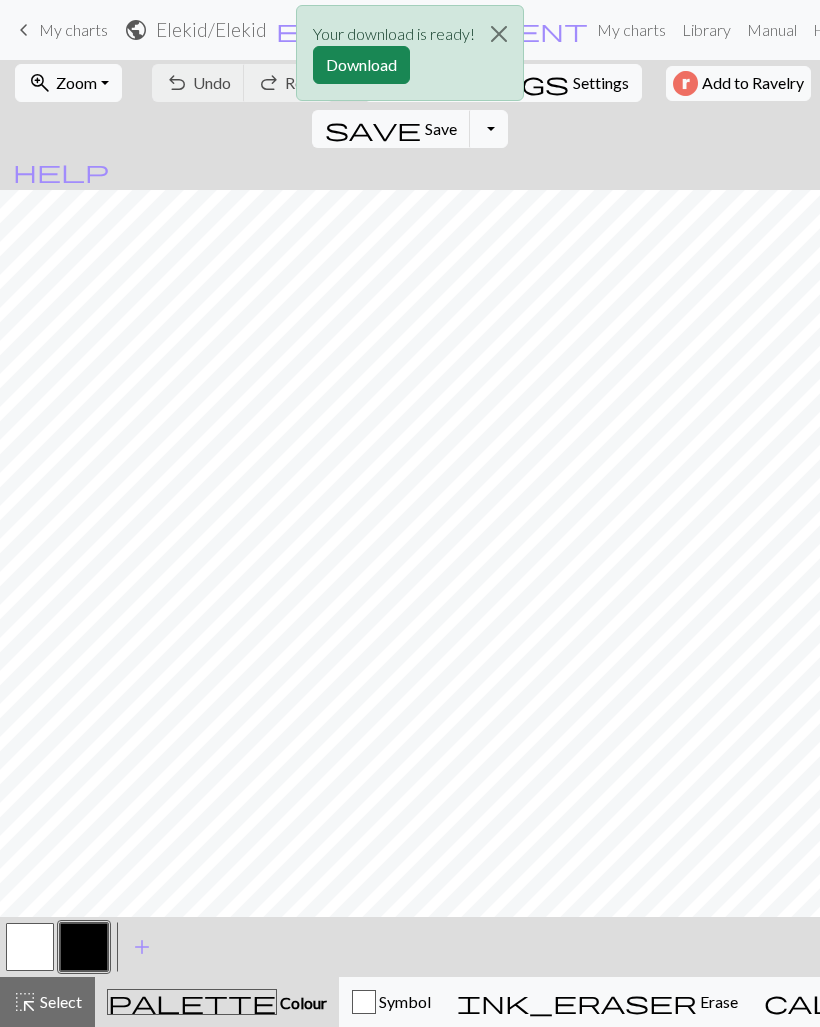 click on "Download" at bounding box center (361, 65) 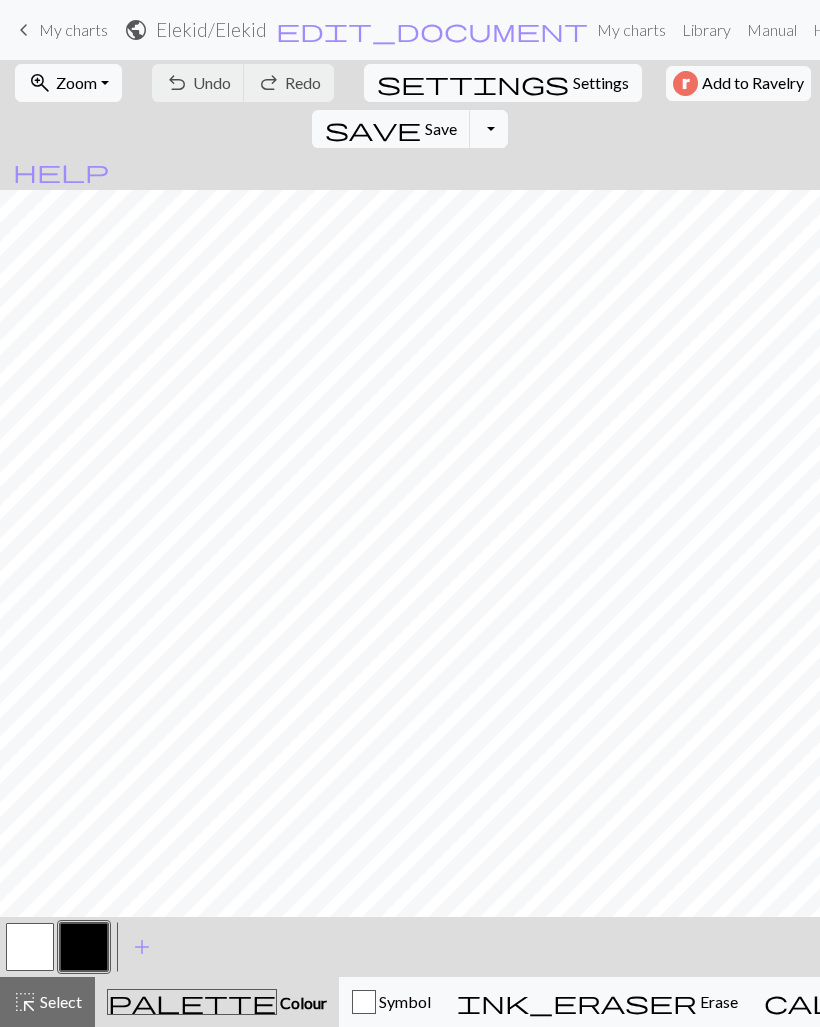 click on "keyboard_arrow_left   My charts" at bounding box center [60, 30] 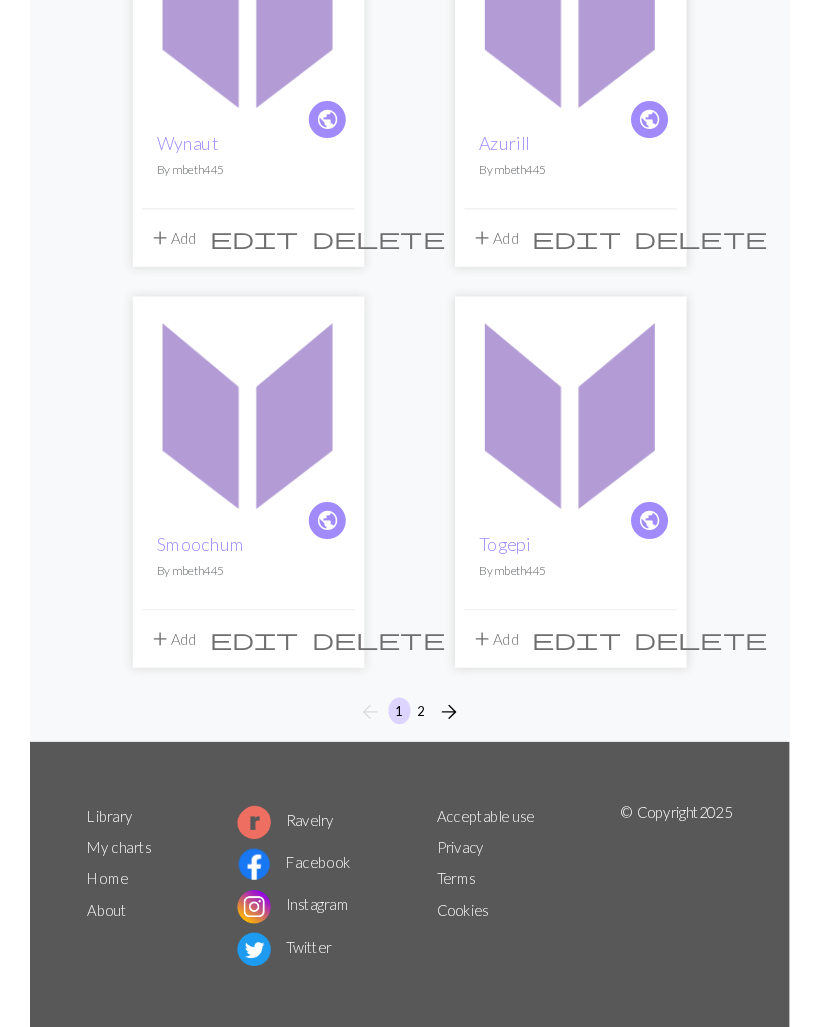 scroll, scrollTop: 3056, scrollLeft: 0, axis: vertical 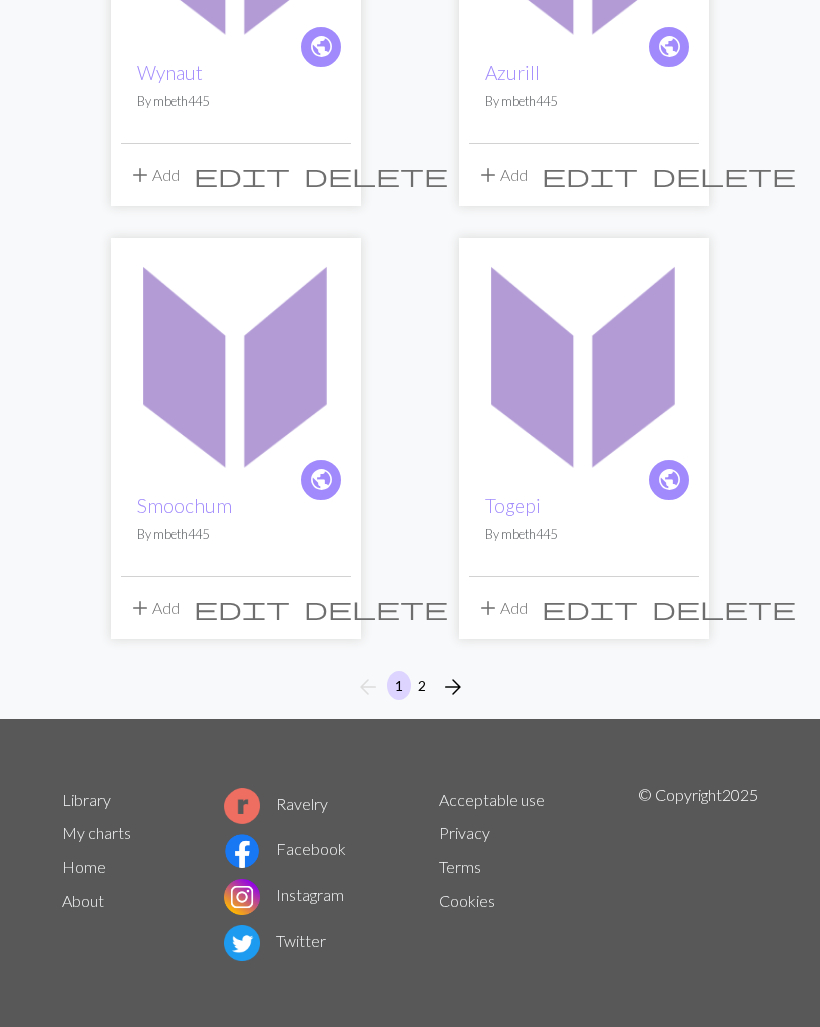 click on "2" at bounding box center [422, 685] 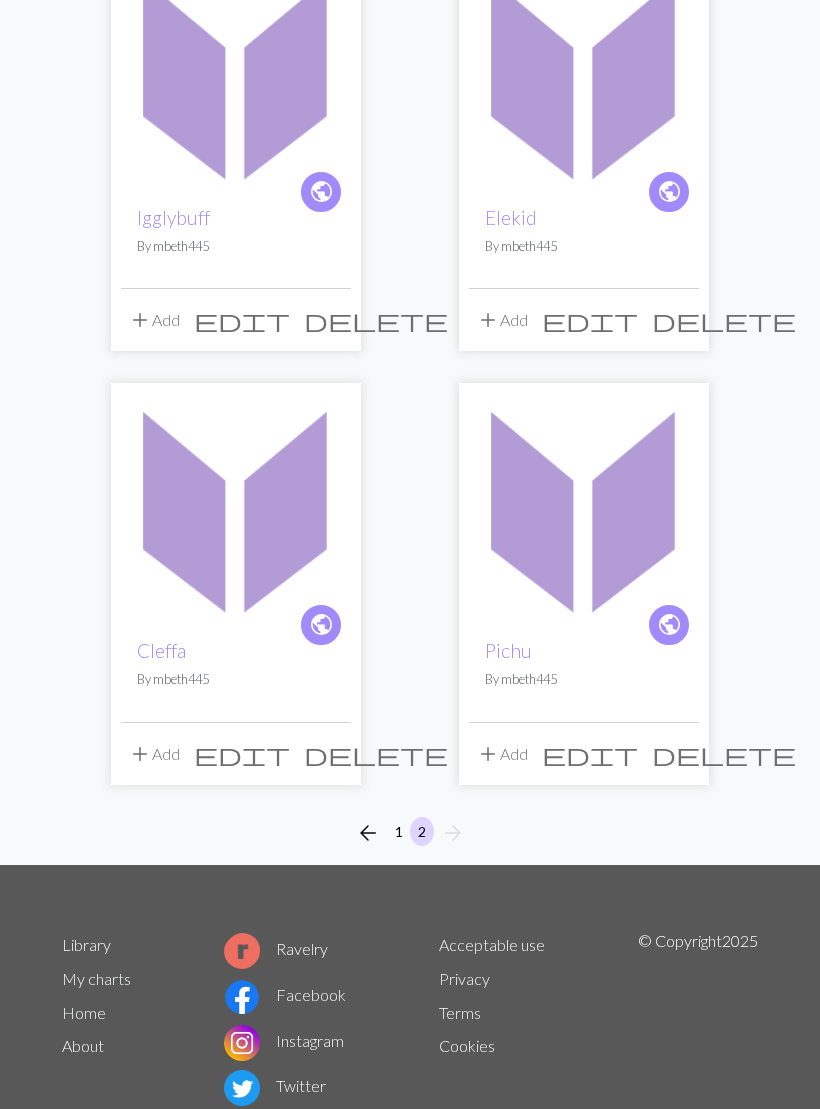 scroll, scrollTop: 314, scrollLeft: 0, axis: vertical 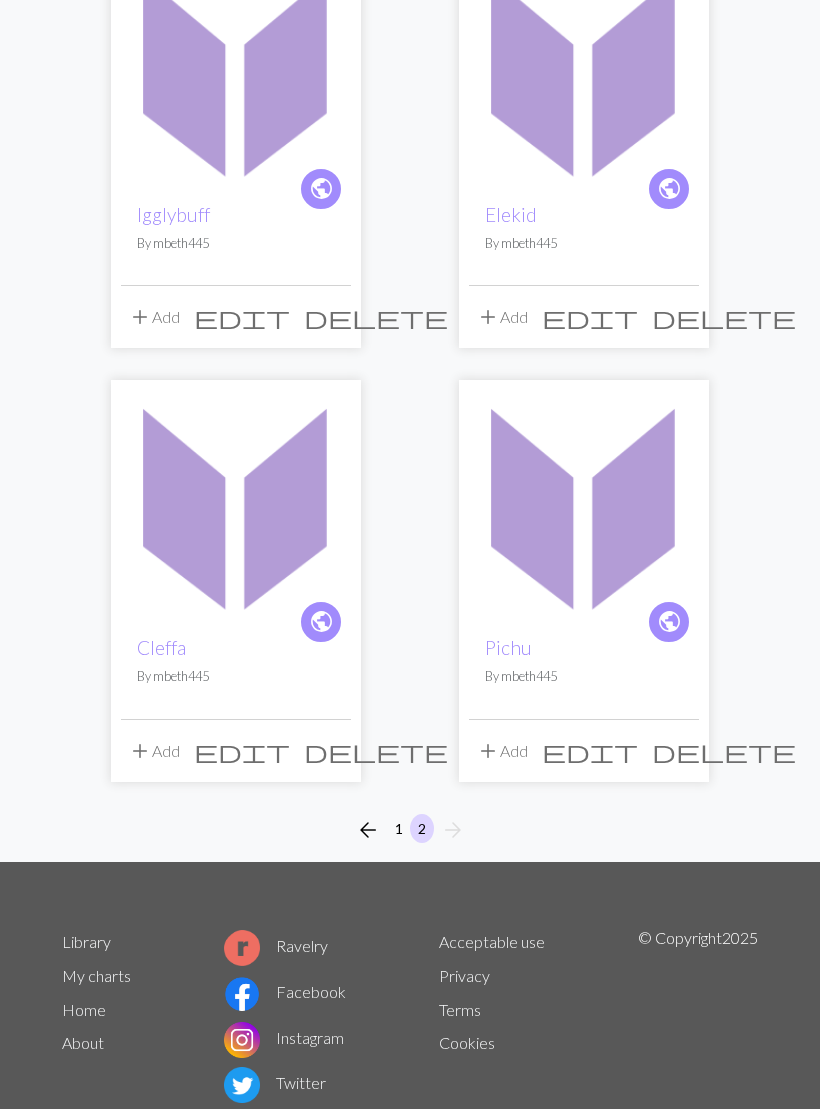 click at bounding box center (236, 505) 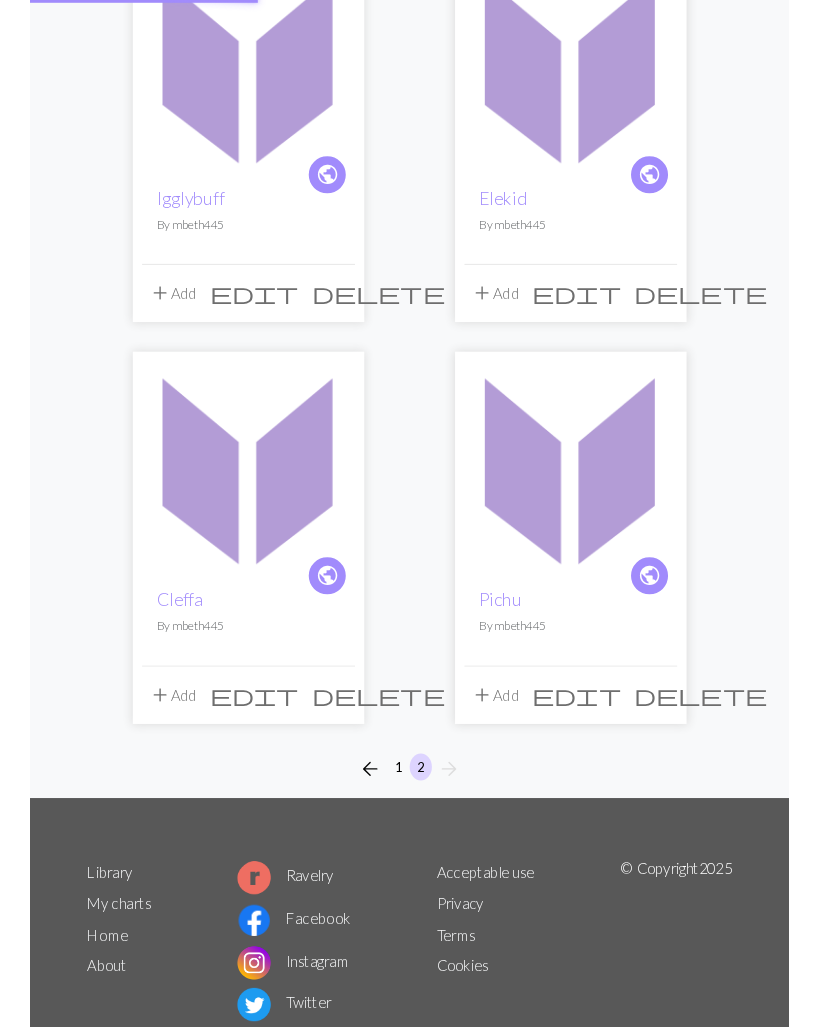 scroll, scrollTop: 0, scrollLeft: 0, axis: both 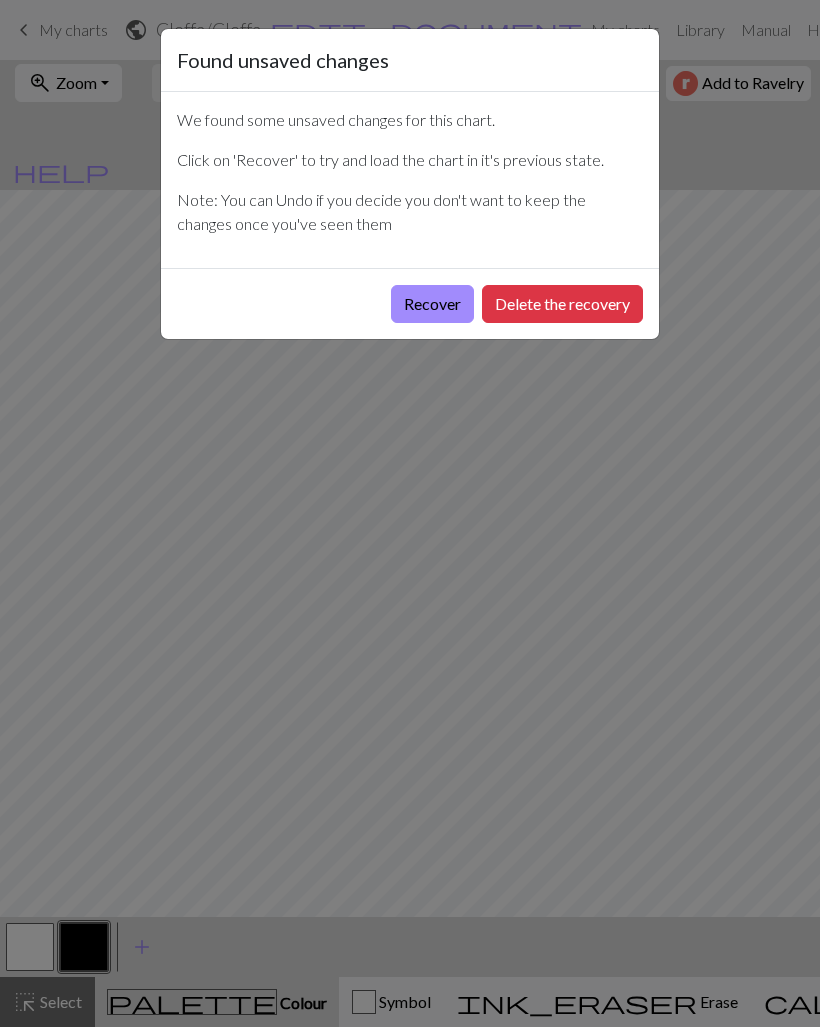 click on "Delete the recovery" at bounding box center (562, 304) 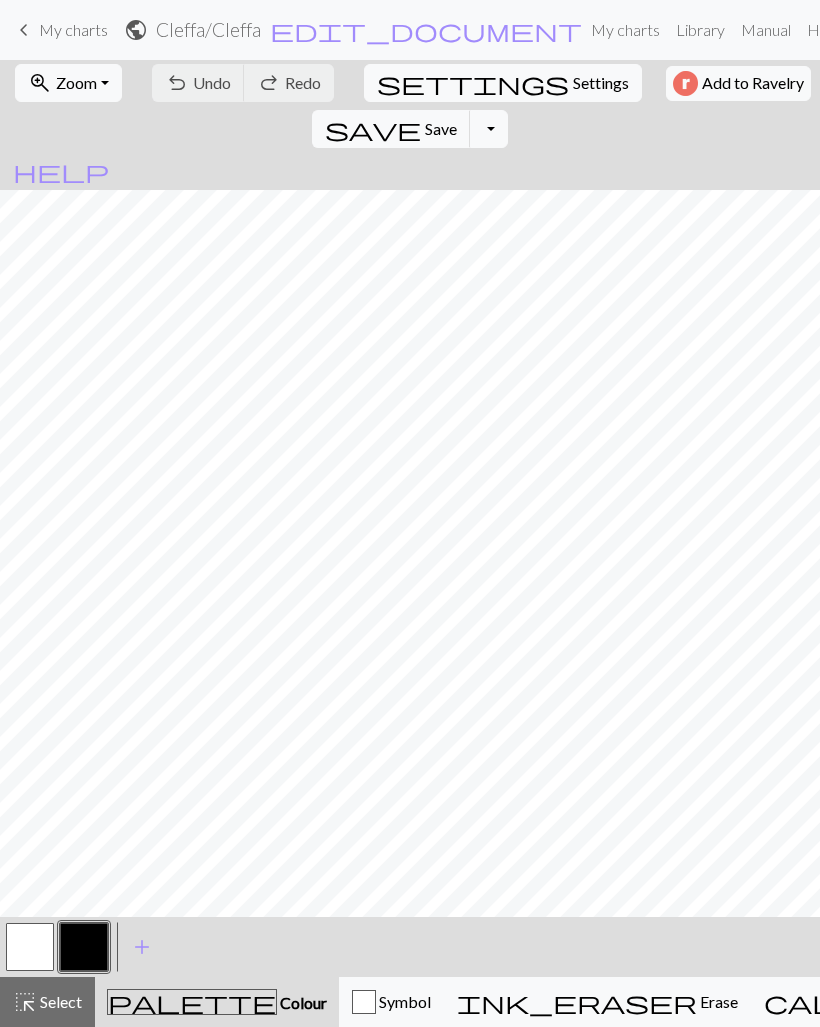click on "Toggle Dropdown" at bounding box center (489, 129) 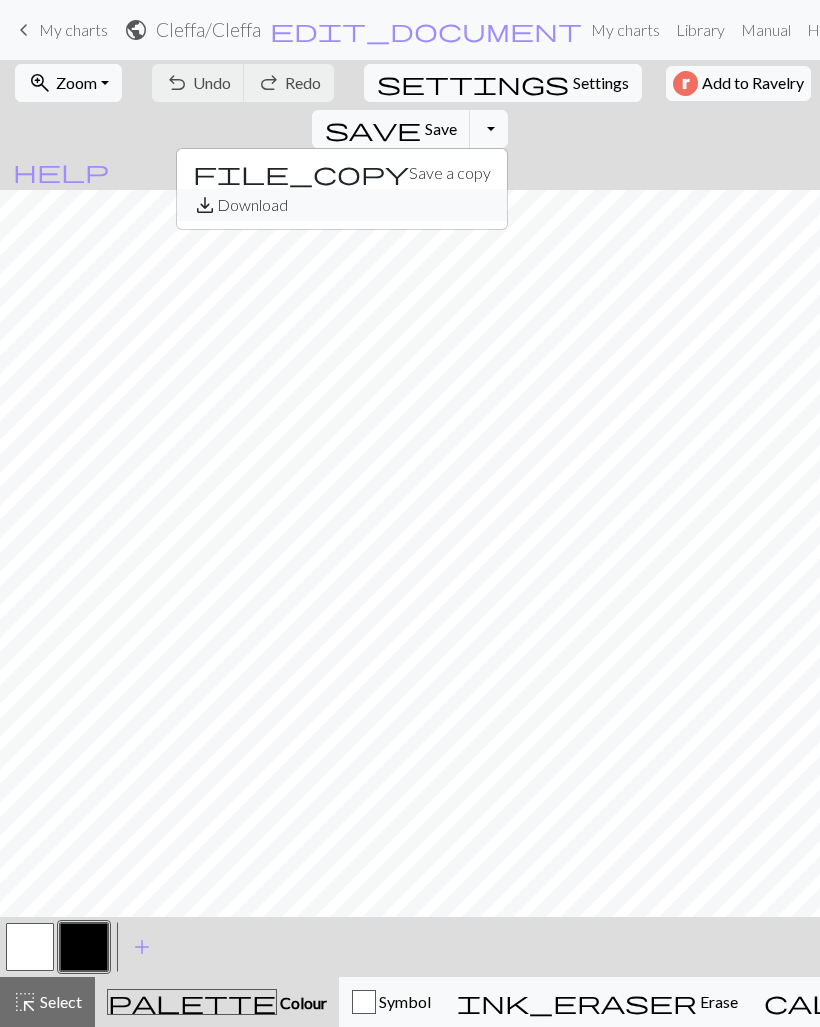 click on "save_alt  Download" at bounding box center (342, 205) 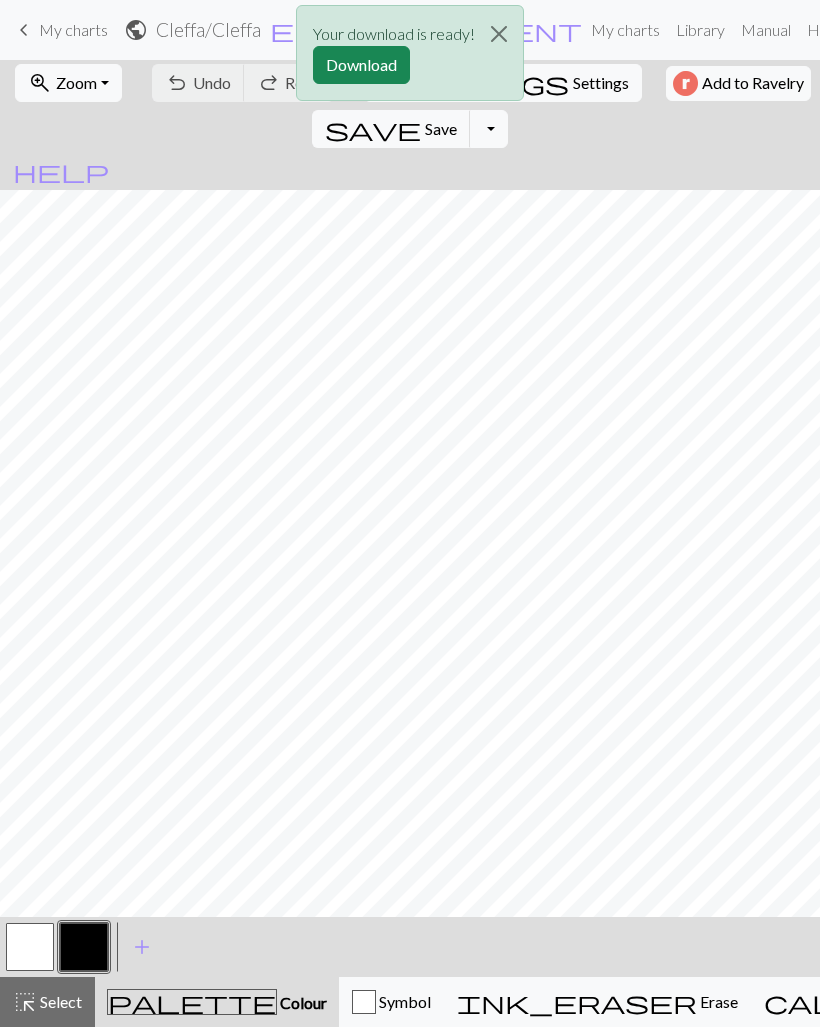 click on "Download" at bounding box center [361, 65] 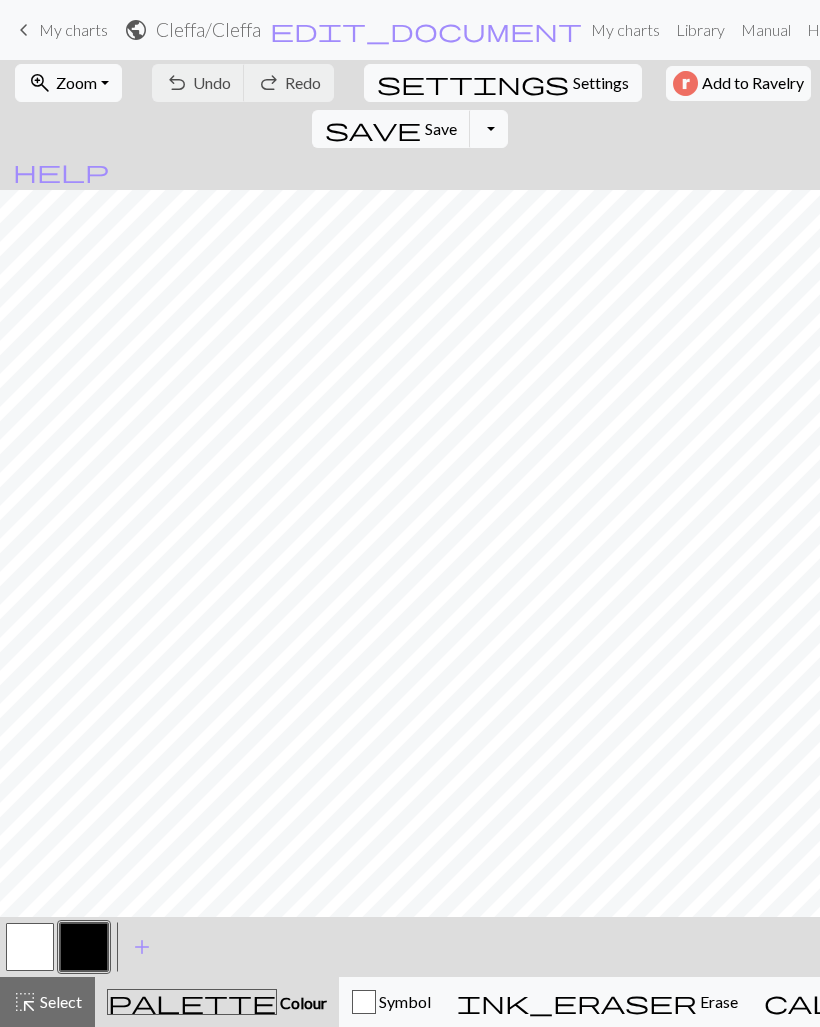 click on "My charts" at bounding box center (73, 29) 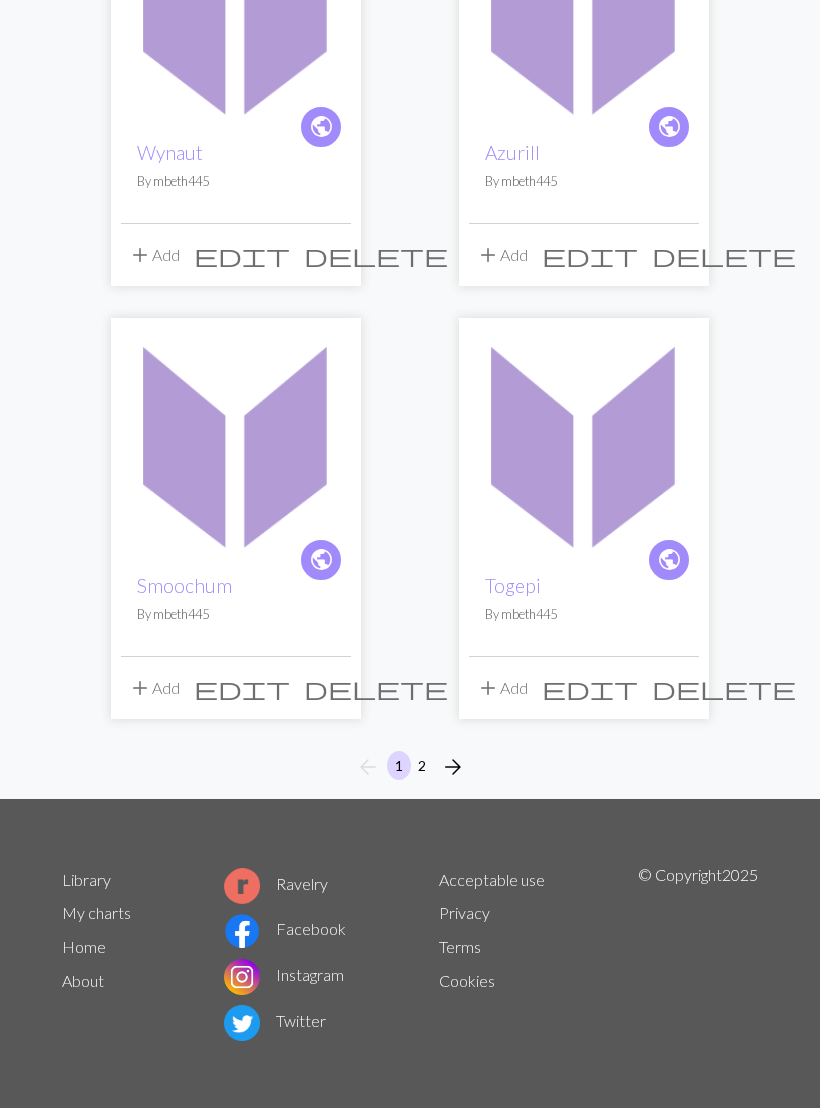 scroll, scrollTop: 2975, scrollLeft: 0, axis: vertical 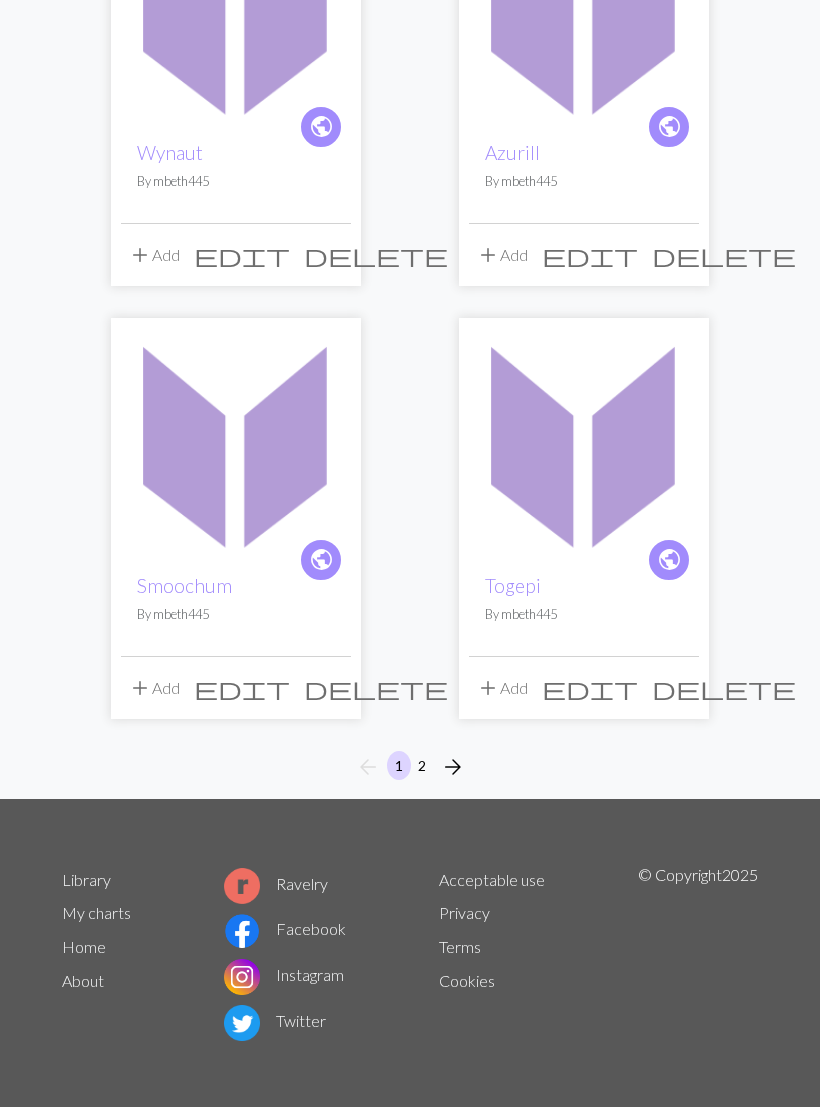 click on "2" at bounding box center (422, 766) 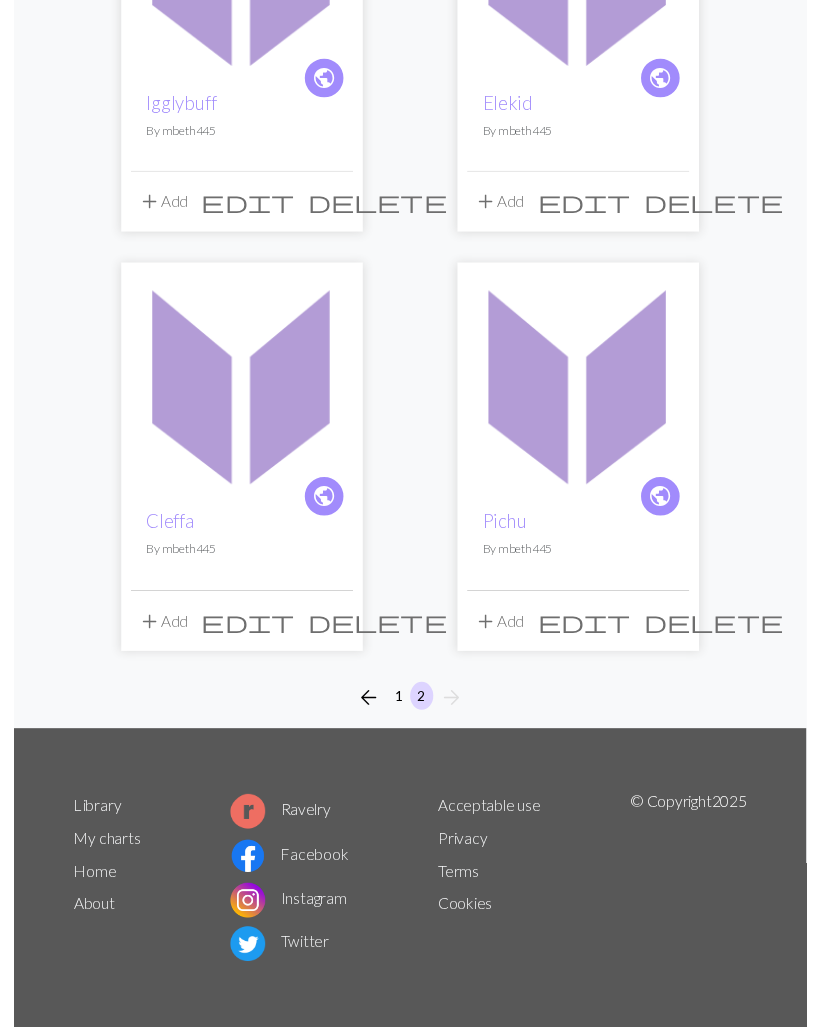scroll, scrollTop: 458, scrollLeft: 0, axis: vertical 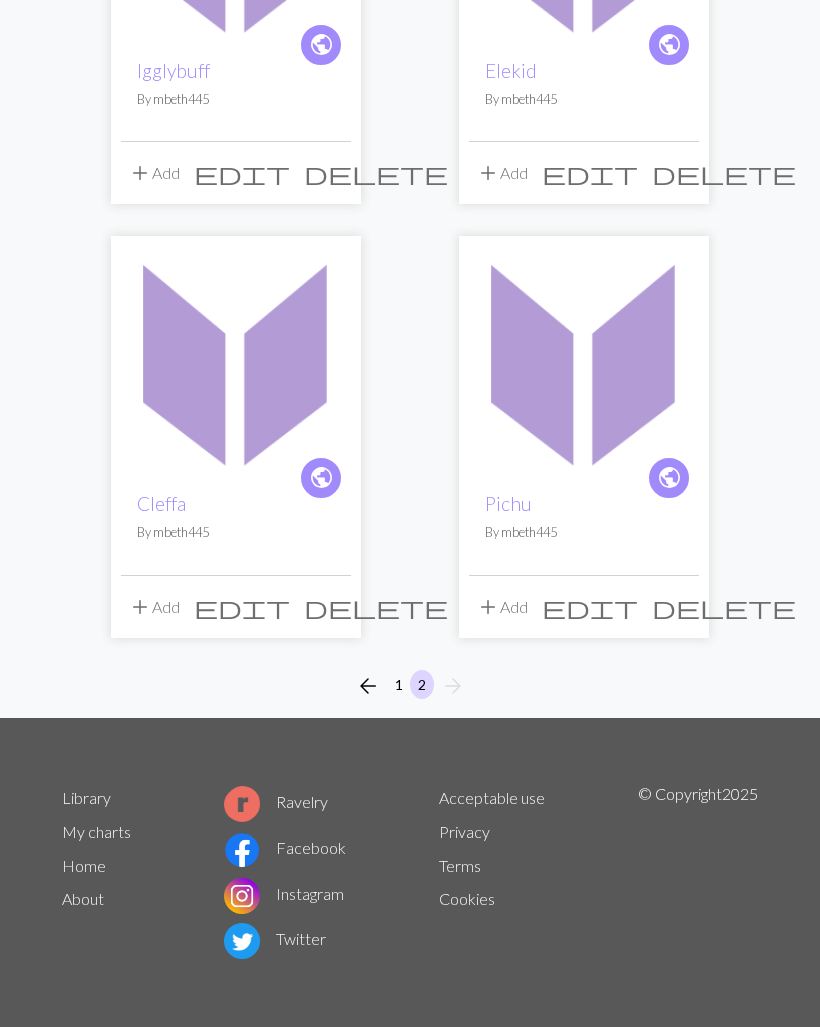 click on "Pichu" at bounding box center [508, 503] 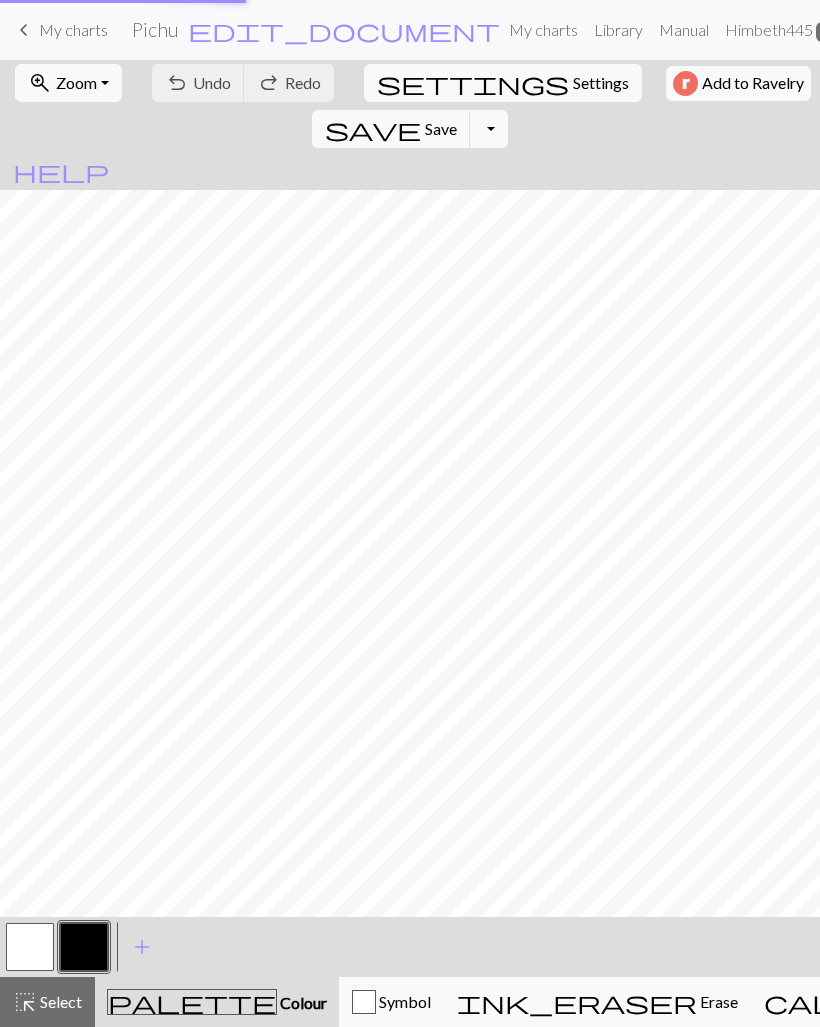 scroll, scrollTop: 0, scrollLeft: 0, axis: both 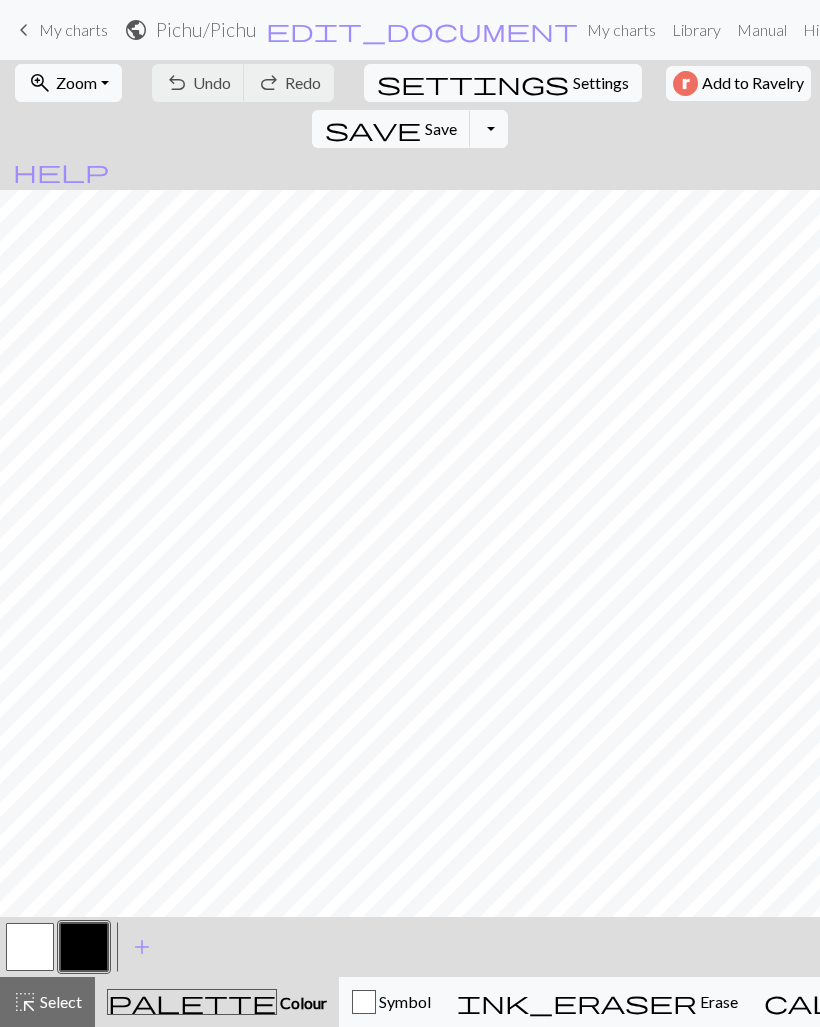 click on "Toggle Dropdown" at bounding box center [489, 129] 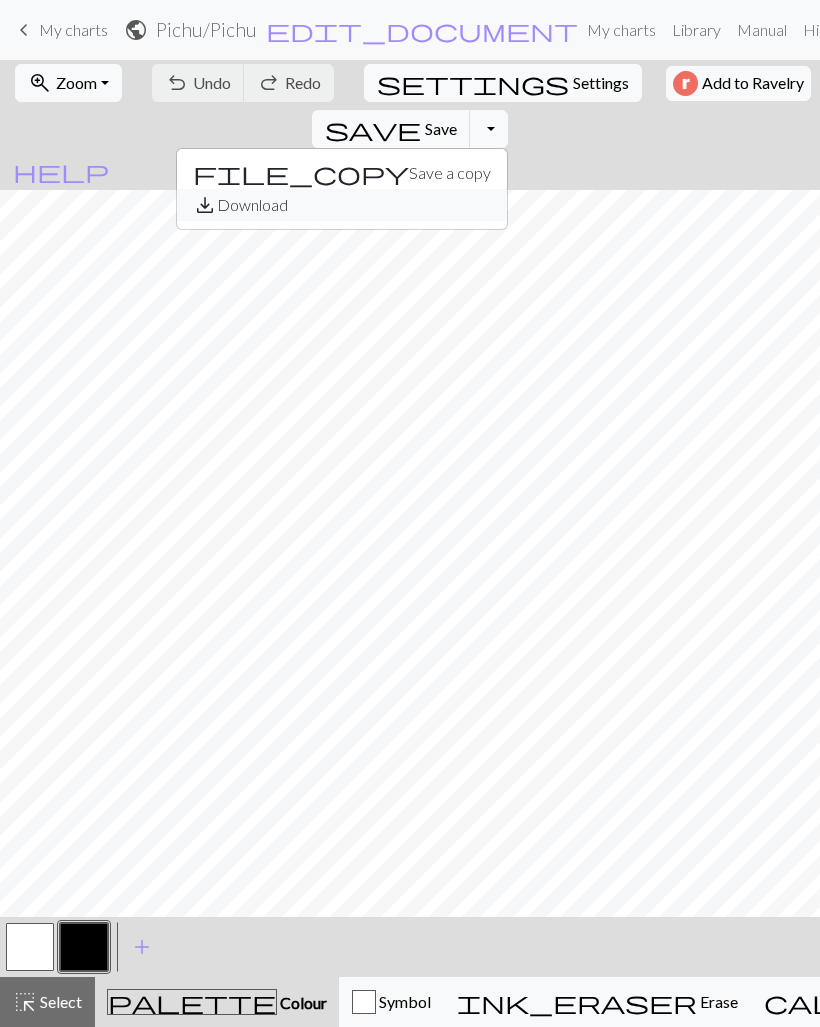 click on "save_alt  Download" at bounding box center (342, 205) 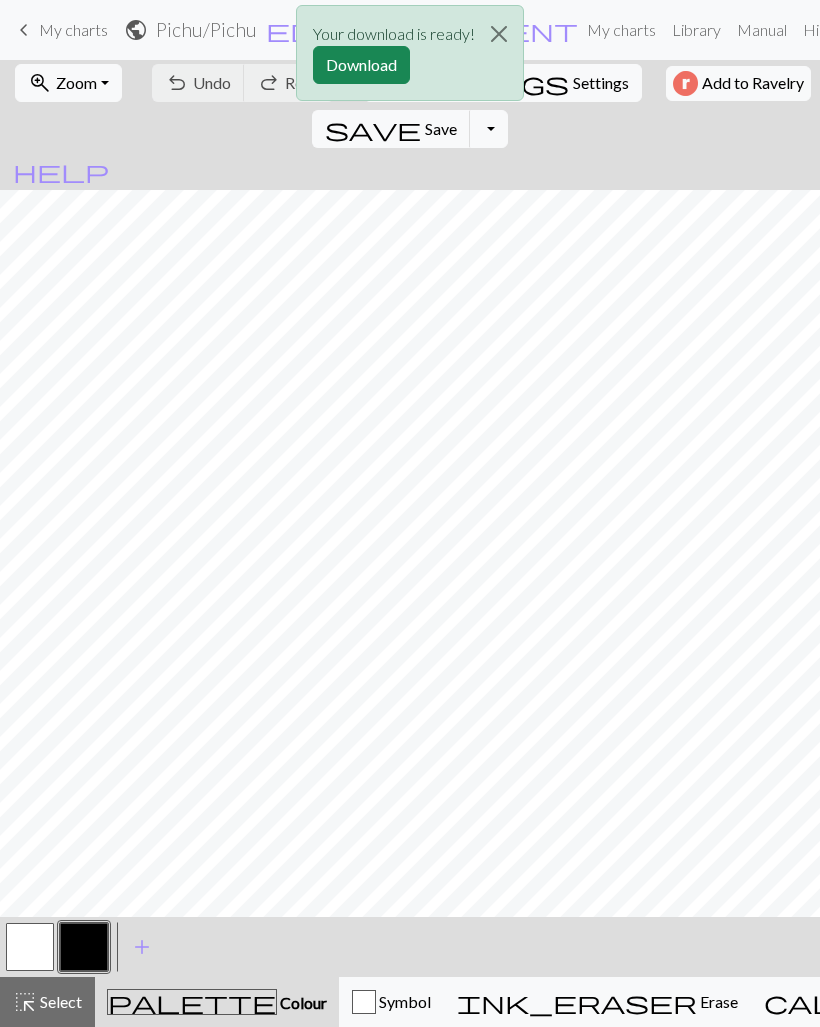 click on "Download" at bounding box center (361, 65) 